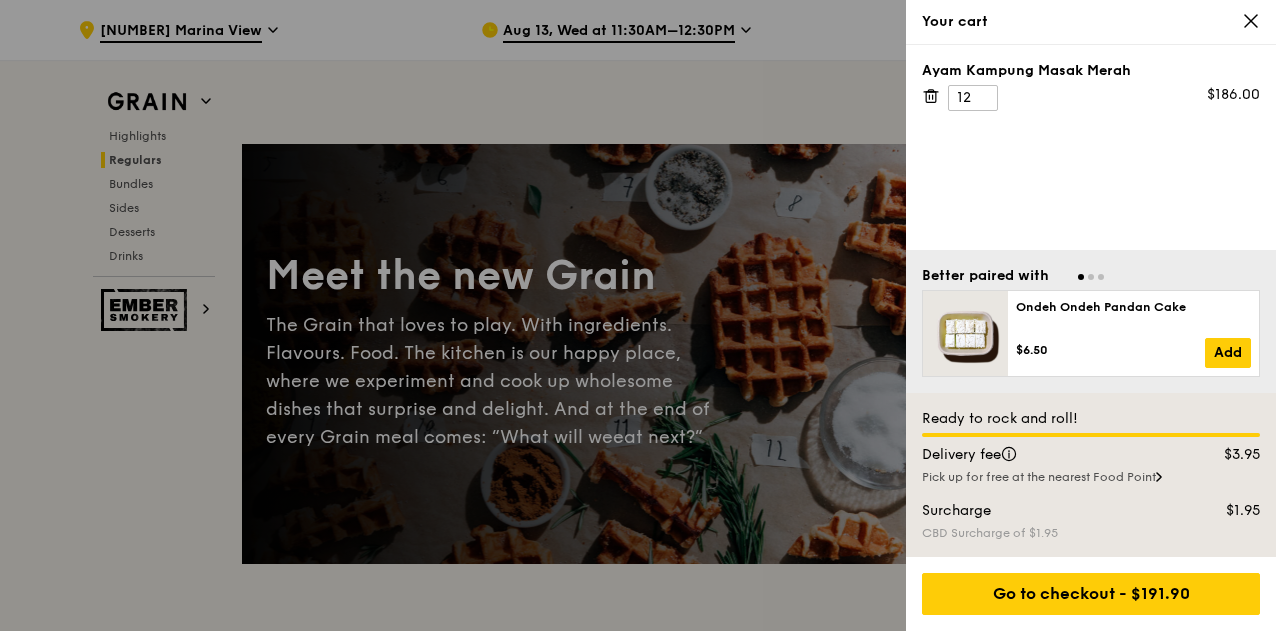 scroll, scrollTop: 2192, scrollLeft: 0, axis: vertical 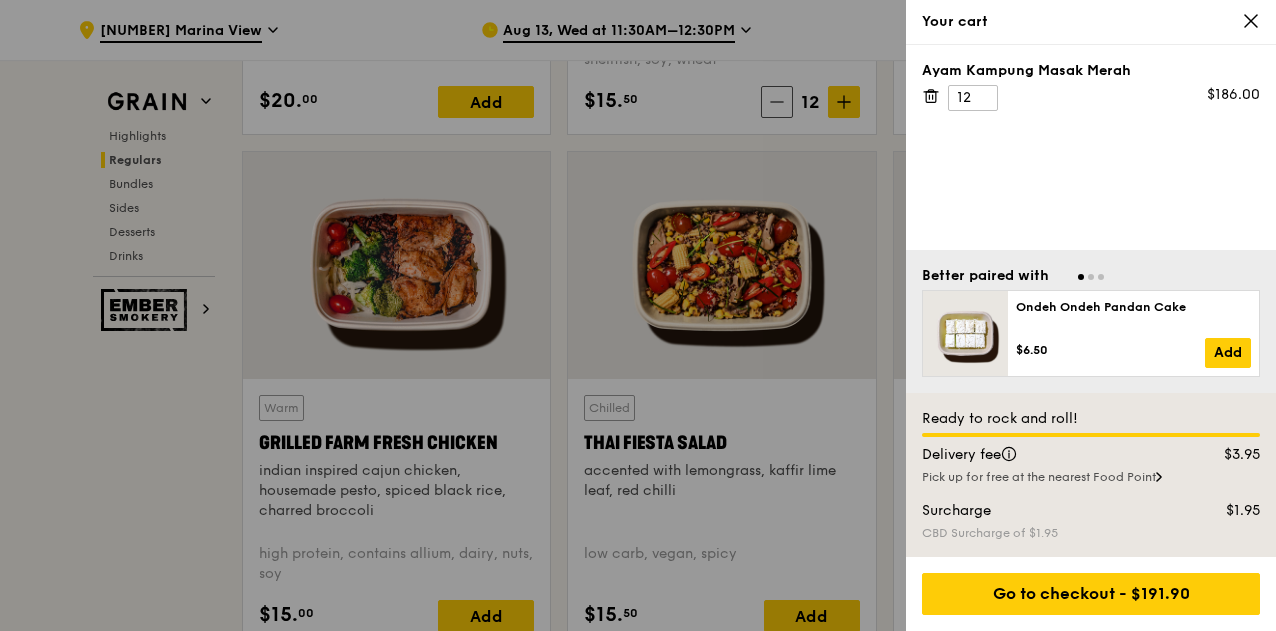 click 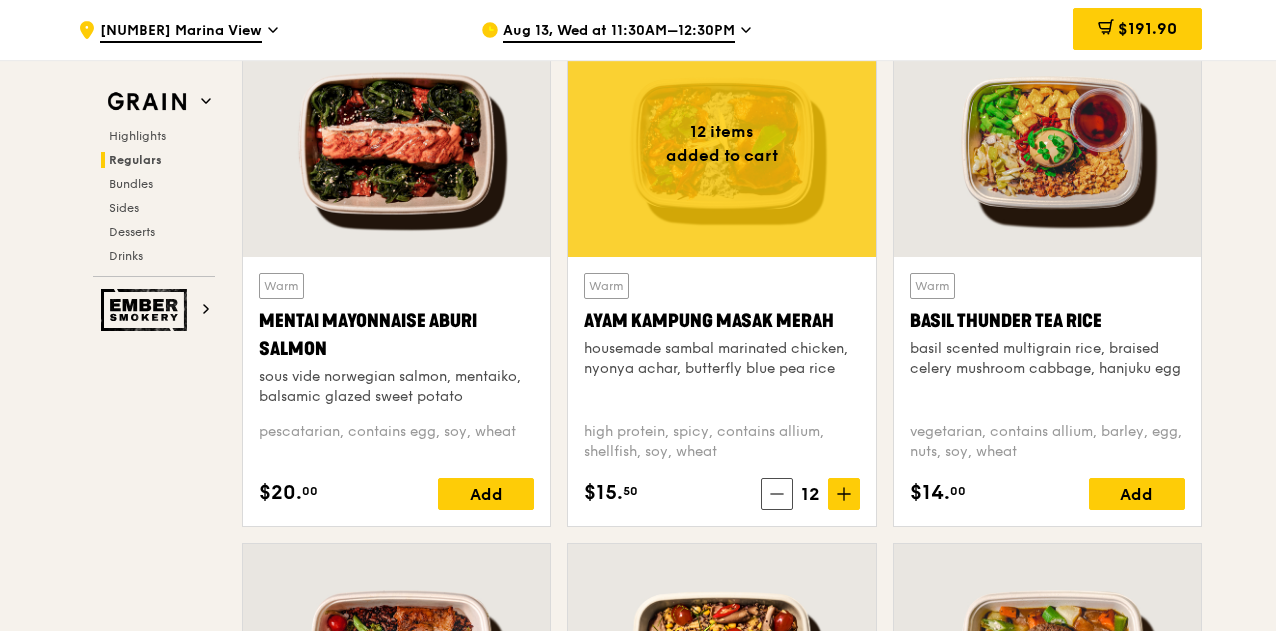 scroll, scrollTop: 1799, scrollLeft: 0, axis: vertical 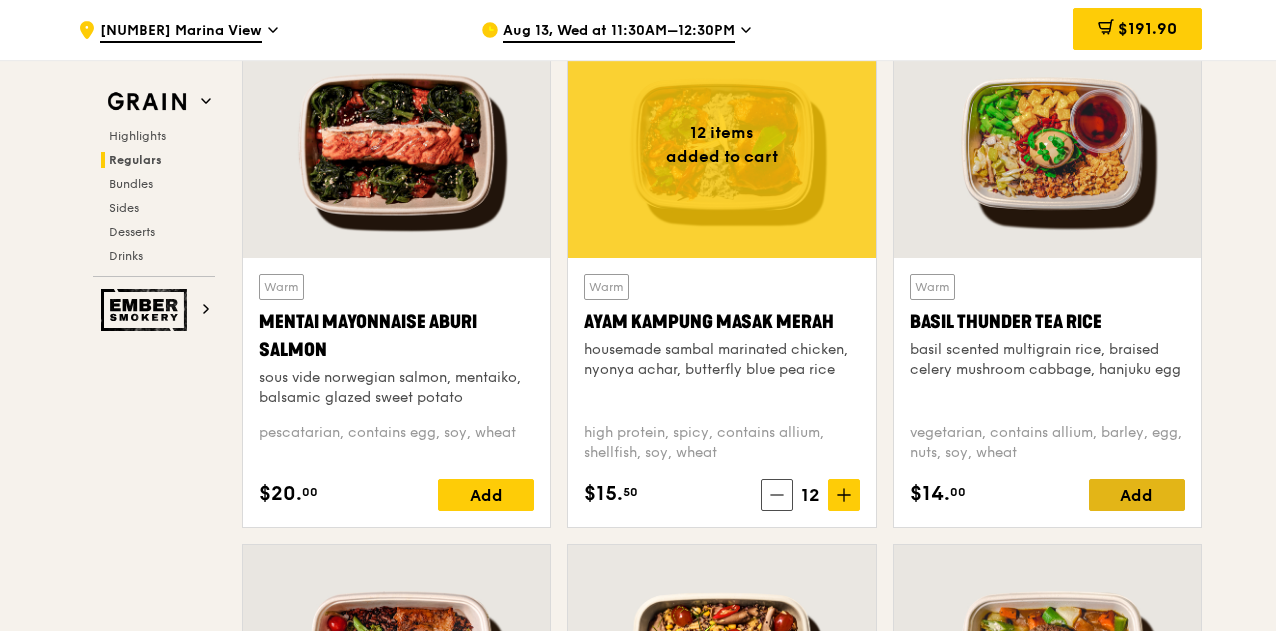 click on "Add" at bounding box center [1137, 495] 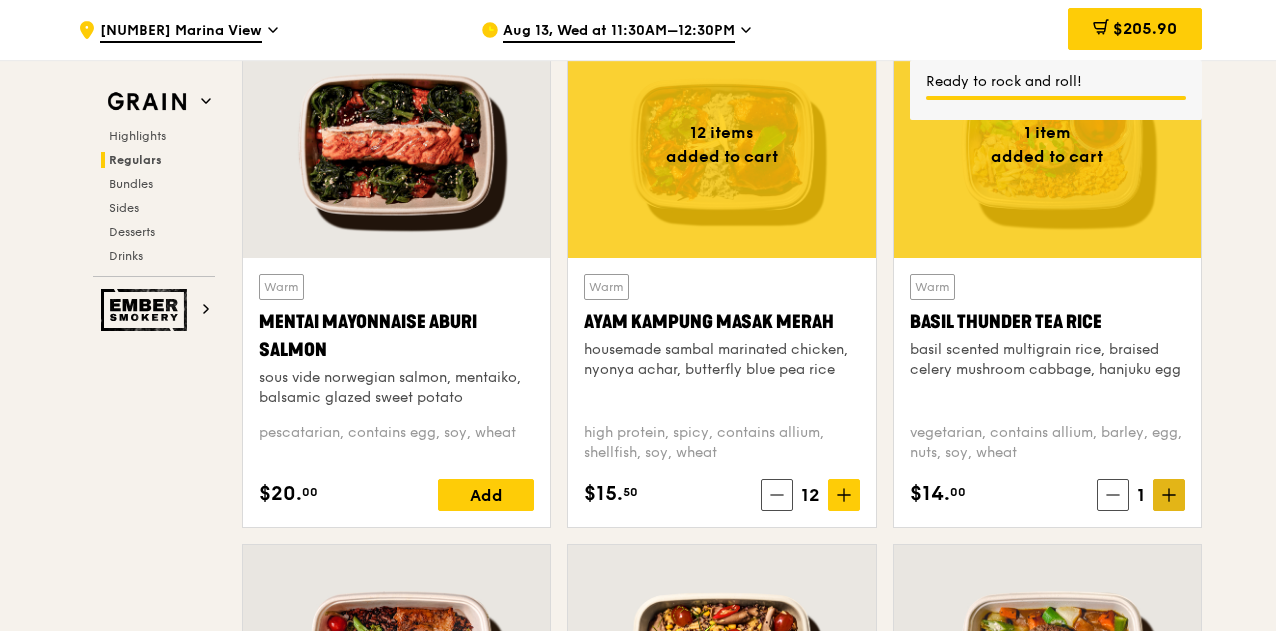 click 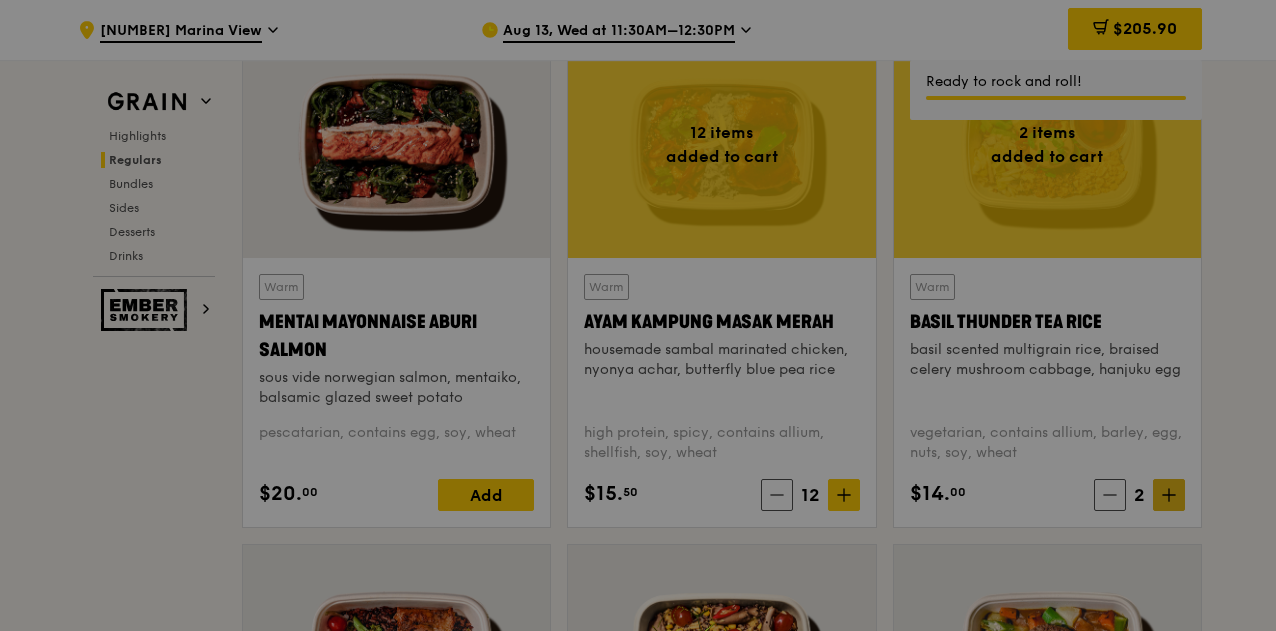 click on "Grain
Highlights
Regulars
Bundles
Sides
Desserts
Drinks
Ember Smokery
Meet the new Grain The Grain that loves to play. With ingredients. Flavours. Food. The kitchen is our happy place, where we experiment and cook up wholesome dishes that surprise and delight. And at the end of every Grain meal comes: “What will we  eat next?”
Highlights
Weekly rotating dishes inspired by flavours from around the world.
Warm
Hikari Miso Chicken Chow Mein
hong kong egg noodle, shiitake mushroom, roasted carrot
high protein, contains allium, dairy, egg, soy, wheat
$15.
50
Add
Warm
Thai Green Curry Fish
thai style green curry, seared dory, butterfly blue pea rice
pescatarian, spicy, contains allium, dairy, shellfish, soy, wheat
$14.
00
Add
Regulars" at bounding box center [638, 2498] 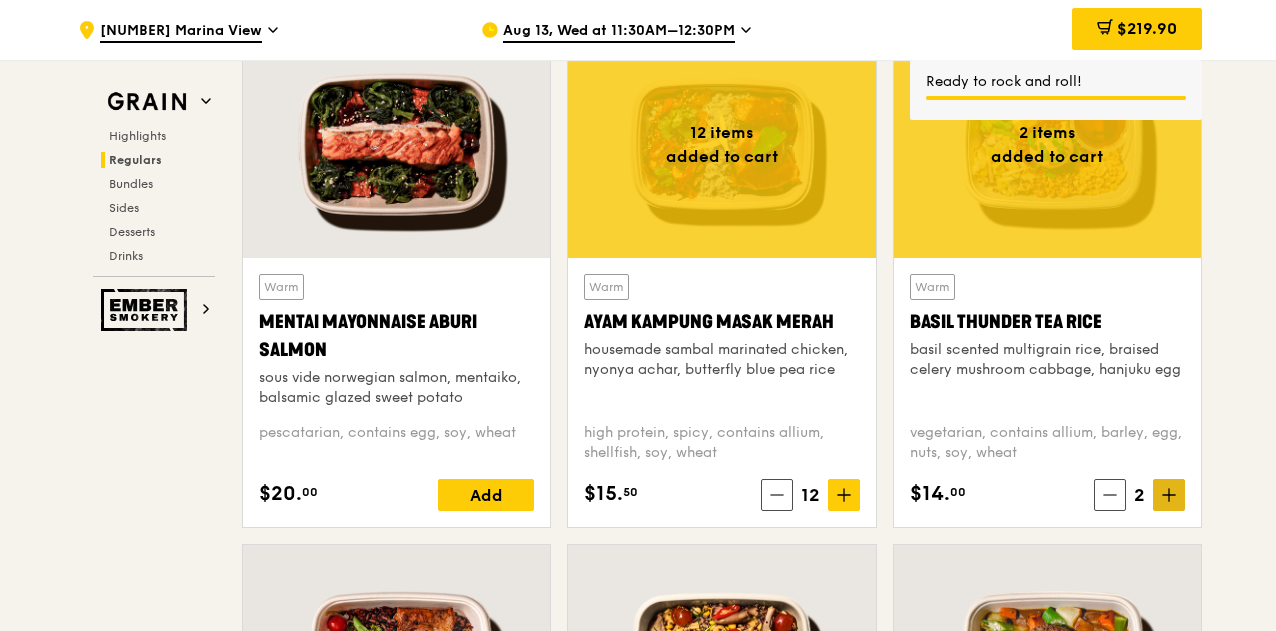 click 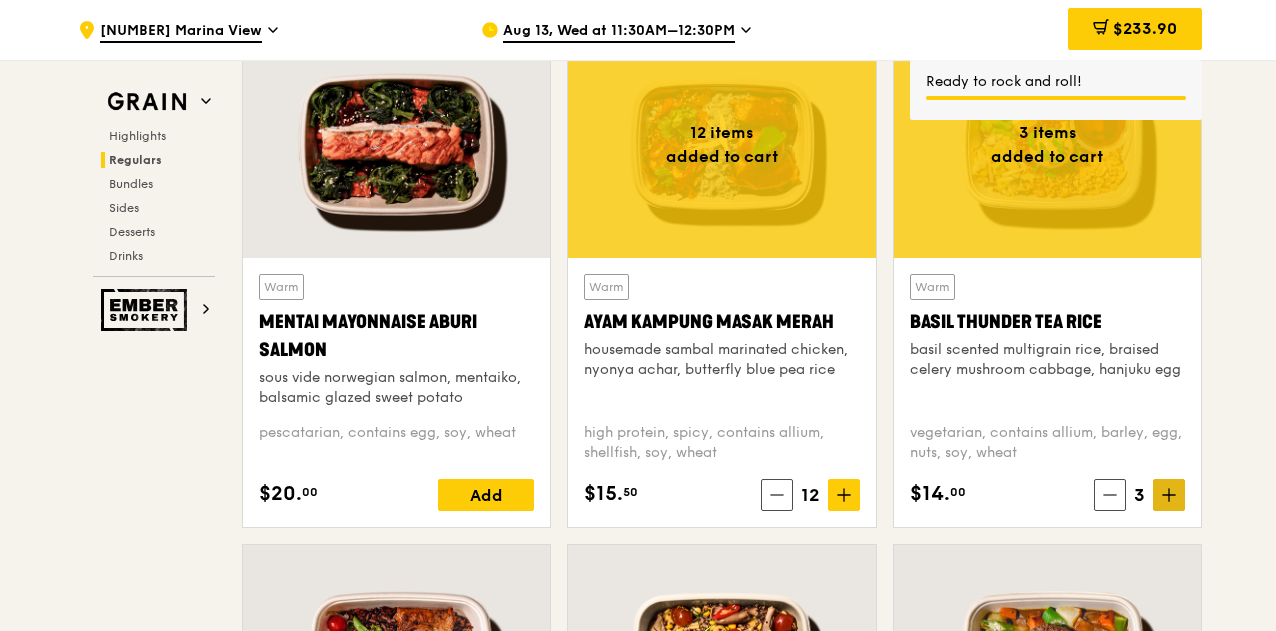 click 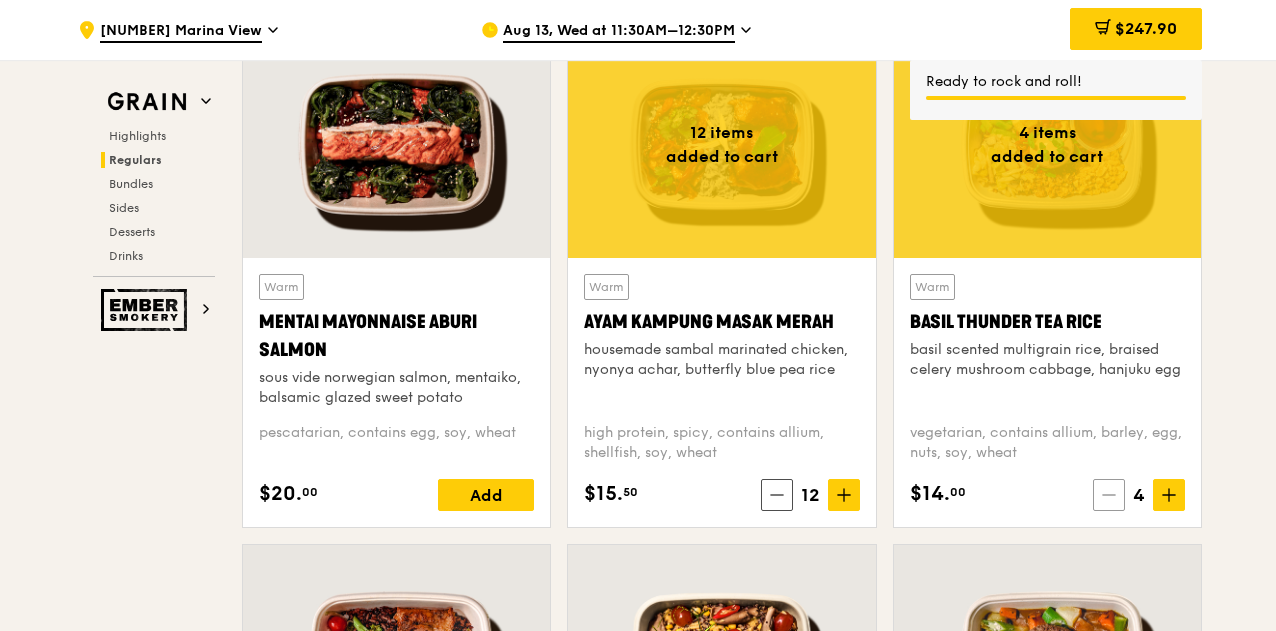click at bounding box center (1109, 495) 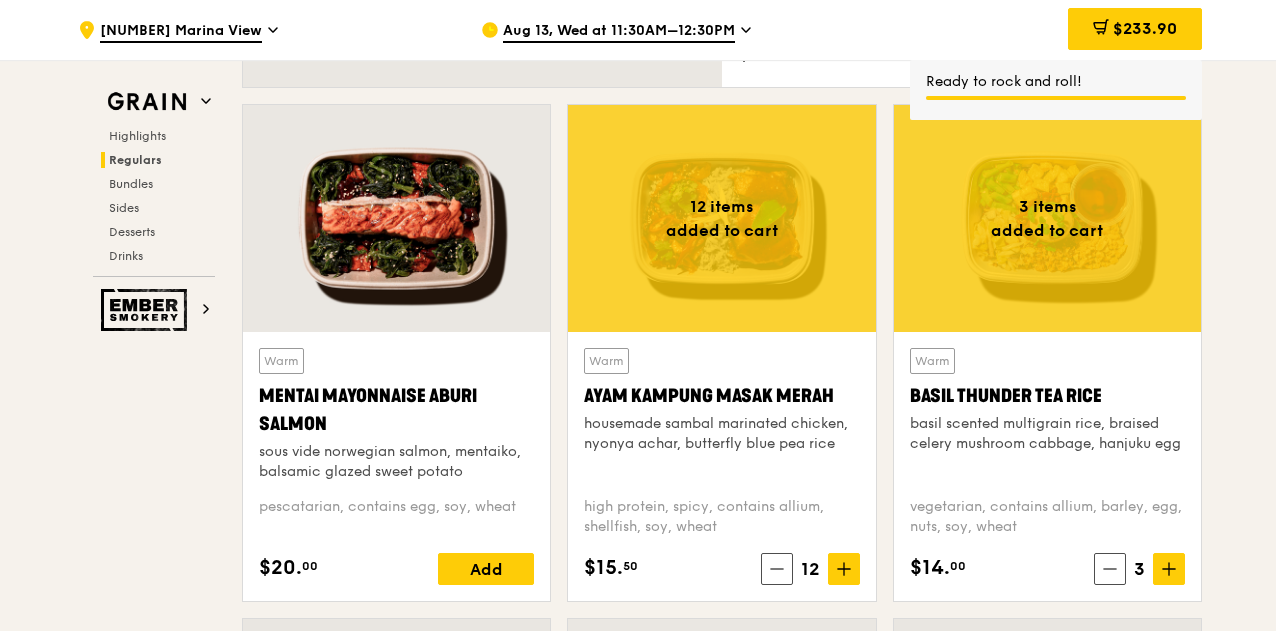 scroll, scrollTop: 1764, scrollLeft: 0, axis: vertical 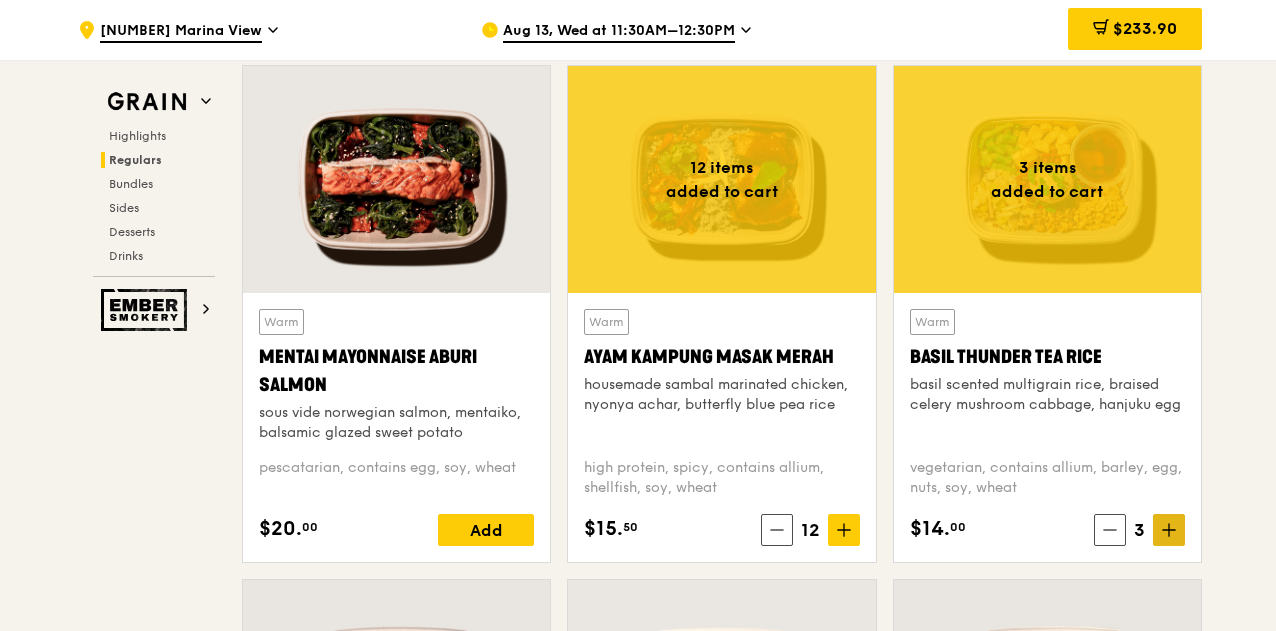 click 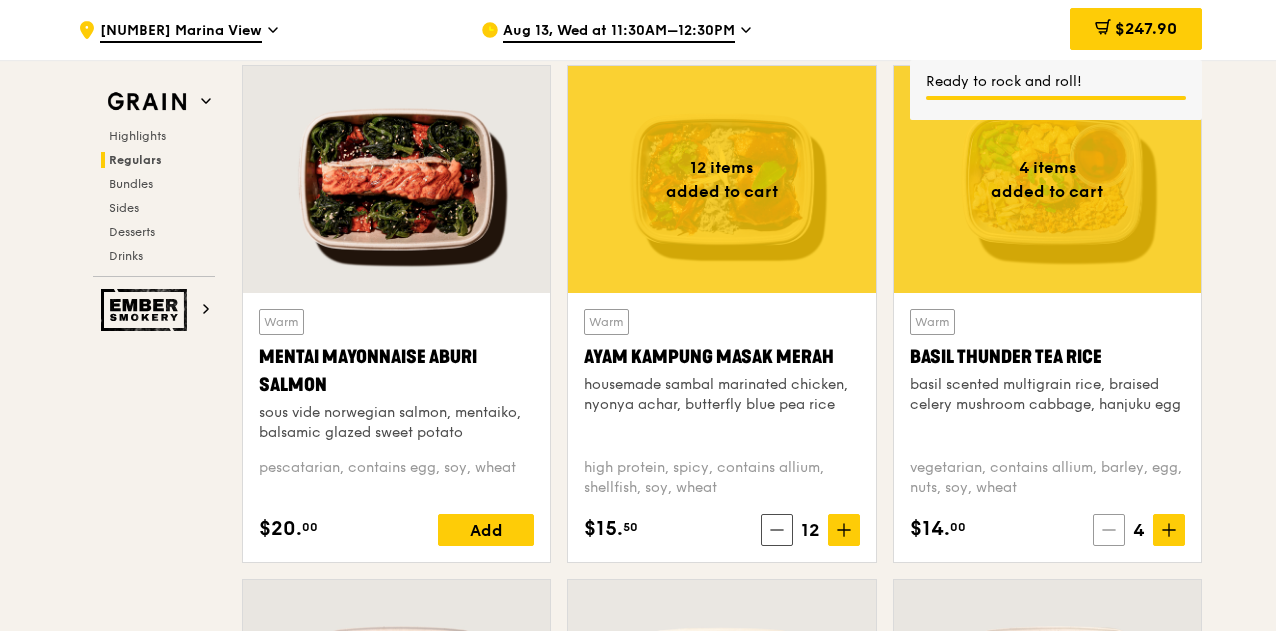 click 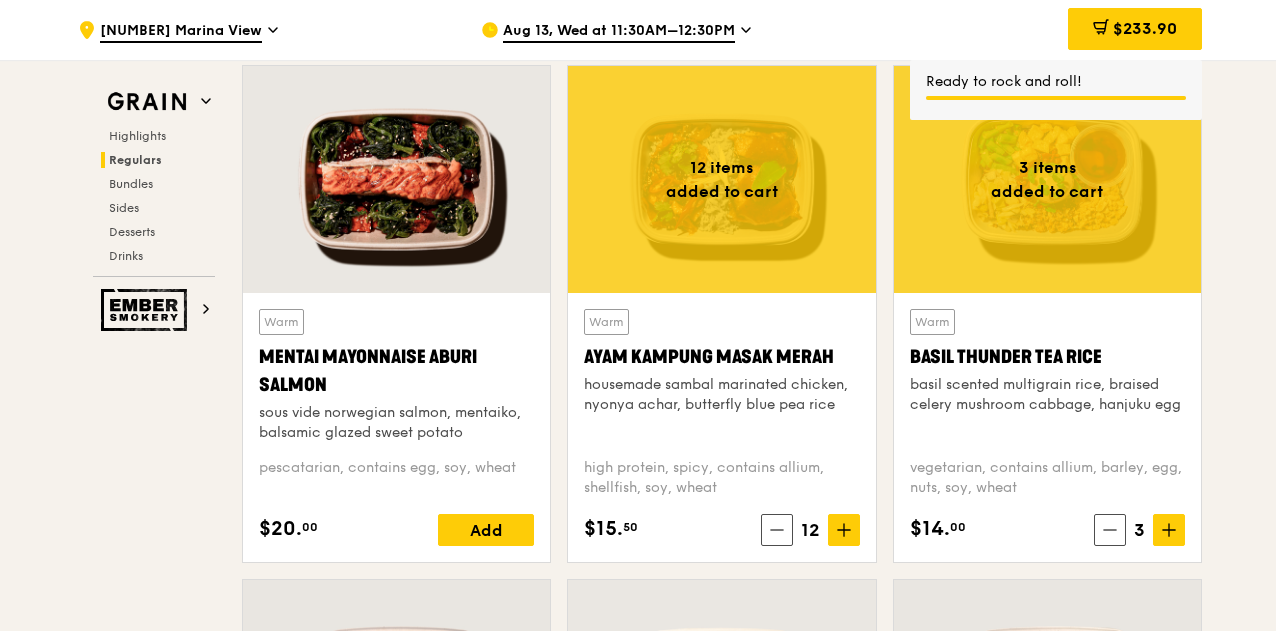 scroll, scrollTop: 1765, scrollLeft: 0, axis: vertical 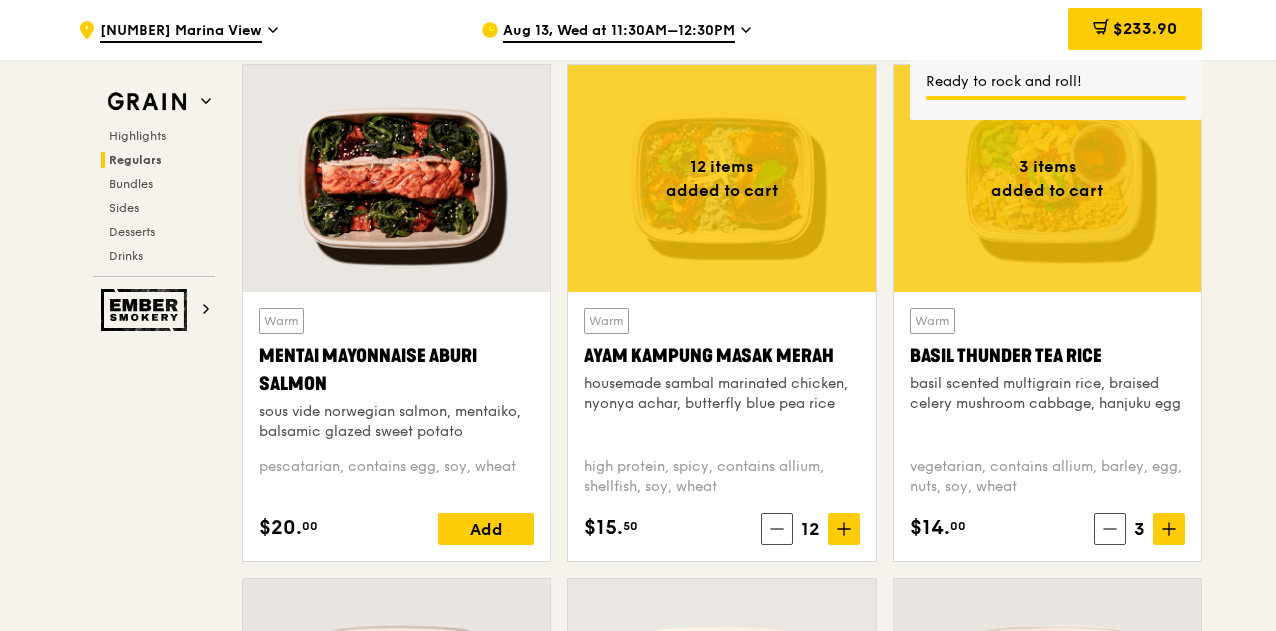 click on "12" at bounding box center (810, 529) 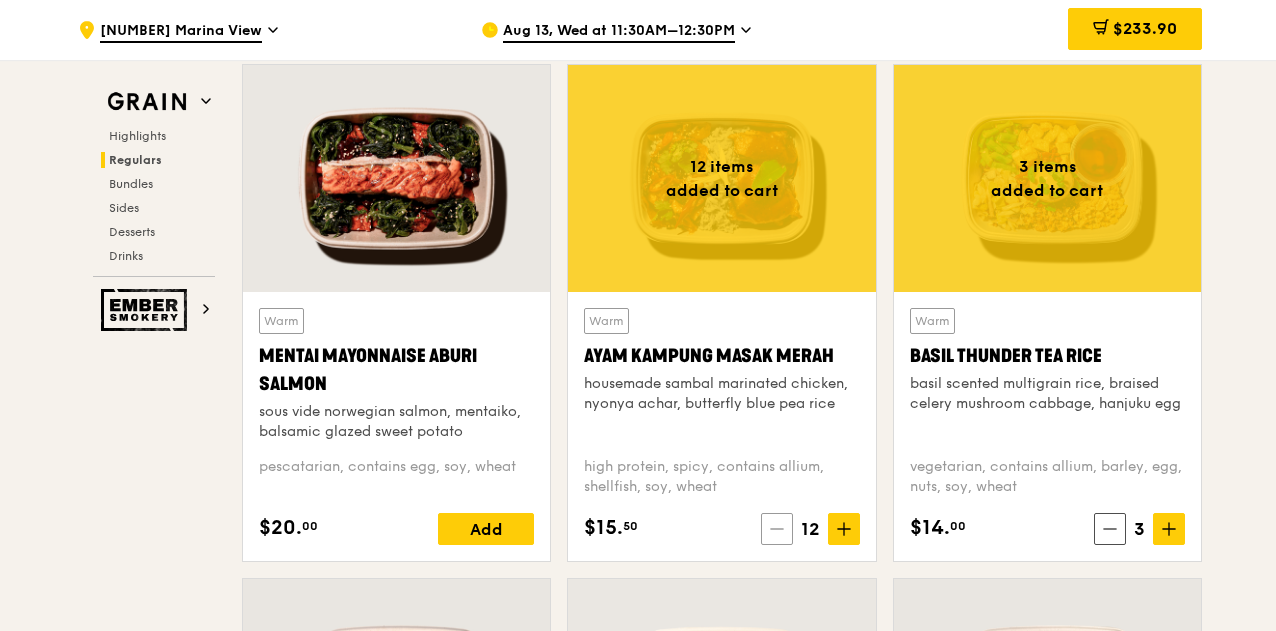 click 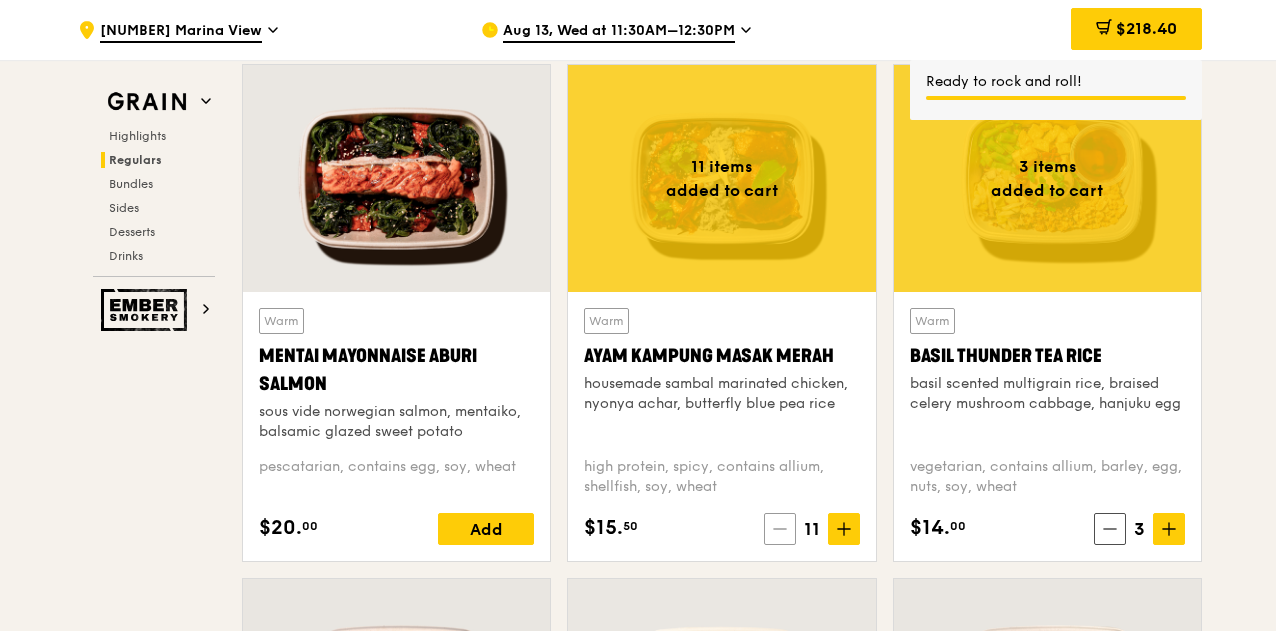 click 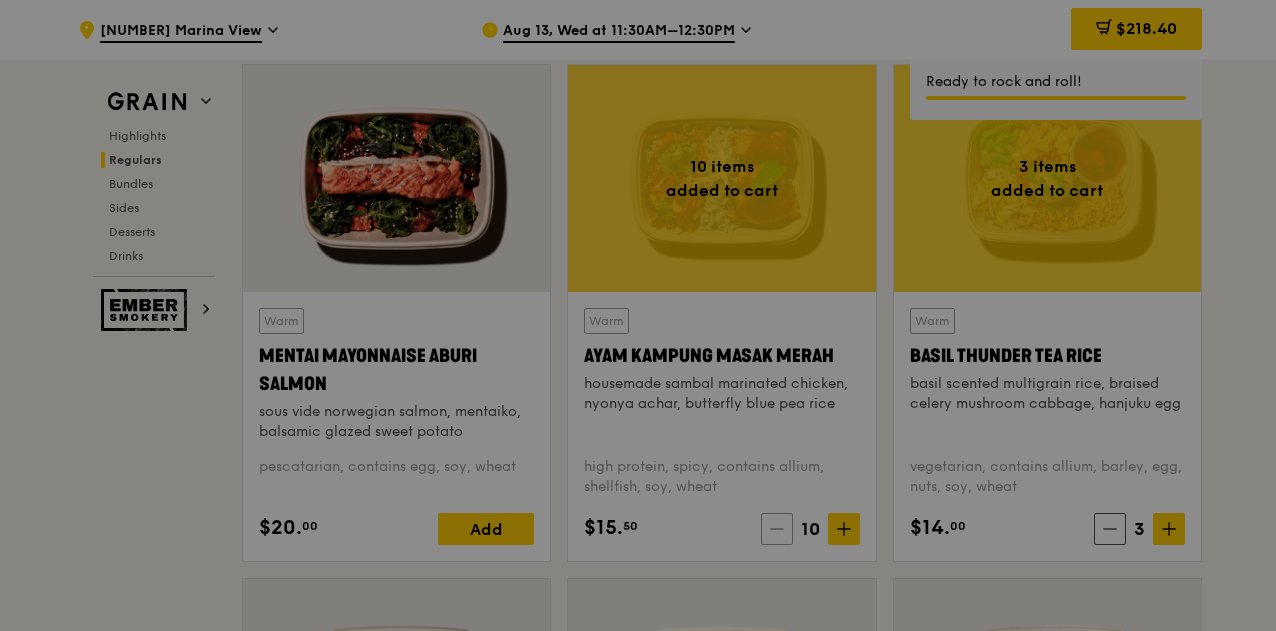 click at bounding box center (638, 315) 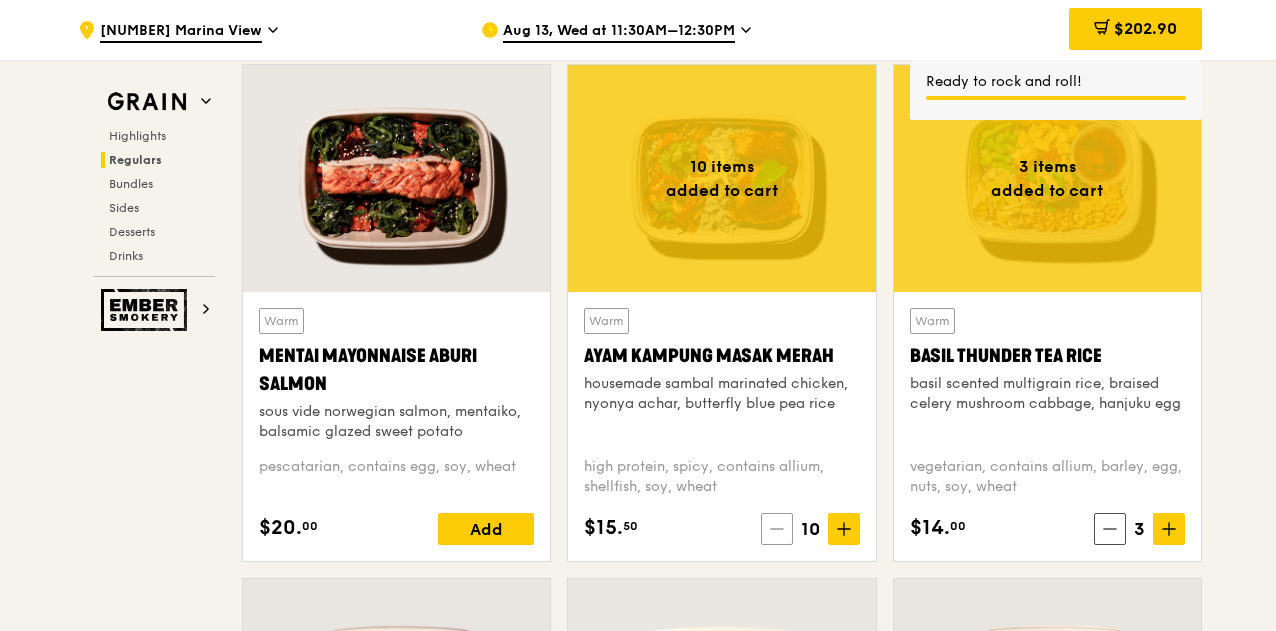 click 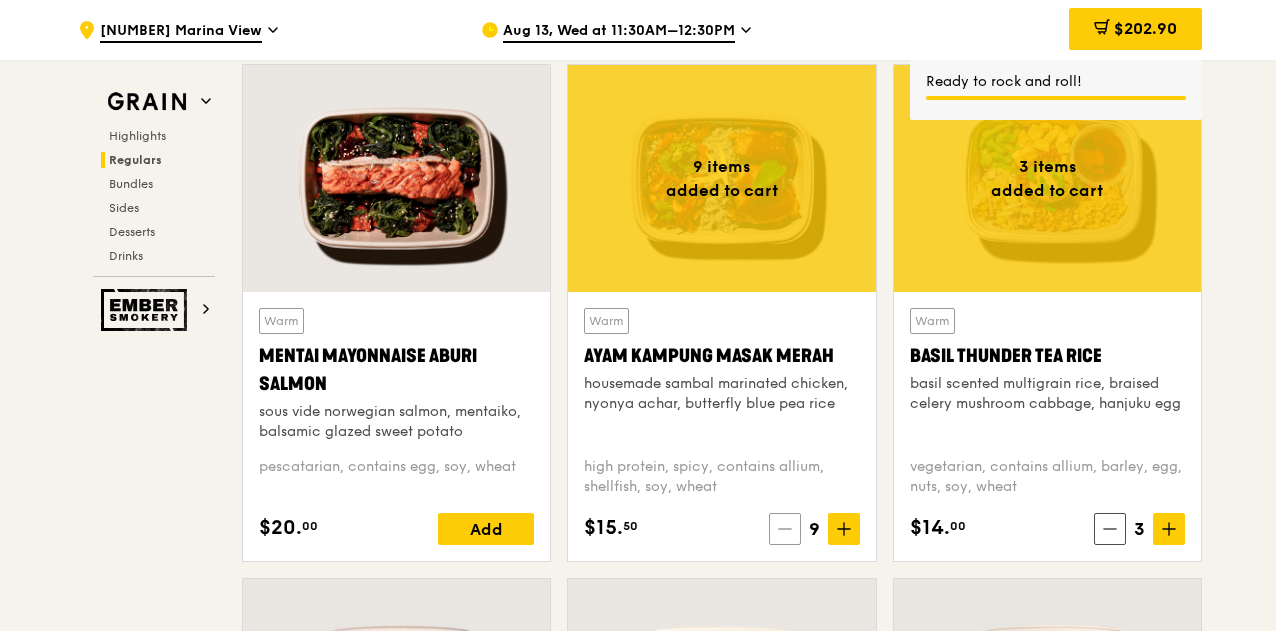click at bounding box center (785, 529) 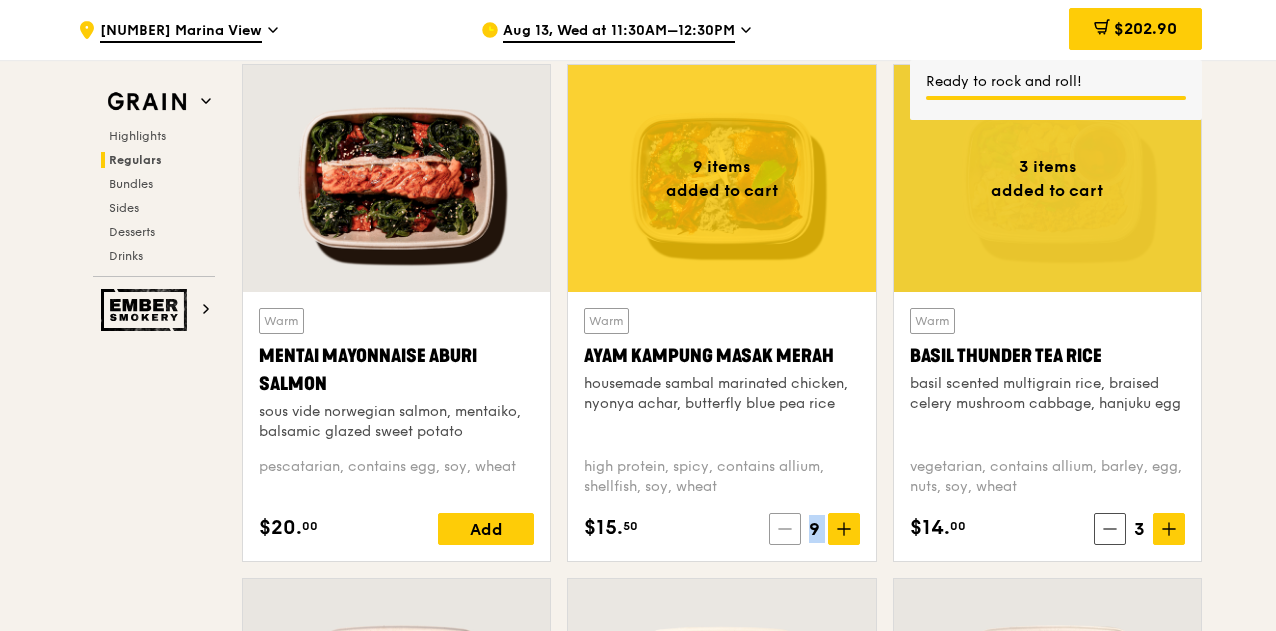 click at bounding box center [785, 529] 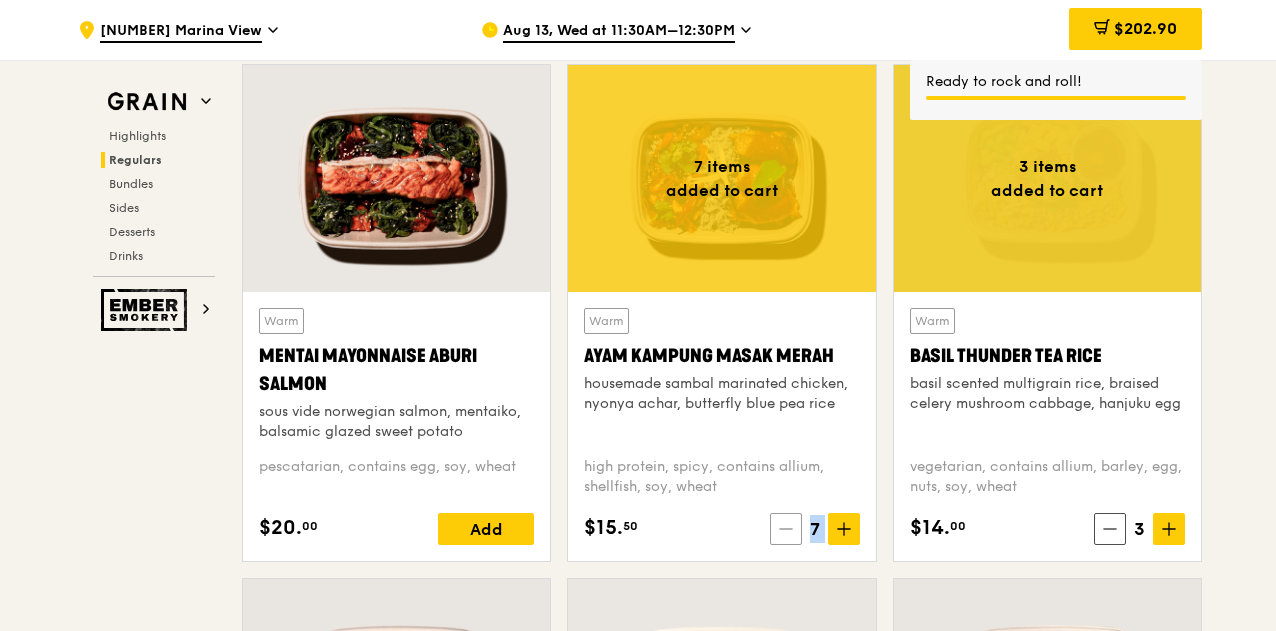 click at bounding box center [786, 529] 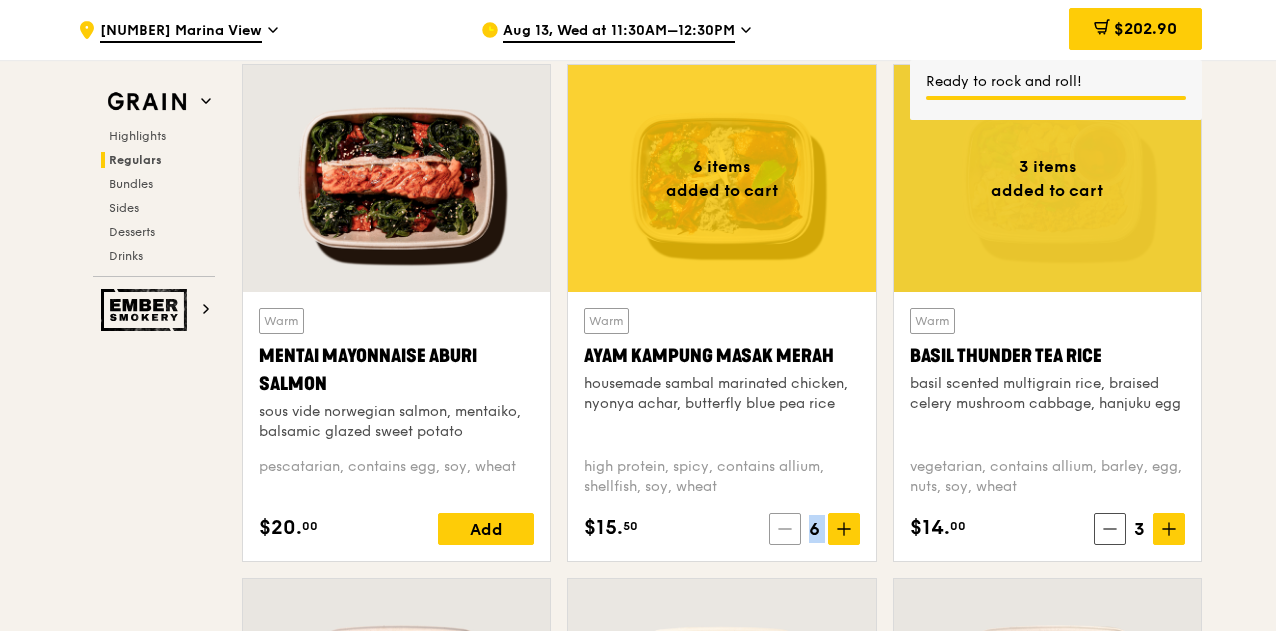click at bounding box center (785, 529) 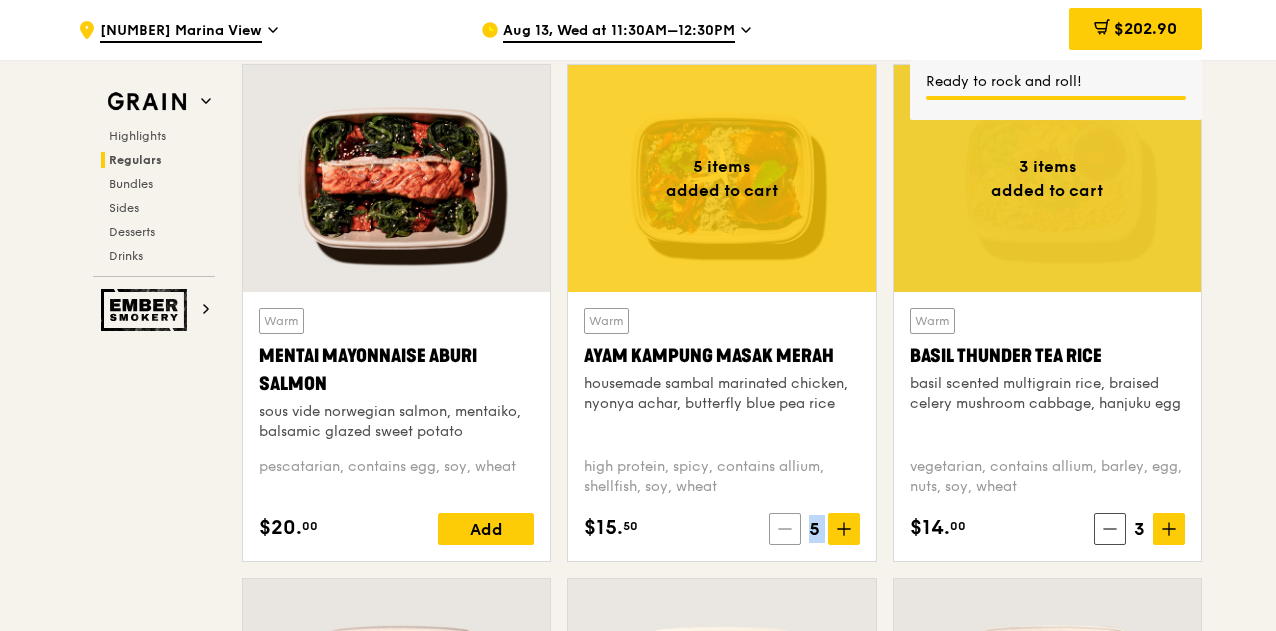 click at bounding box center (785, 529) 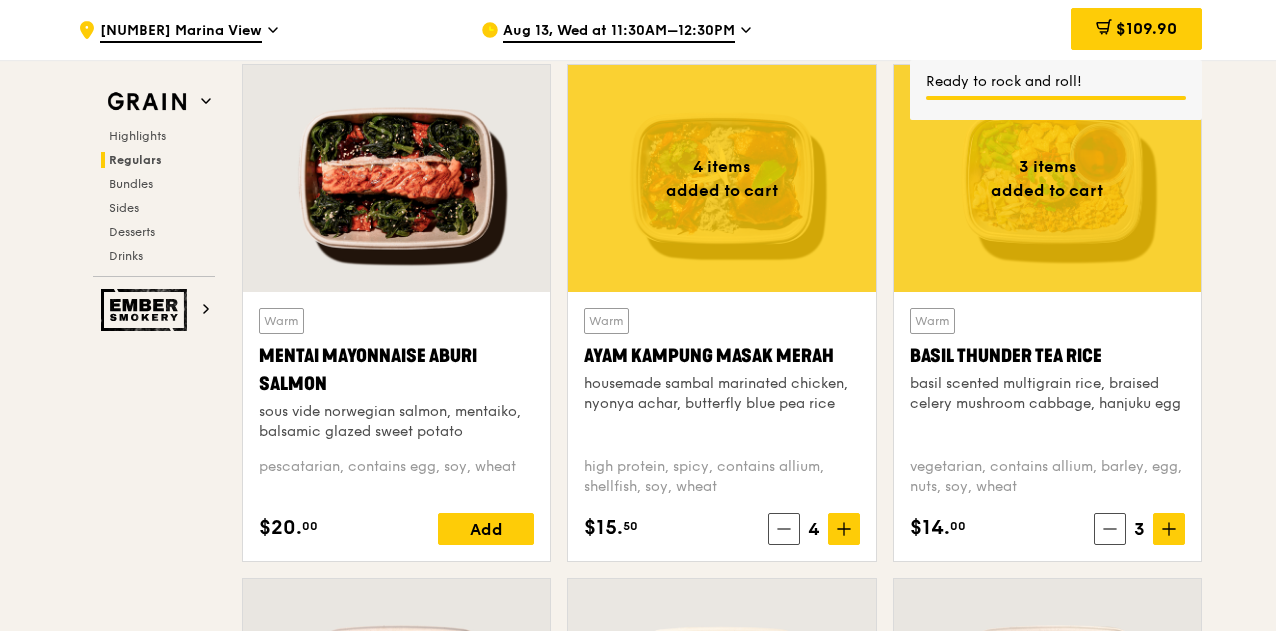 click on ".cls-1 {
fill: none;
stroke: #fff;
stroke-linecap: round;
stroke-linejoin: round;
stroke-width: 1.5px;
}
.cls-2 {
fill: #fecc07;
}
.cls-2, .cls-3 {
stroke-width: 0px;
}
.cls-3 {
fill: #fff;
fill-rule: evenodd;
}
[NUMBER] Marina View
Aug [DATE], Wed at 11:30AM–12:30PM
$[PRICE]
7
Ready to rock and roll!
Grain
Highlights
Regulars
Bundles
Sides
Desserts
Drinks
Ember Smokery
Meet the new Grain The Grain that loves to play. With ingredients. Flavours. Food. The kitchen is our happy place, where we experiment and cook up wholesome dishes that surprise and delight. And at the end of every Grain meal comes: “What will we  eat next?”
$[PRICE]." at bounding box center (638, 2502) 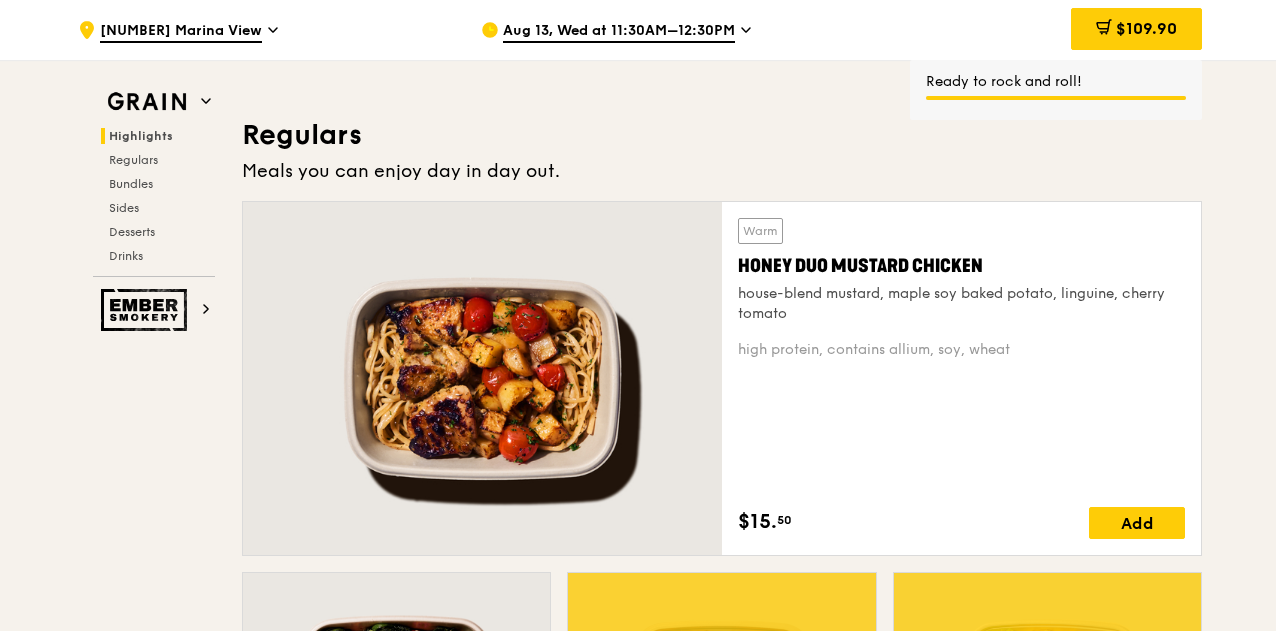 scroll, scrollTop: 1259, scrollLeft: 0, axis: vertical 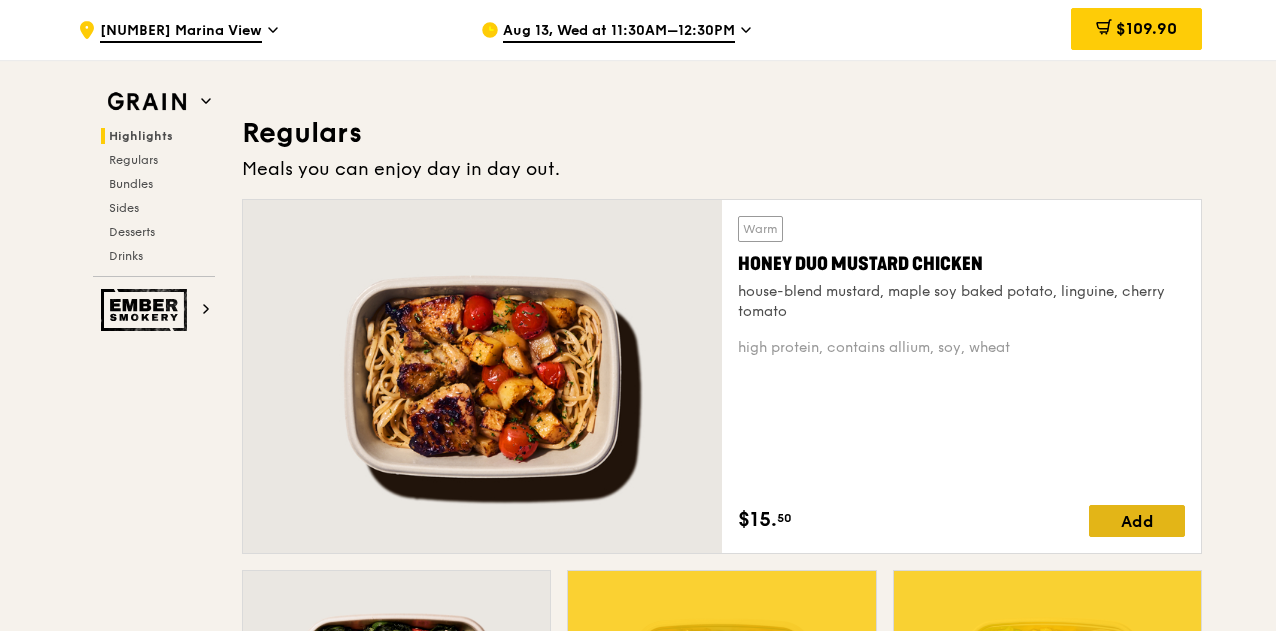 click on "Add" at bounding box center [1137, 521] 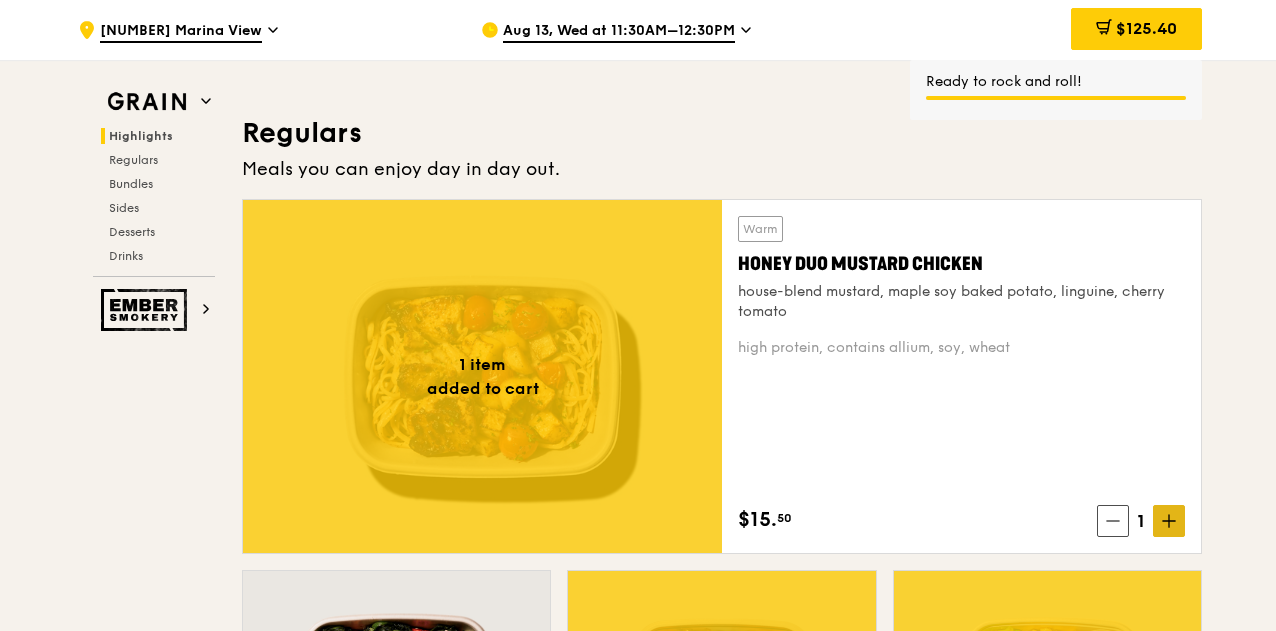 click 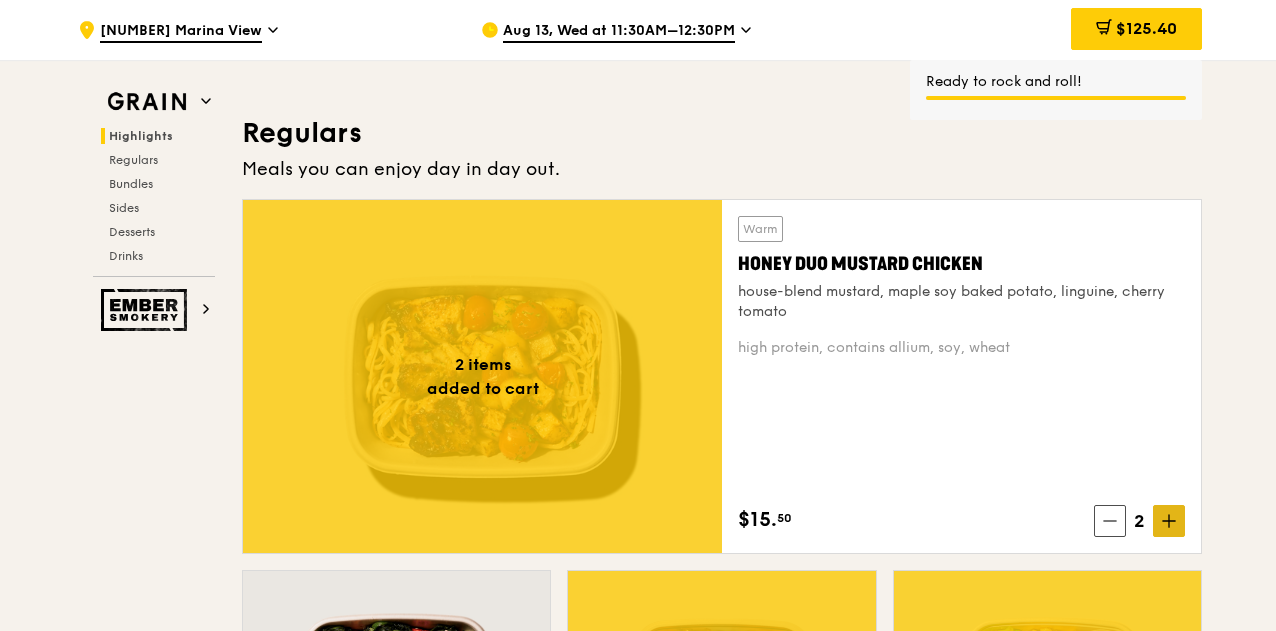 click on "Grain
Highlights
Regulars
Bundles
Sides
Desserts
Drinks
Ember Smokery
Meet the new Grain The Grain that loves to play. With ingredients. Flavours. Food. The kitchen is our happy place, where we experiment and cook up wholesome dishes that surprise and delight. And at the end of every Grain meal comes: “What will we  eat next?”
Highlights
Weekly rotating dishes inspired by flavours from around the world.
Warm
Hikari Miso Chicken Chow Mein
hong kong egg noodle, shiitake mushroom, roasted carrot
high protein, contains allium, dairy, egg, soy, wheat
$15.
50
Add
Warm
Thai Green Curry Fish
thai style green curry, seared dory, butterfly blue pea rice
pescatarian, spicy, contains allium, dairy, shellfish, soy, wheat
$14.
00
Add
Regulars" at bounding box center [638, 3038] 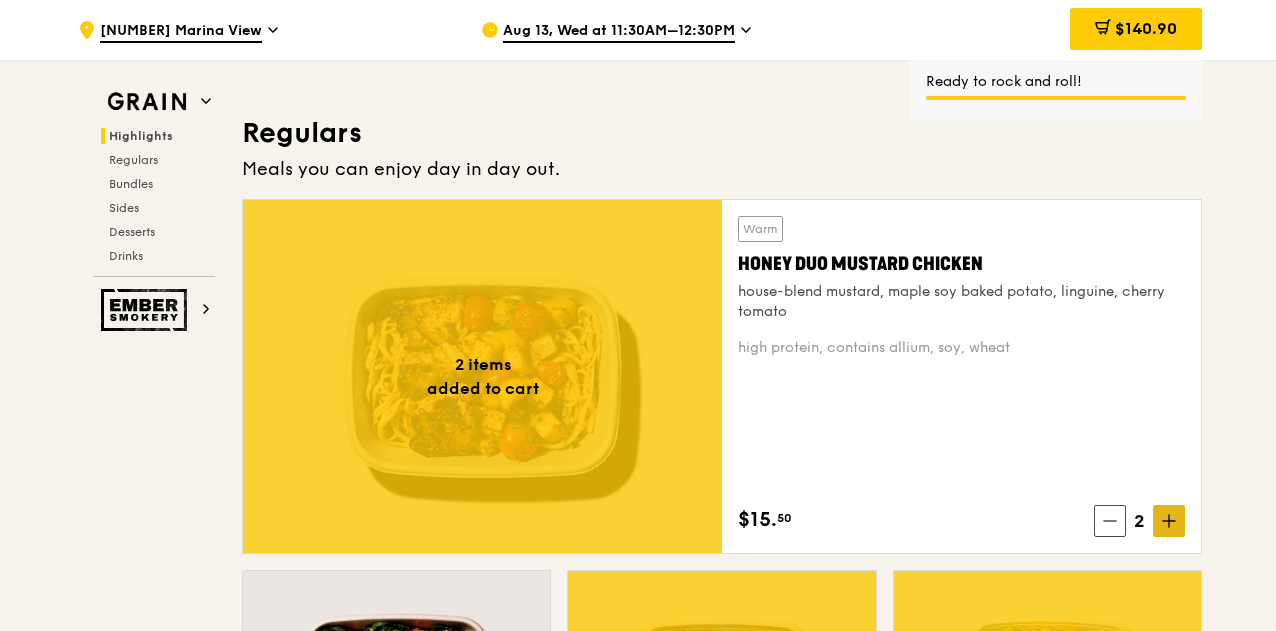 click 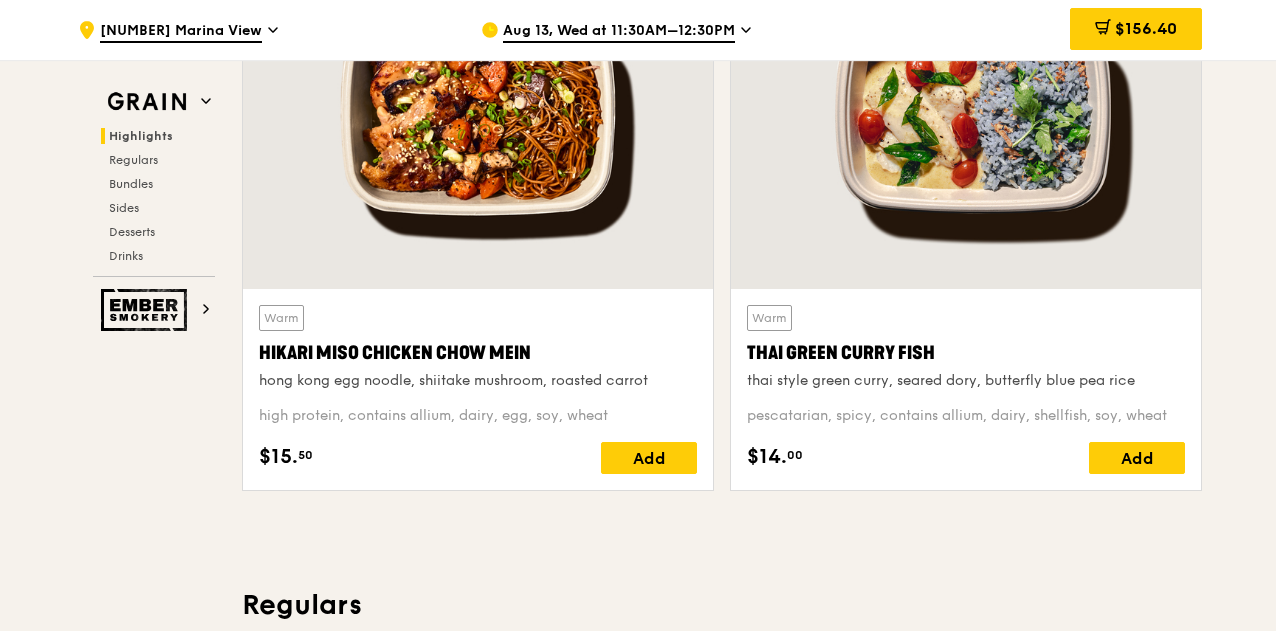 scroll, scrollTop: 800, scrollLeft: 0, axis: vertical 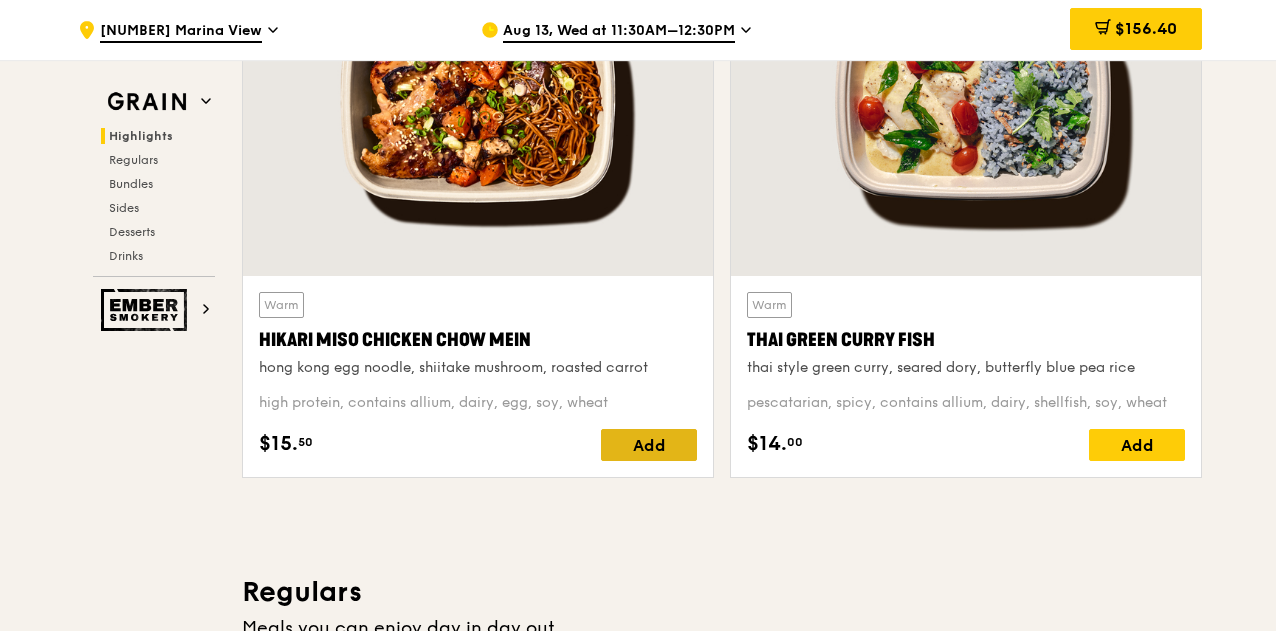 click on "Add" at bounding box center [649, 445] 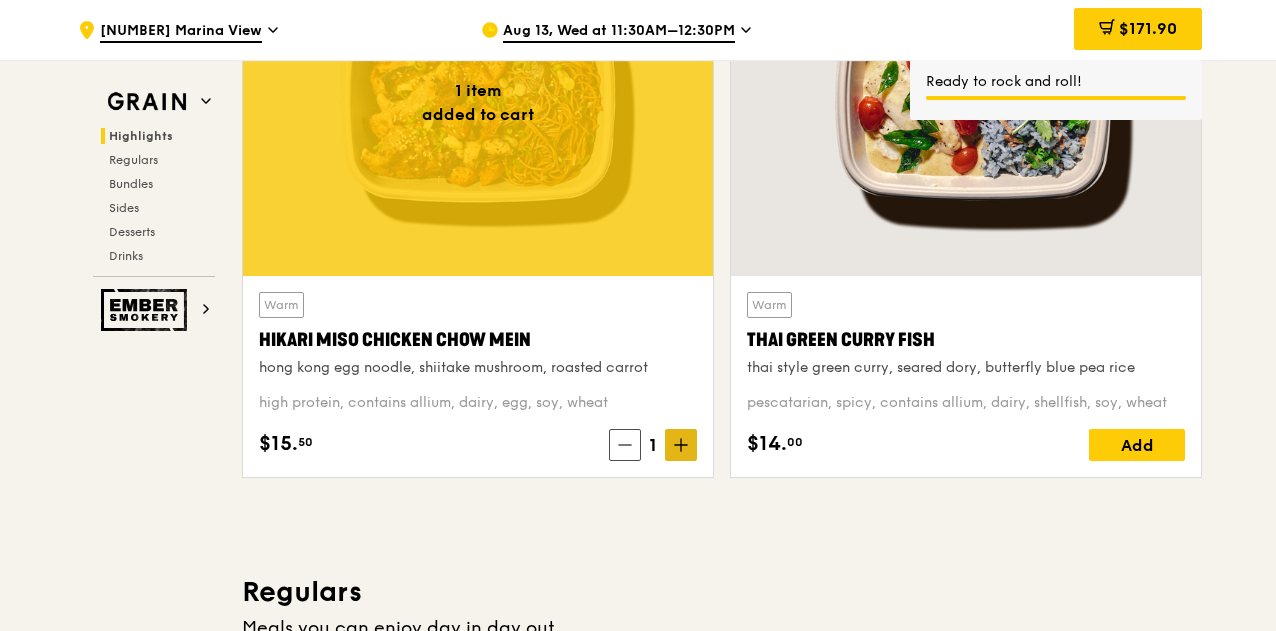 click at bounding box center (681, 445) 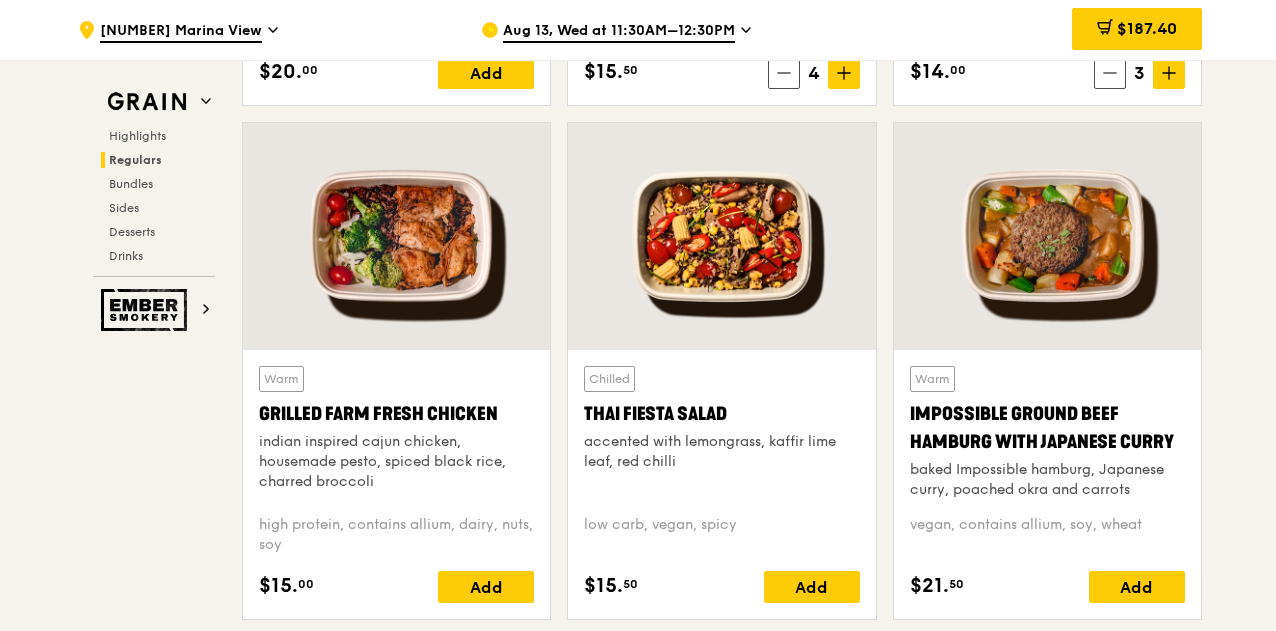 scroll, scrollTop: 2225, scrollLeft: 0, axis: vertical 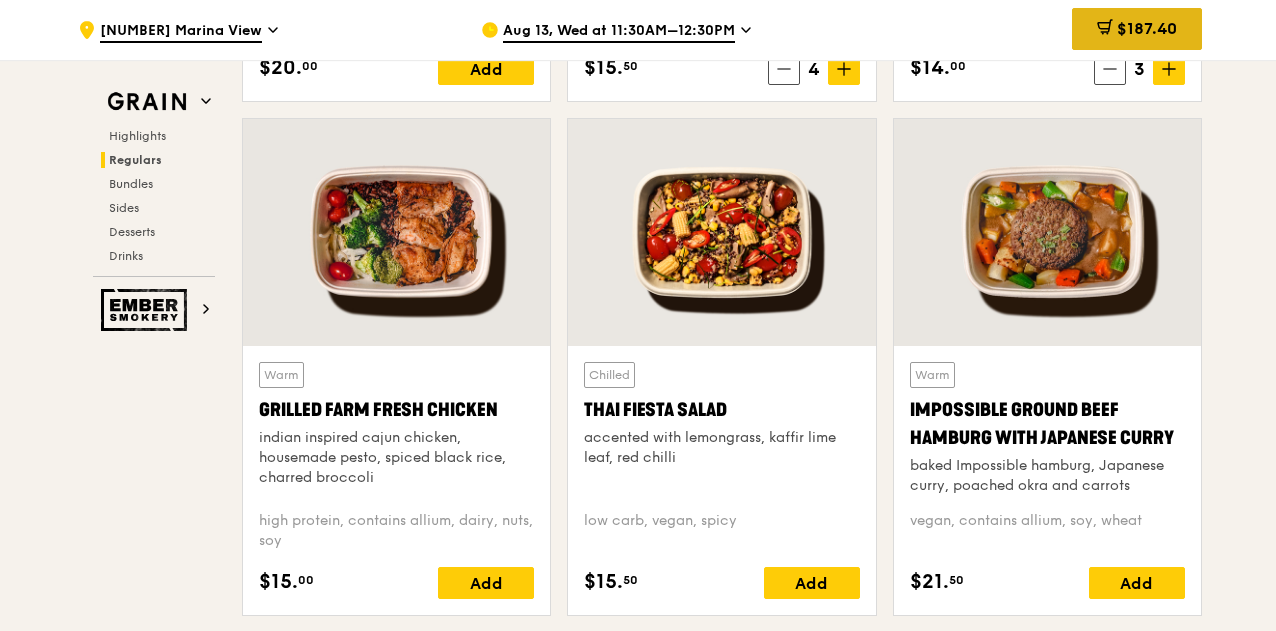 click on "$187.40" at bounding box center (1147, 28) 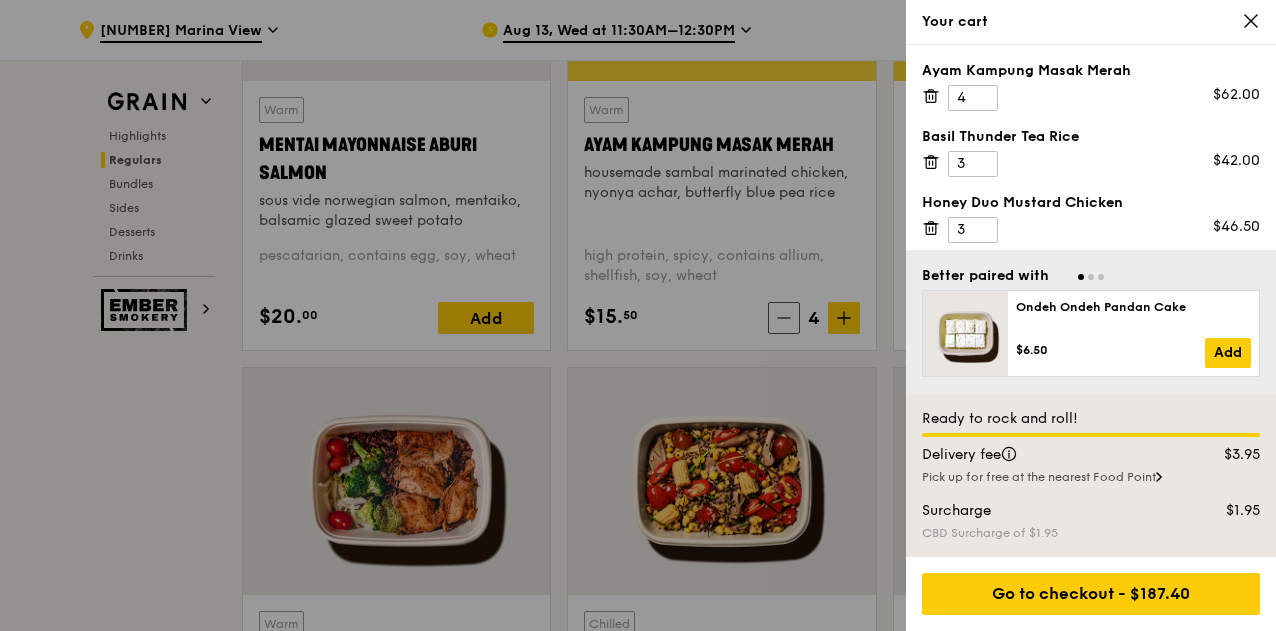 scroll, scrollTop: 1975, scrollLeft: 0, axis: vertical 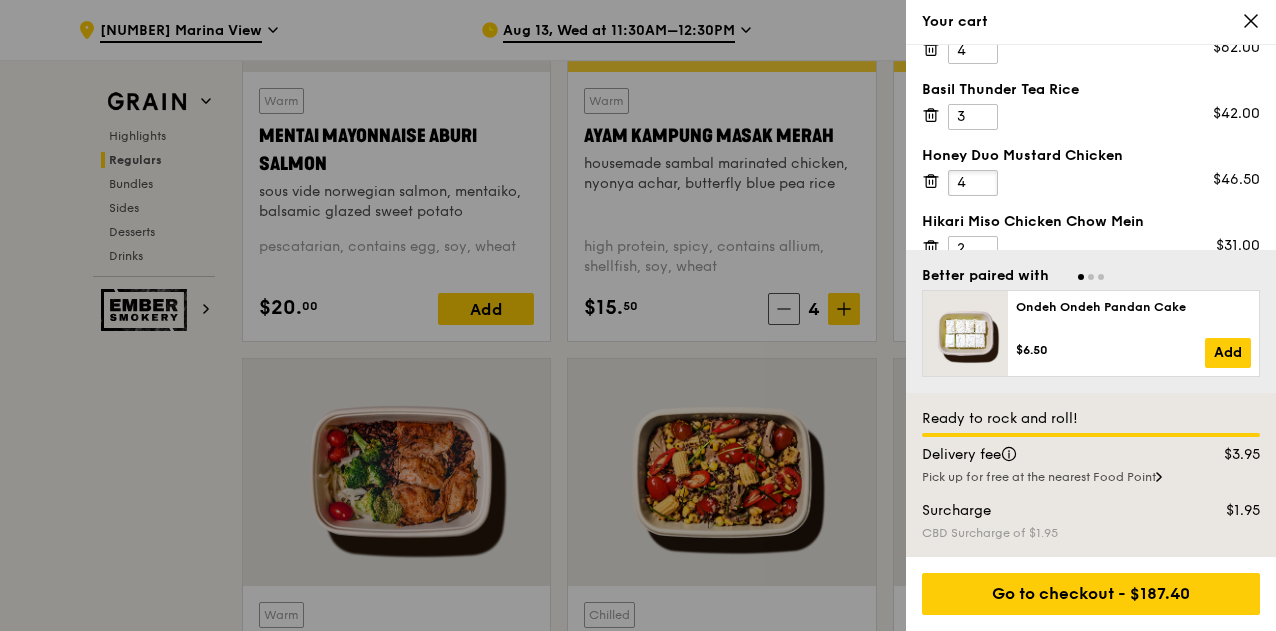 type on "4" 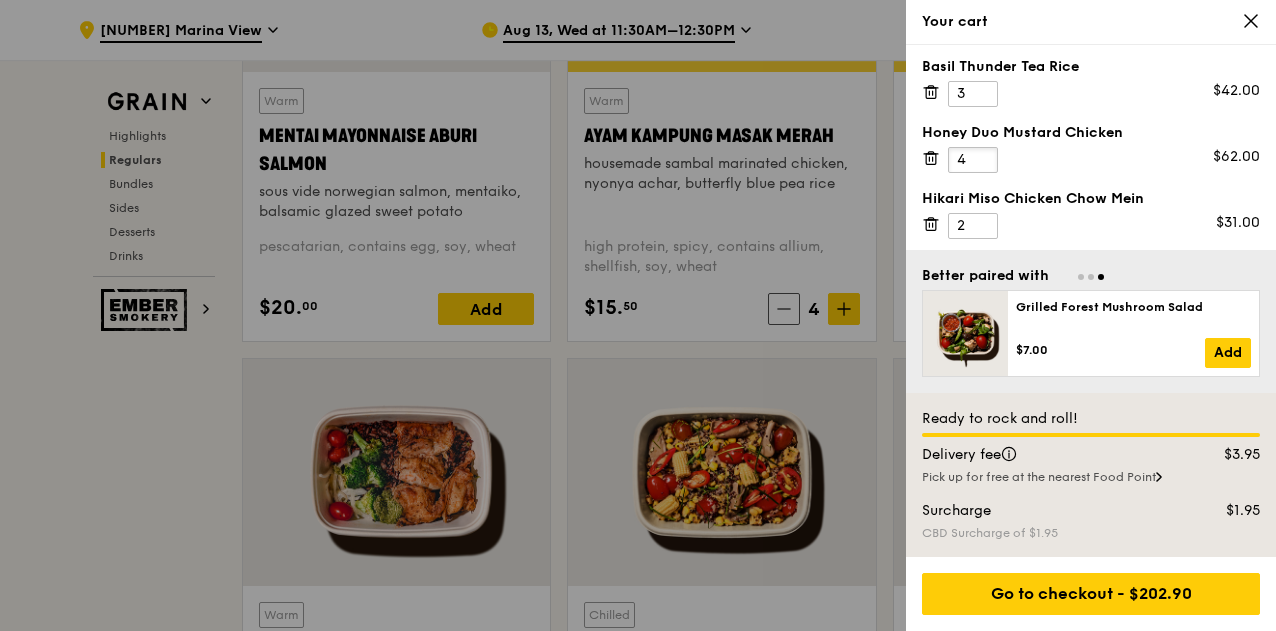 scroll, scrollTop: 0, scrollLeft: 0, axis: both 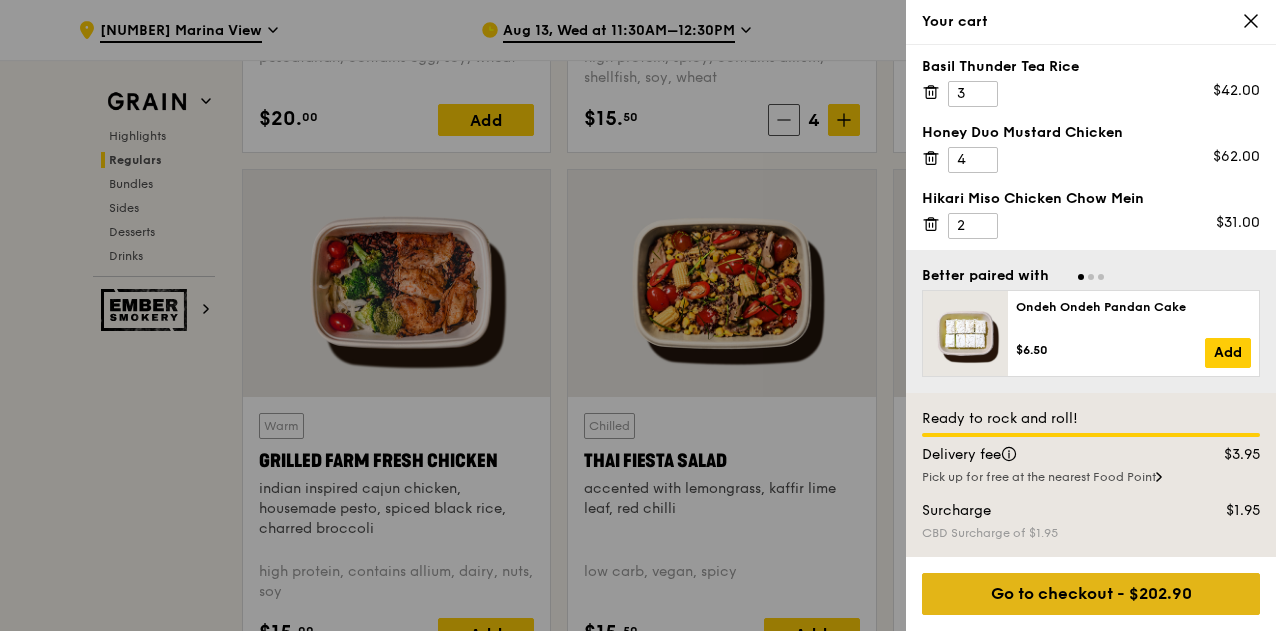 click on "Go to checkout - $202.90" at bounding box center [1091, 594] 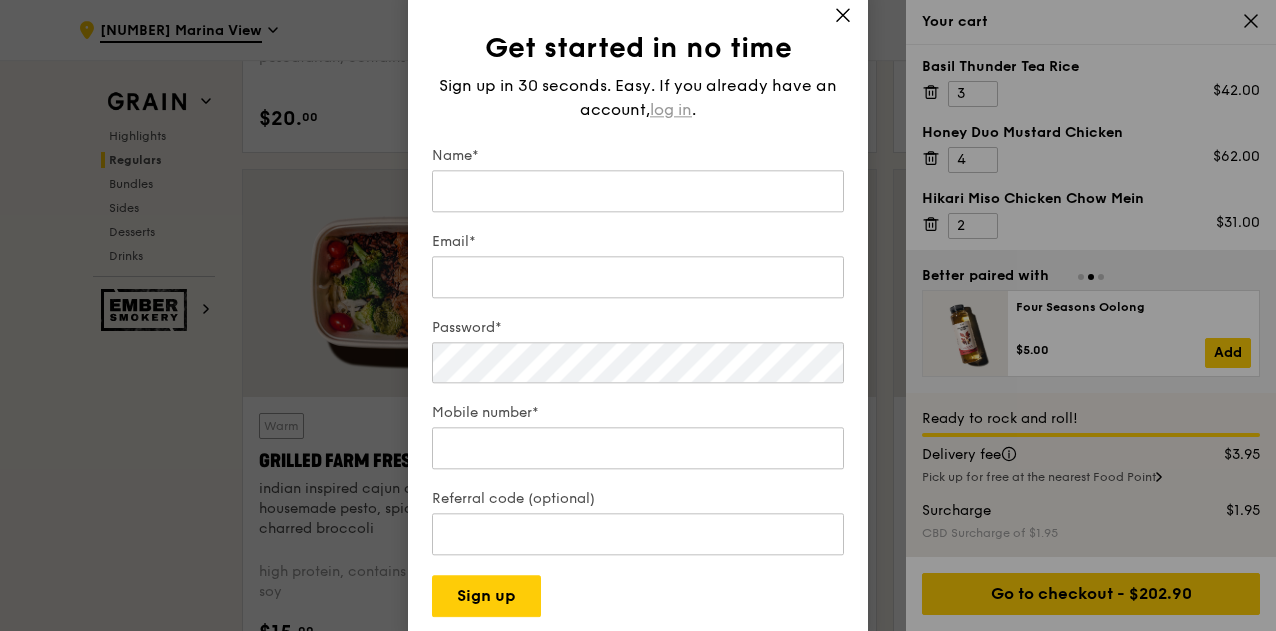 click on "log in" at bounding box center [671, 110] 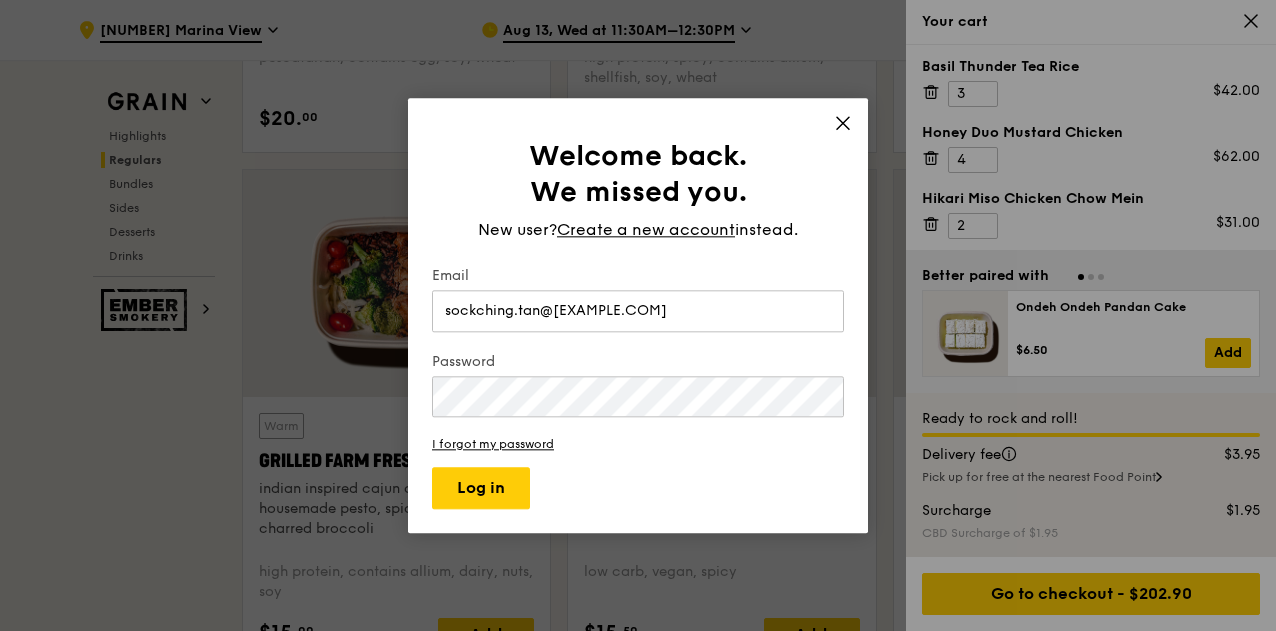 type on "sockching.tan@[EXAMPLE.COM]" 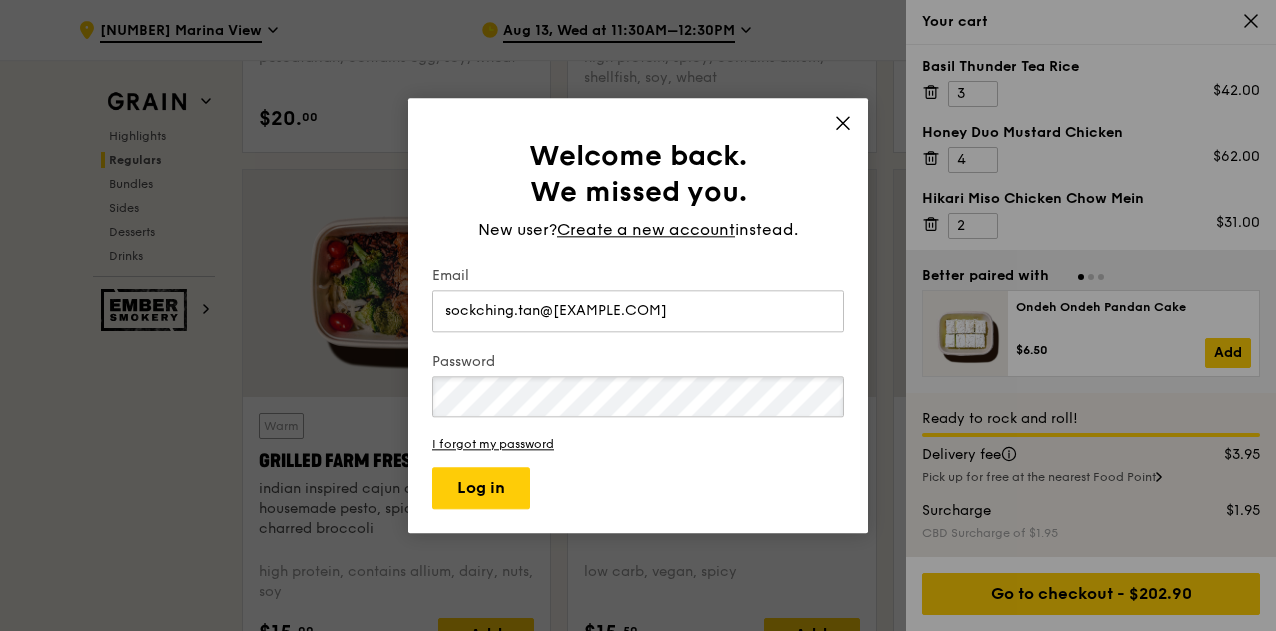 click on "Log in" at bounding box center (481, 488) 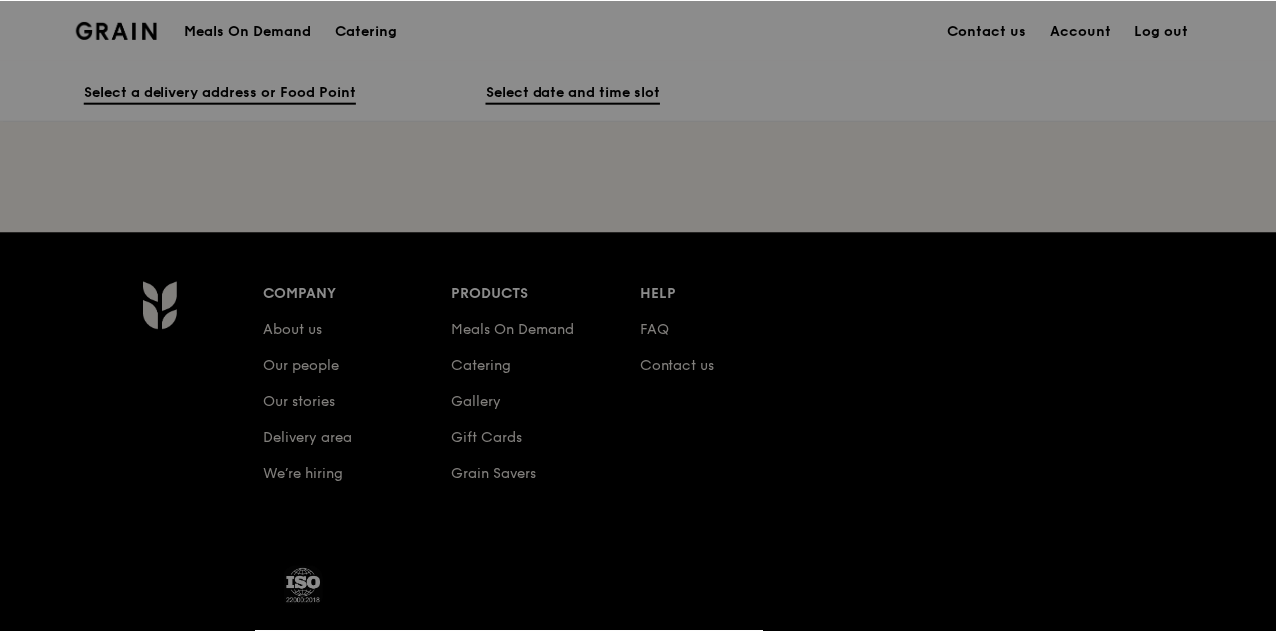 scroll, scrollTop: 0, scrollLeft: 0, axis: both 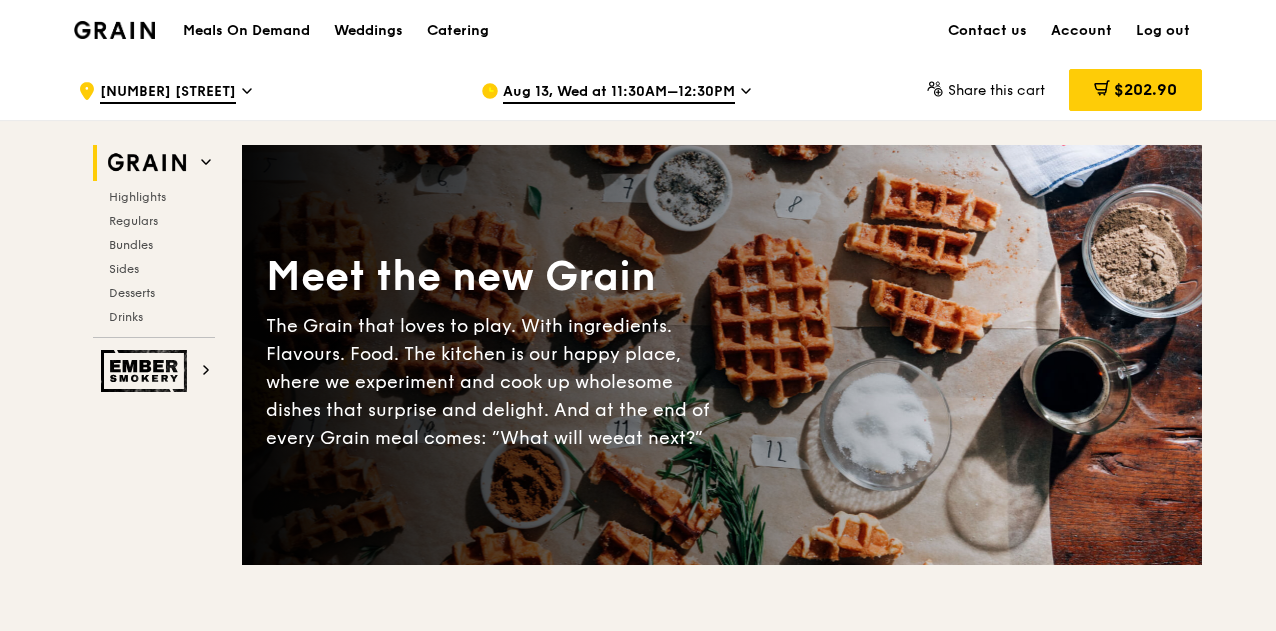 click on "[NUMBER] [STREET]
[DATE], [DAY] at [TIME]–[TIME]
Share this cart
$[PRICE]
[NUMBER]
Grain
Highlights
Regulars
Bundles
Sides
Desserts
Drinks
Ember Smokery
Meet the new Grain The Grain that loves to play. With ingredients. Flavours. Food. The kitchen is our happy place, where we experiment and cook up wholesome dishes that surprise and delight. And at the end of every Grain meal comes: “What will we  eat next?”" at bounding box center [638, 4267] 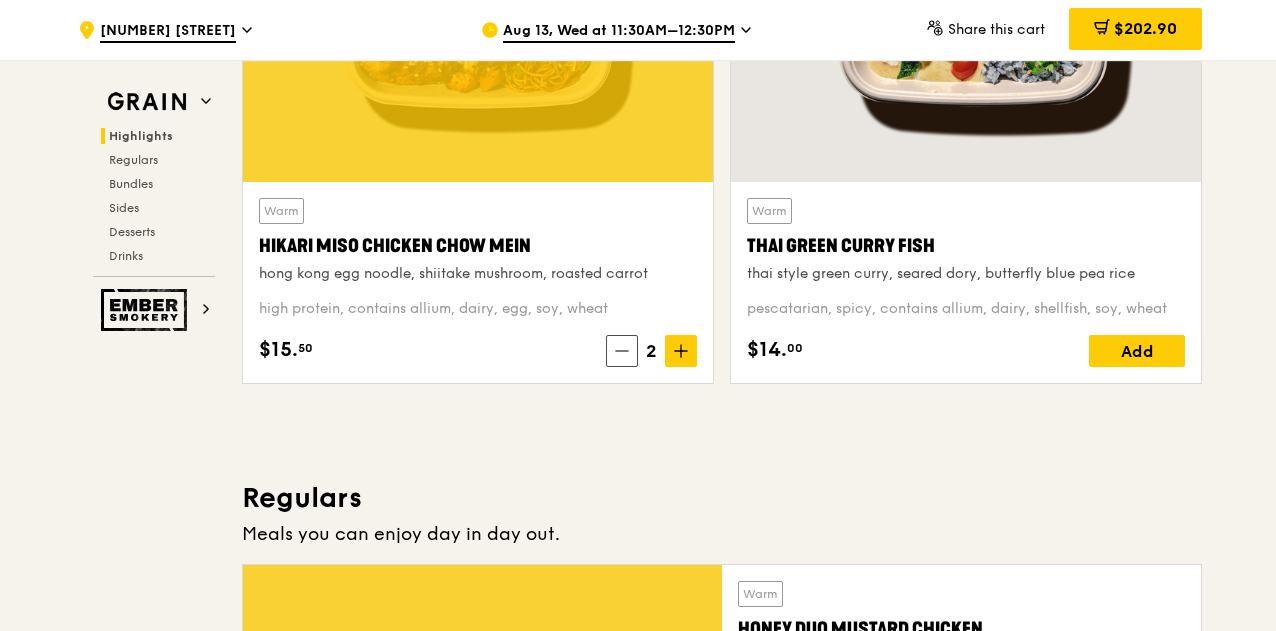 scroll, scrollTop: 638, scrollLeft: 0, axis: vertical 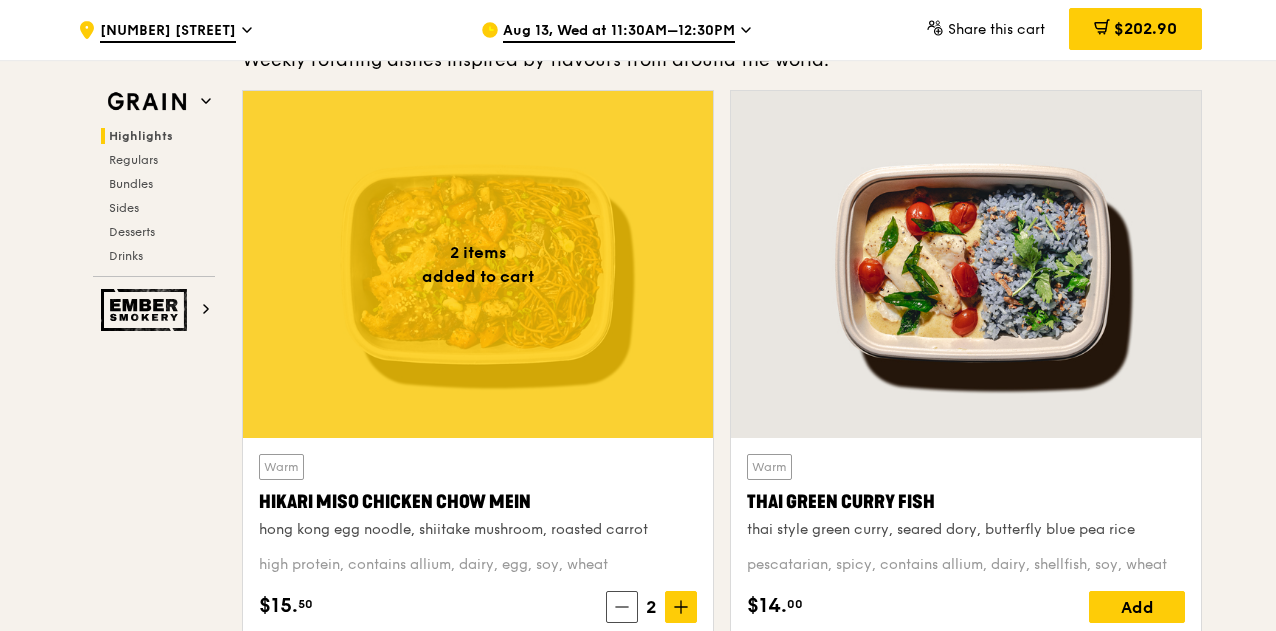 click at bounding box center (966, 264) 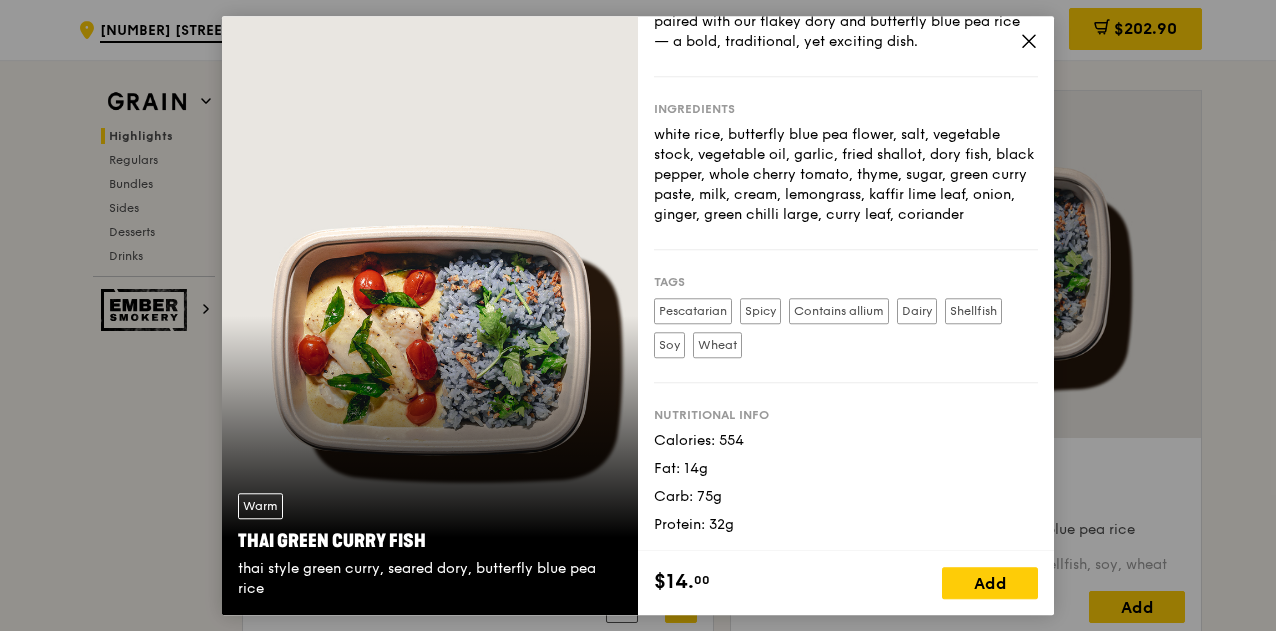 scroll, scrollTop: 146, scrollLeft: 0, axis: vertical 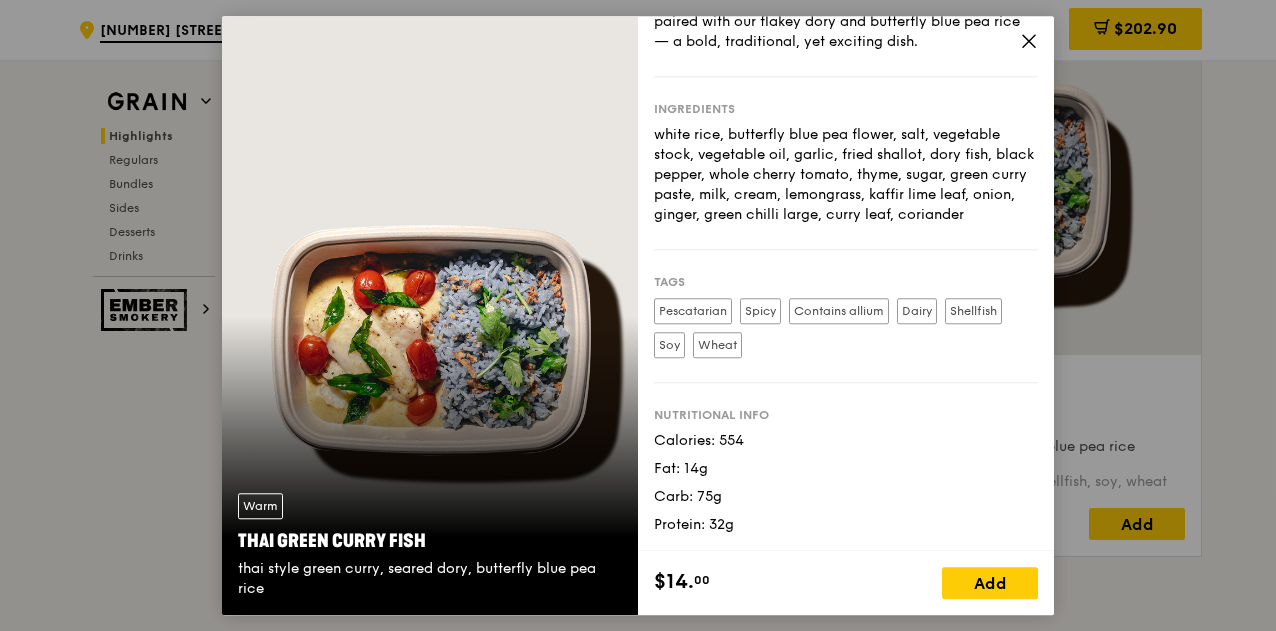 click at bounding box center [1029, 44] 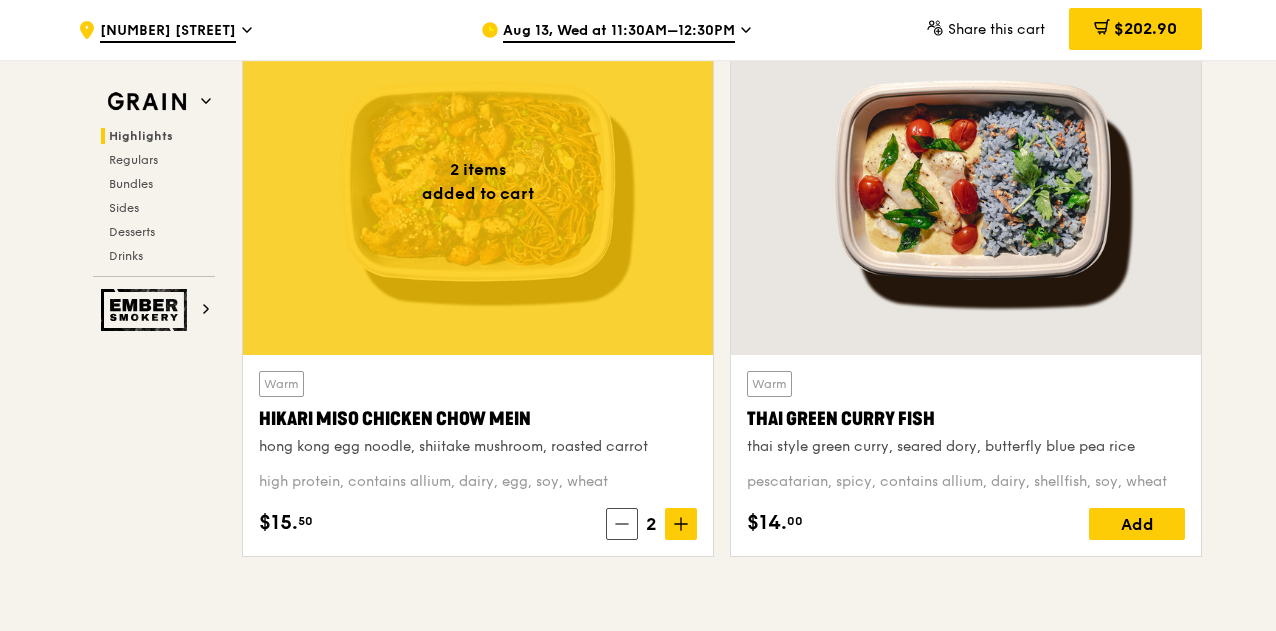 click at bounding box center [478, 181] 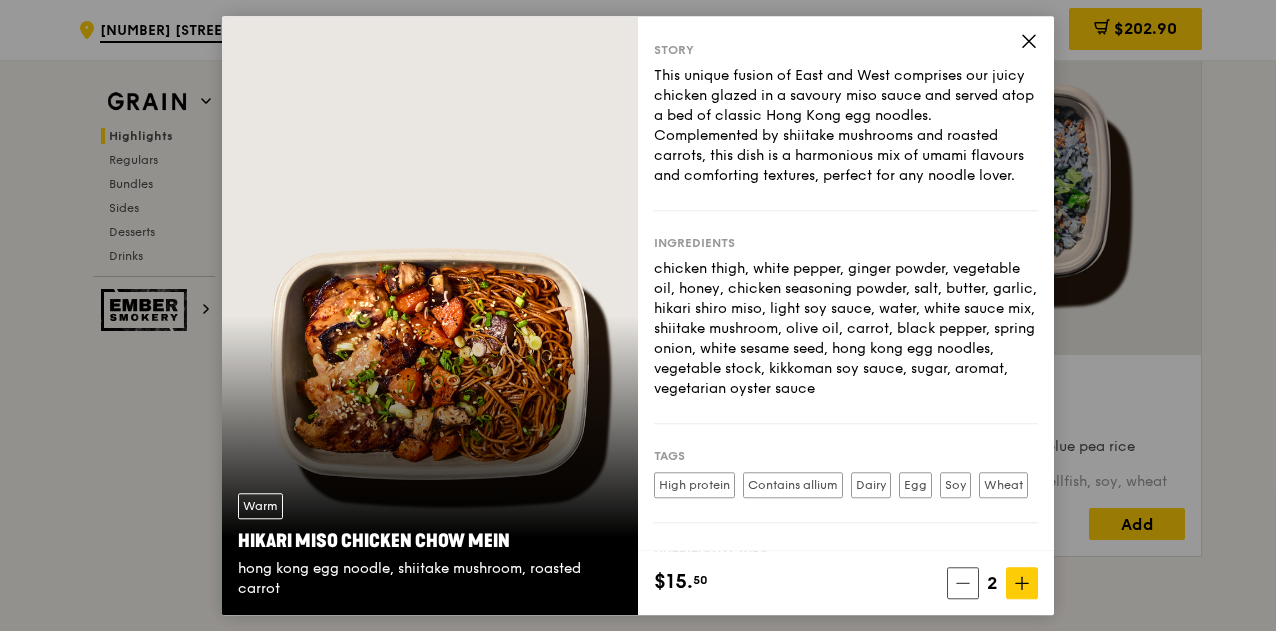 scroll, scrollTop: 206, scrollLeft: 0, axis: vertical 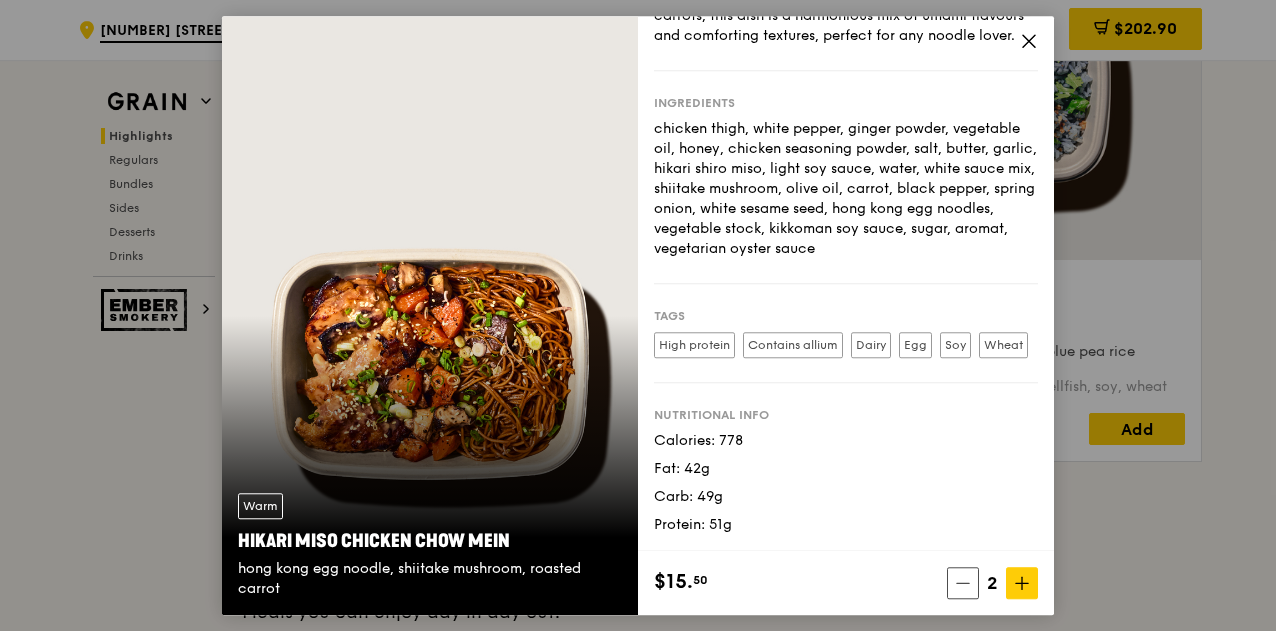 click 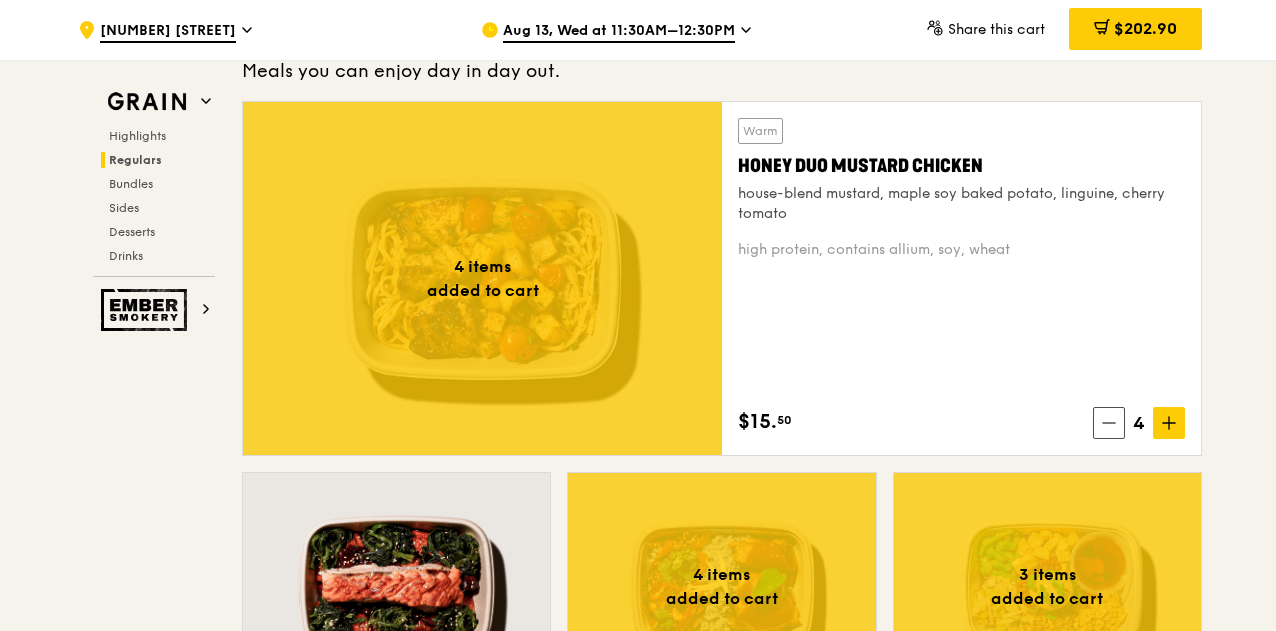 scroll, scrollTop: 1376, scrollLeft: 0, axis: vertical 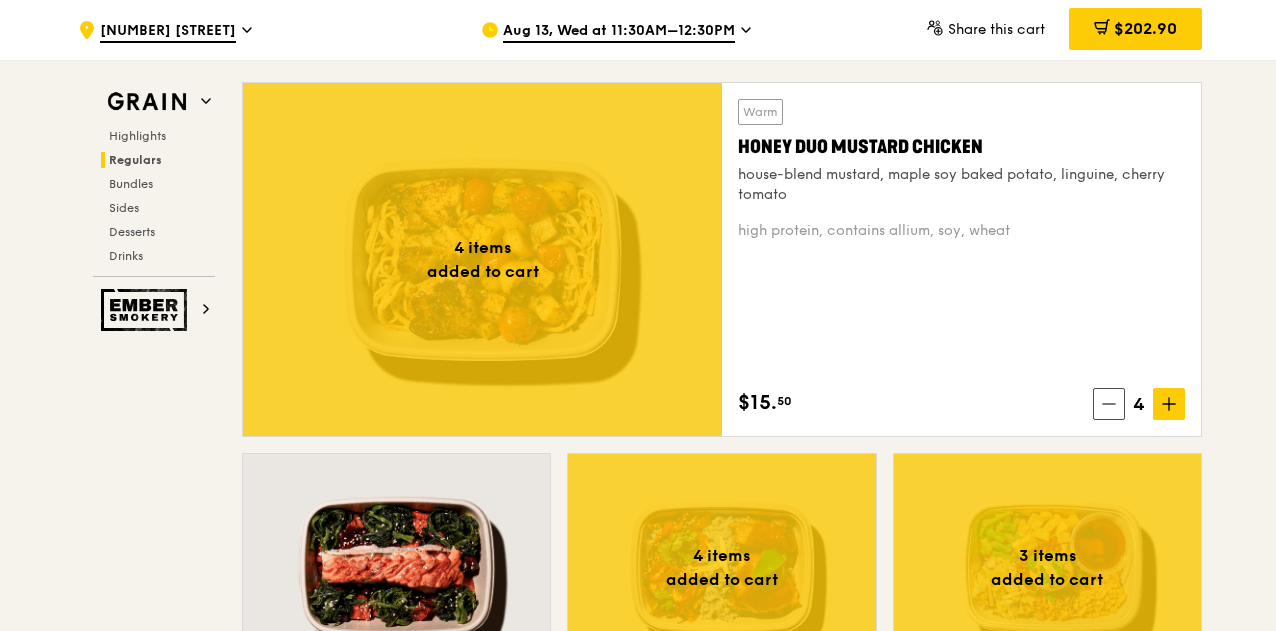 click at bounding box center [482, 259] 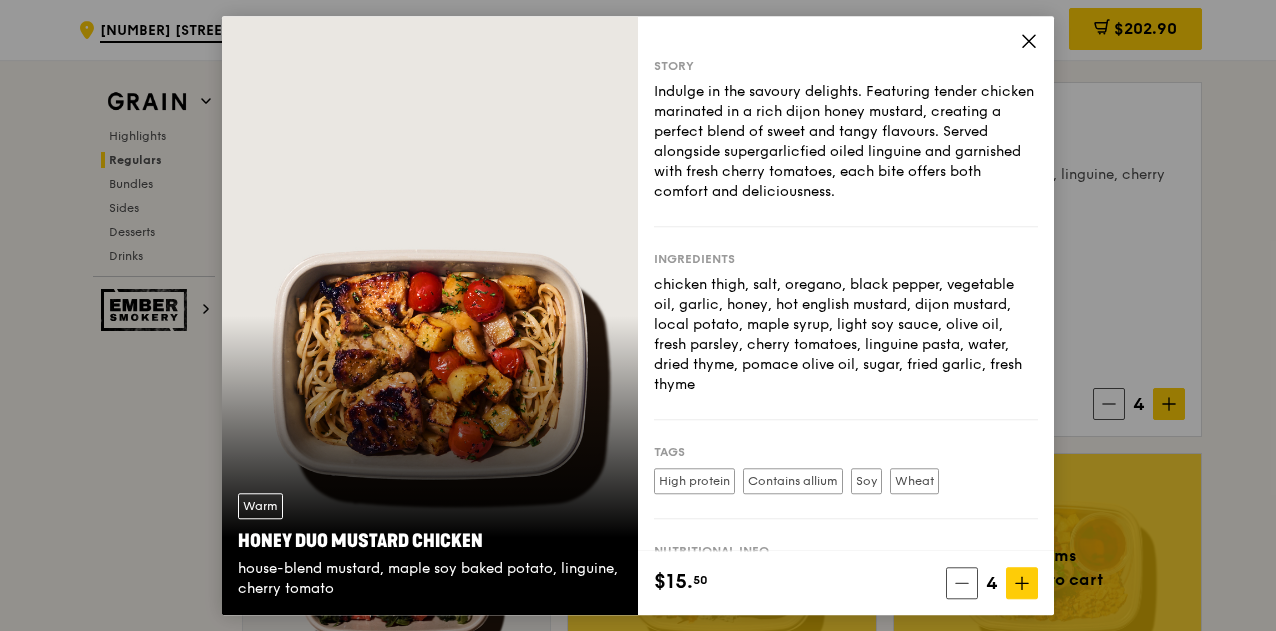 scroll, scrollTop: 132, scrollLeft: 0, axis: vertical 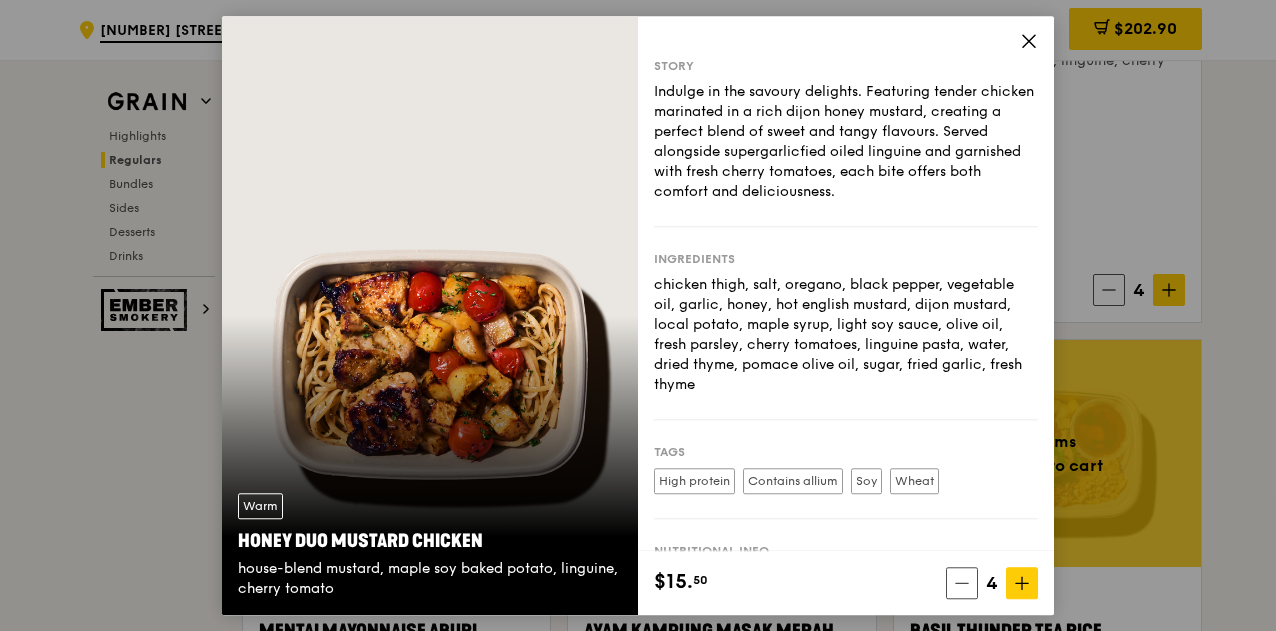 click on "Story
Indulge in the savoury delights. Featuring tender chicken marinated in a rich dijon honey mustard, creating a perfect blend of sweet and tangy flavours. Served alongside supergarlicfied oiled linguine and garnished with fresh cherry tomatoes, each bite offers both comfort and deliciousness.
Ingredients
chicken thigh, salt, oregano, black pepper, vegetable oil, garlic, honey, hot english mustard, dijon mustard, local potato, maple syrup, light soy sauce, olive oil, fresh parsley, cherry tomatoes, linguine pasta, water, dried thyme, pomace olive oil, sugar, fried garlic, fresh thyme
Tags
High protein
Contains allium
Soy
Wheat
Nutritional info
Calories: 965" at bounding box center (846, 283) 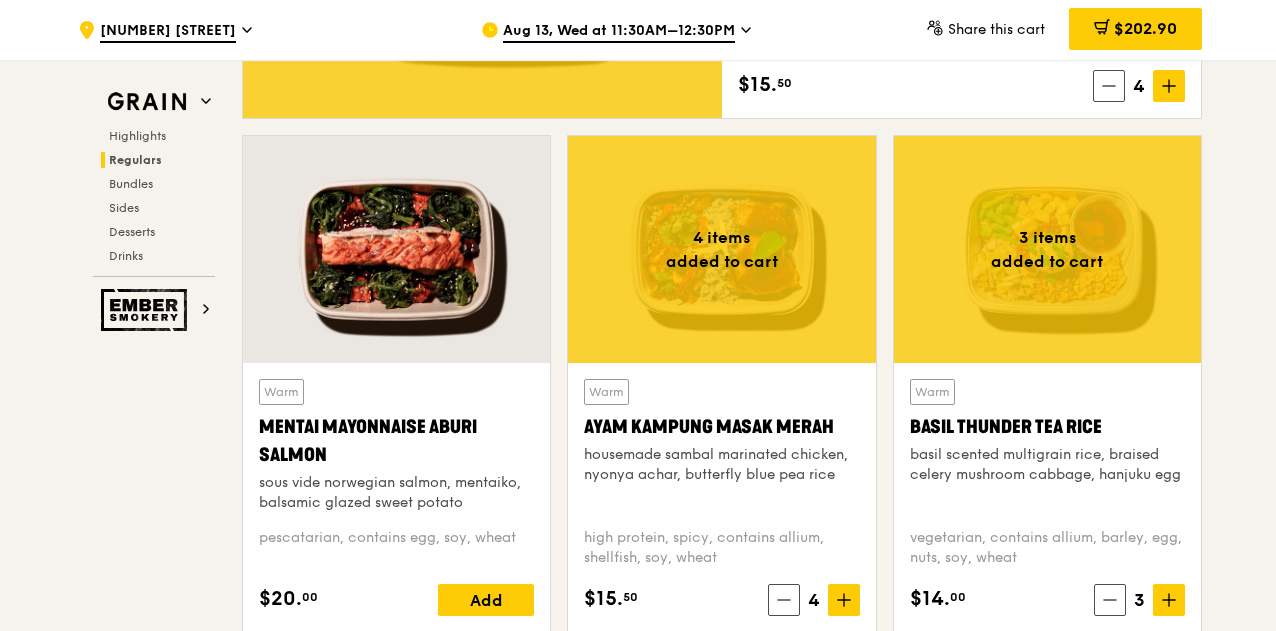 scroll, scrollTop: 1700, scrollLeft: 0, axis: vertical 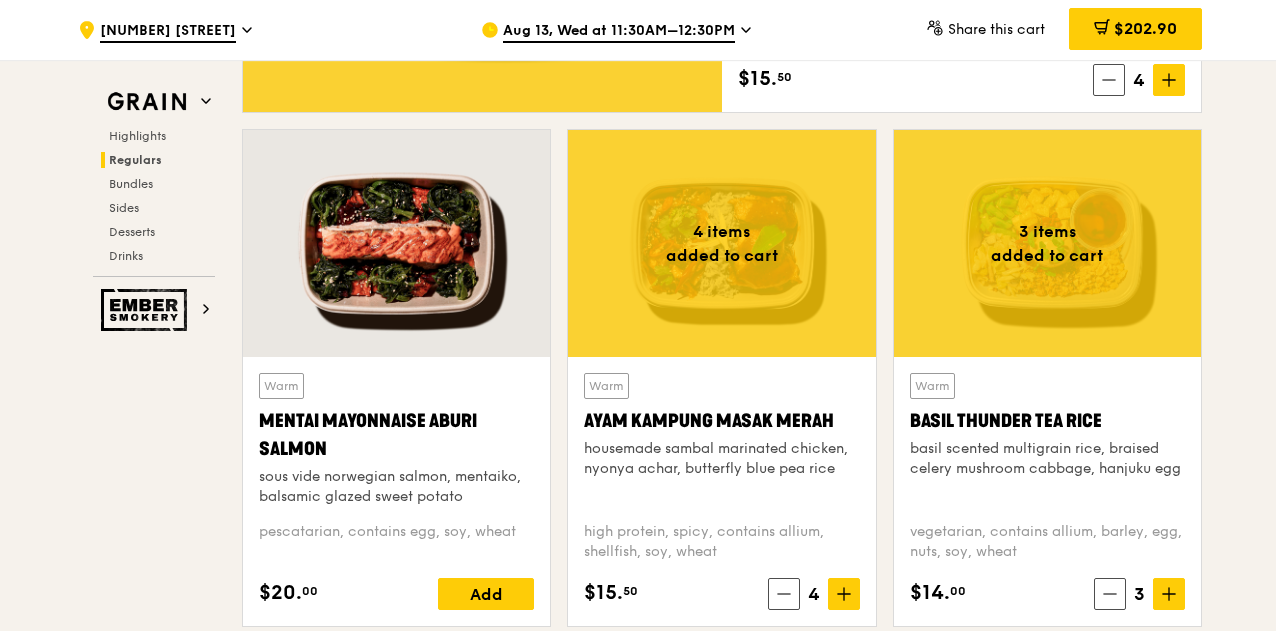 click at bounding box center (721, 243) 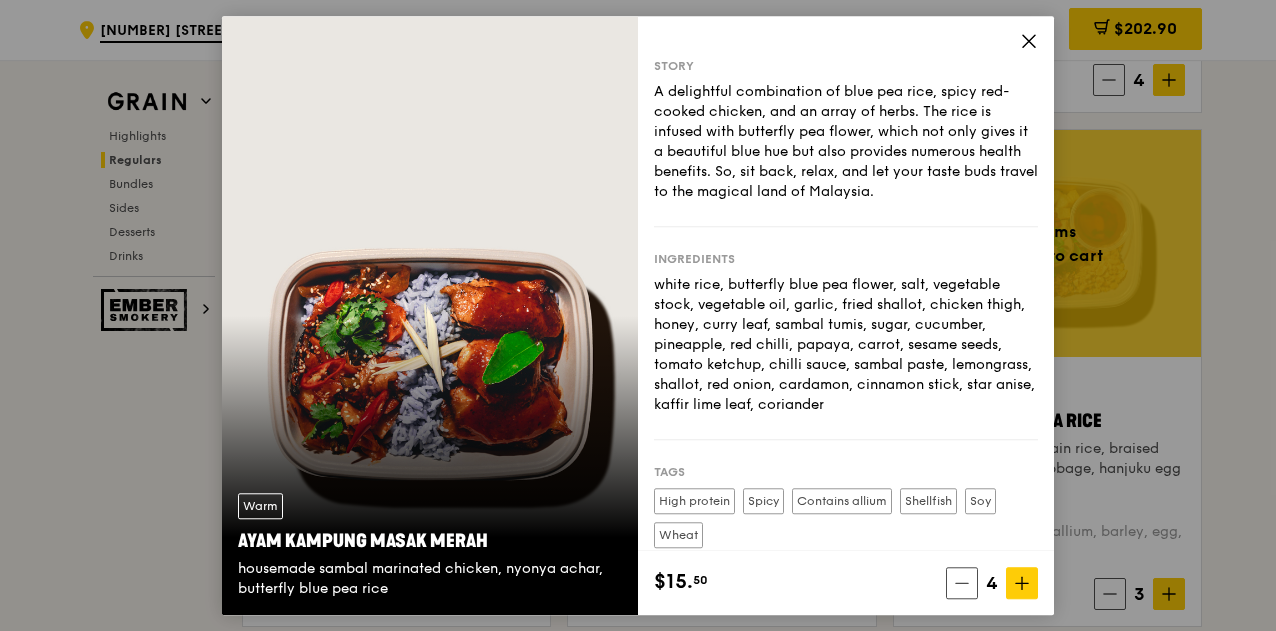 scroll, scrollTop: 186, scrollLeft: 0, axis: vertical 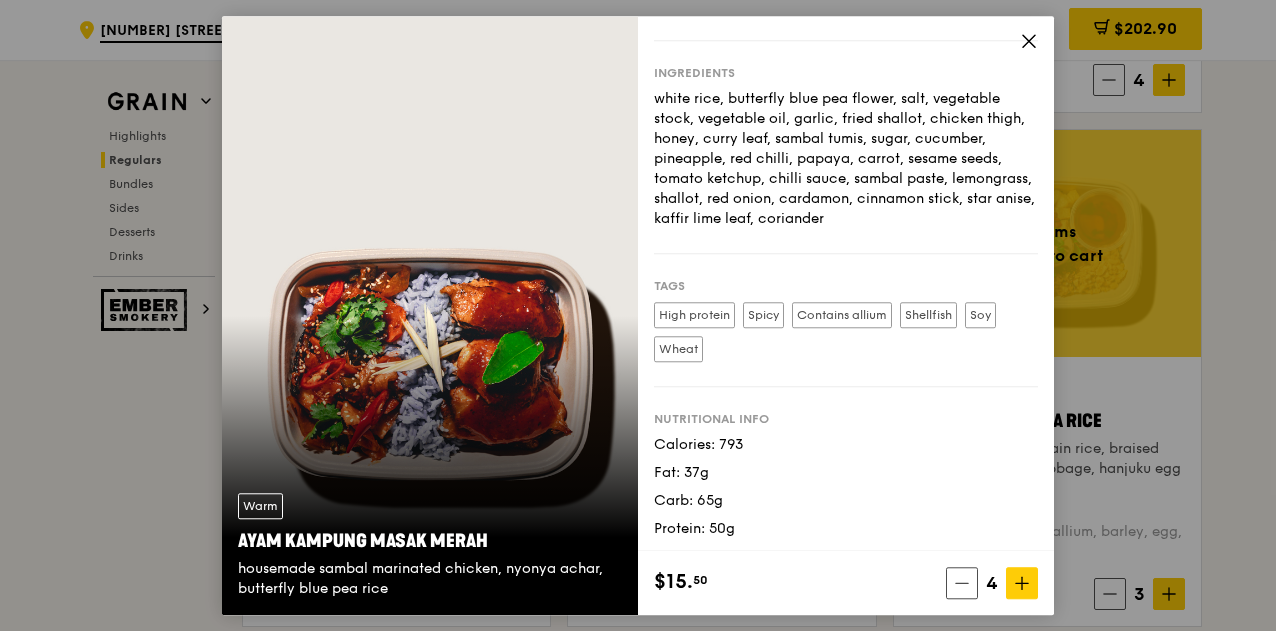 click 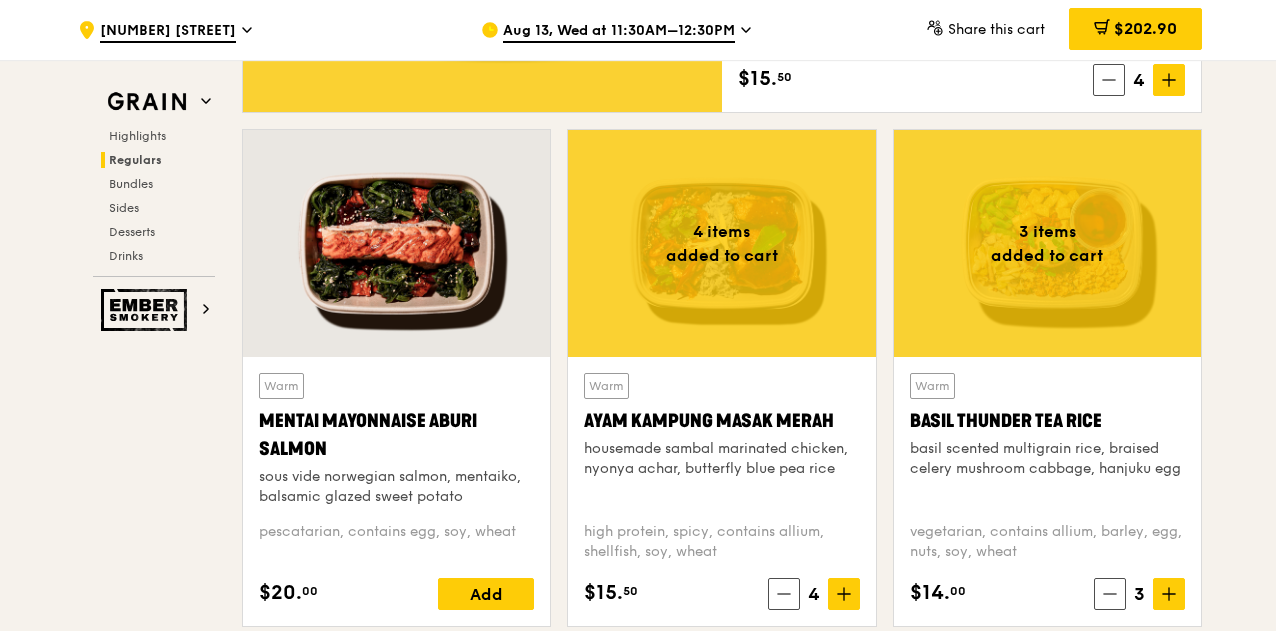 scroll, scrollTop: 1788, scrollLeft: 0, axis: vertical 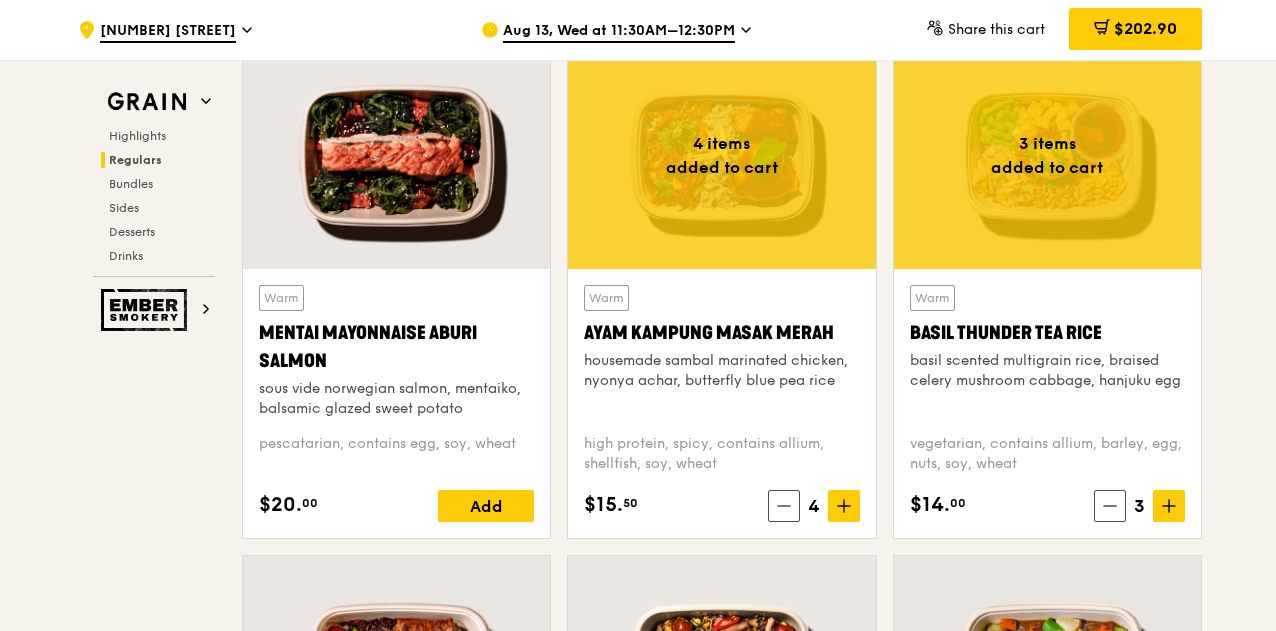 click at bounding box center (1047, 155) 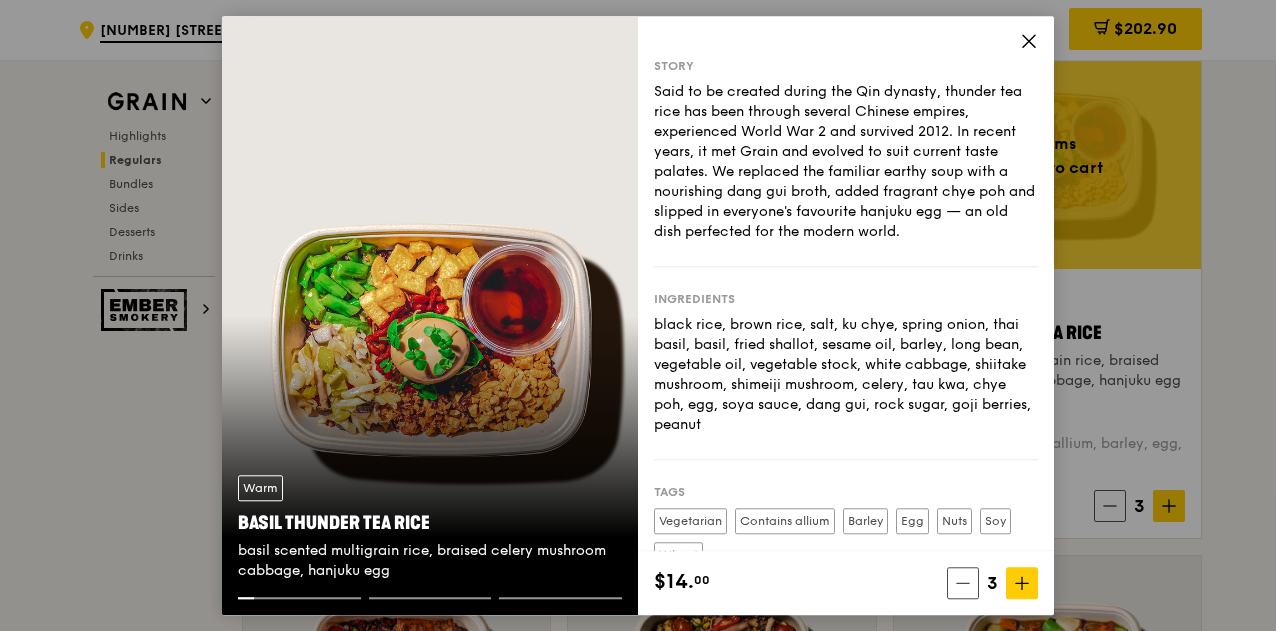 scroll, scrollTop: 206, scrollLeft: 0, axis: vertical 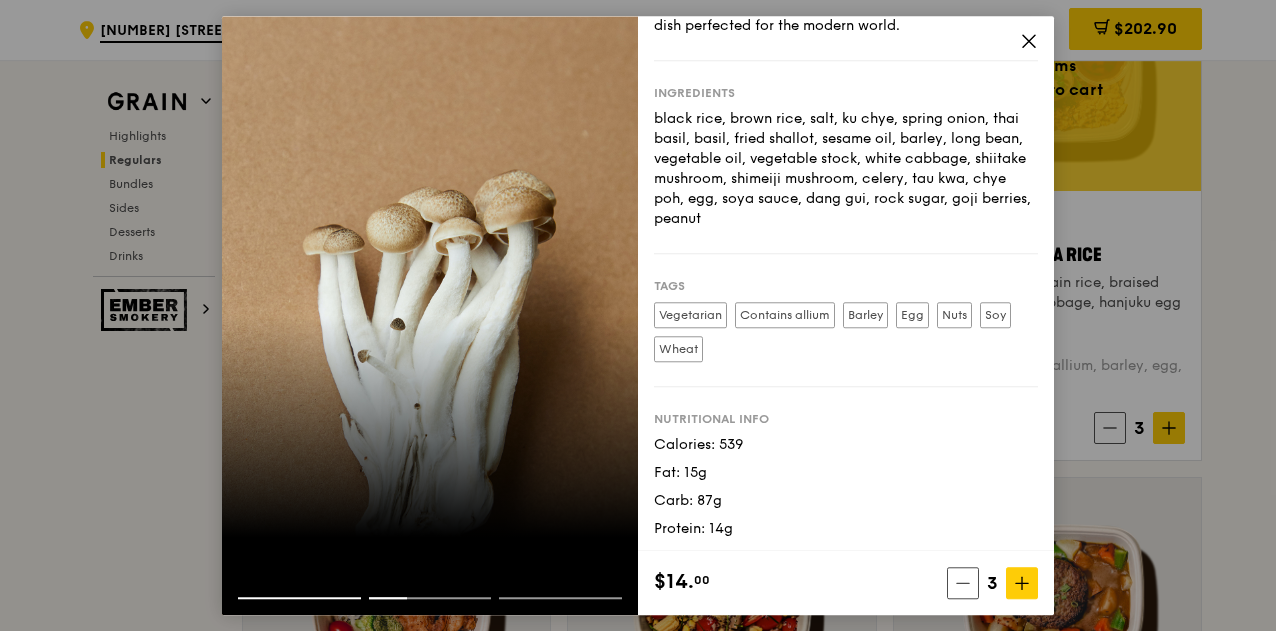 click 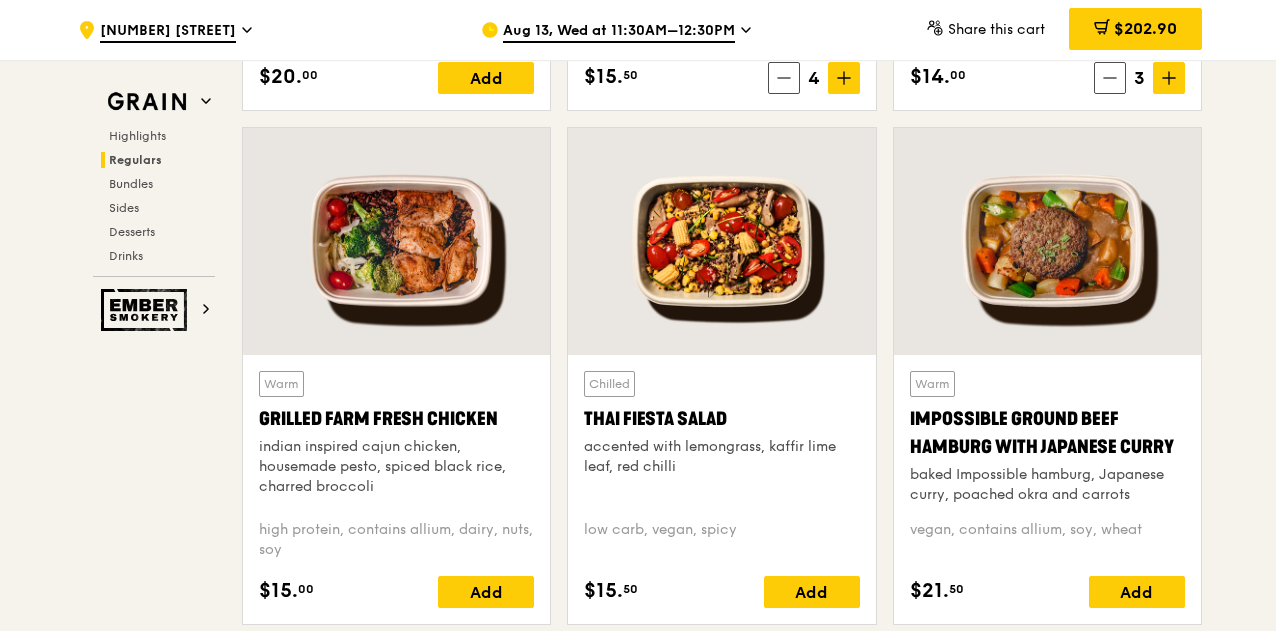 scroll, scrollTop: 2217, scrollLeft: 0, axis: vertical 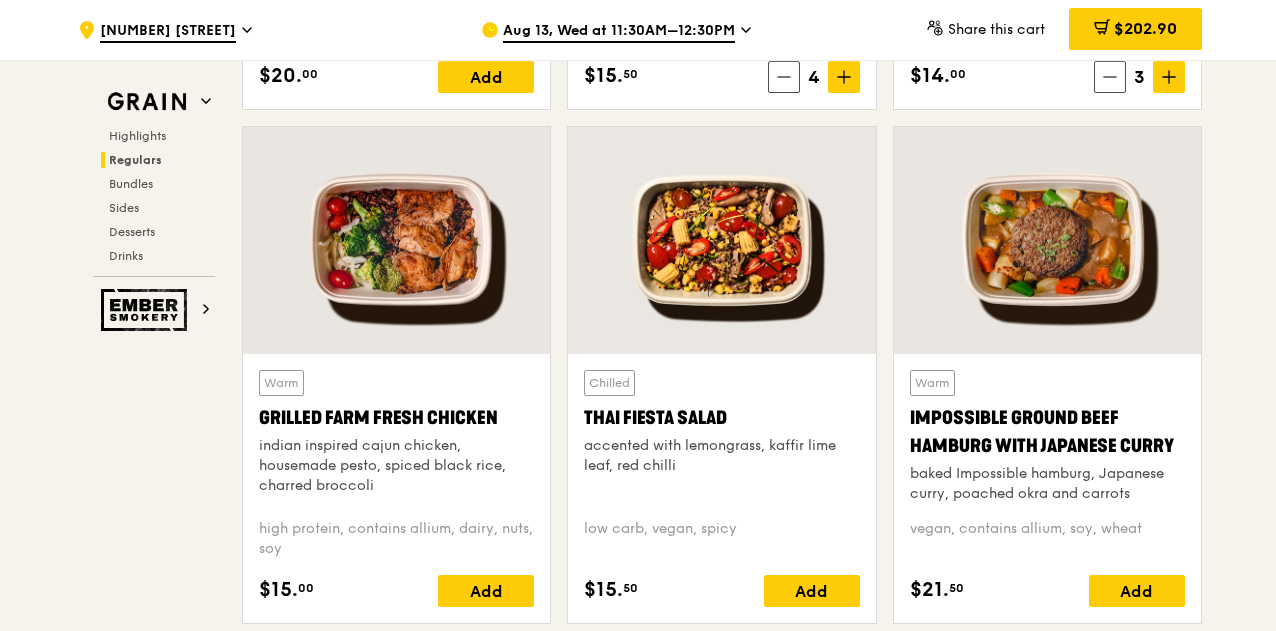 click at bounding box center [1047, 240] 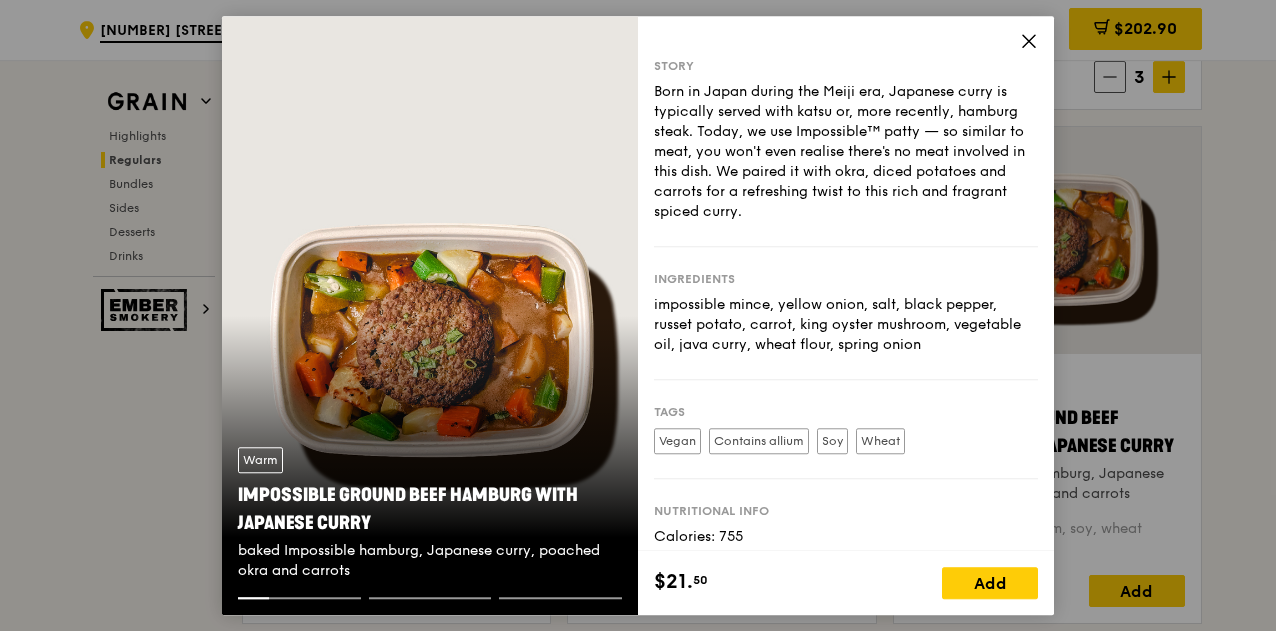 scroll, scrollTop: 93, scrollLeft: 0, axis: vertical 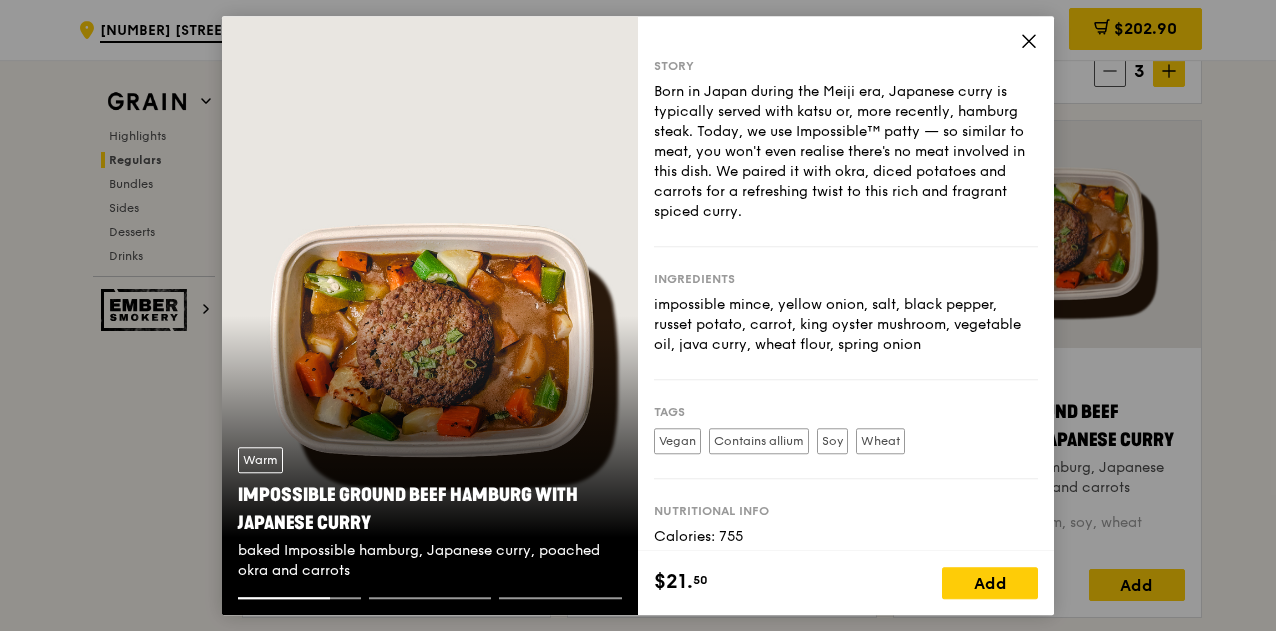 click 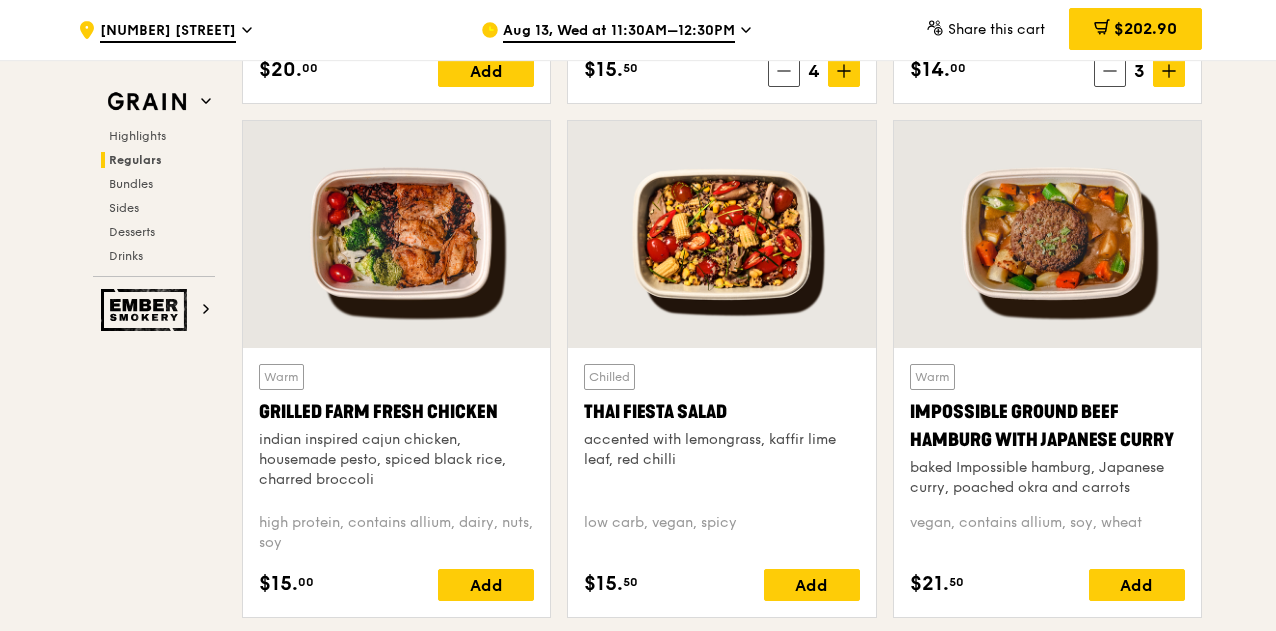 click at bounding box center [721, 234] 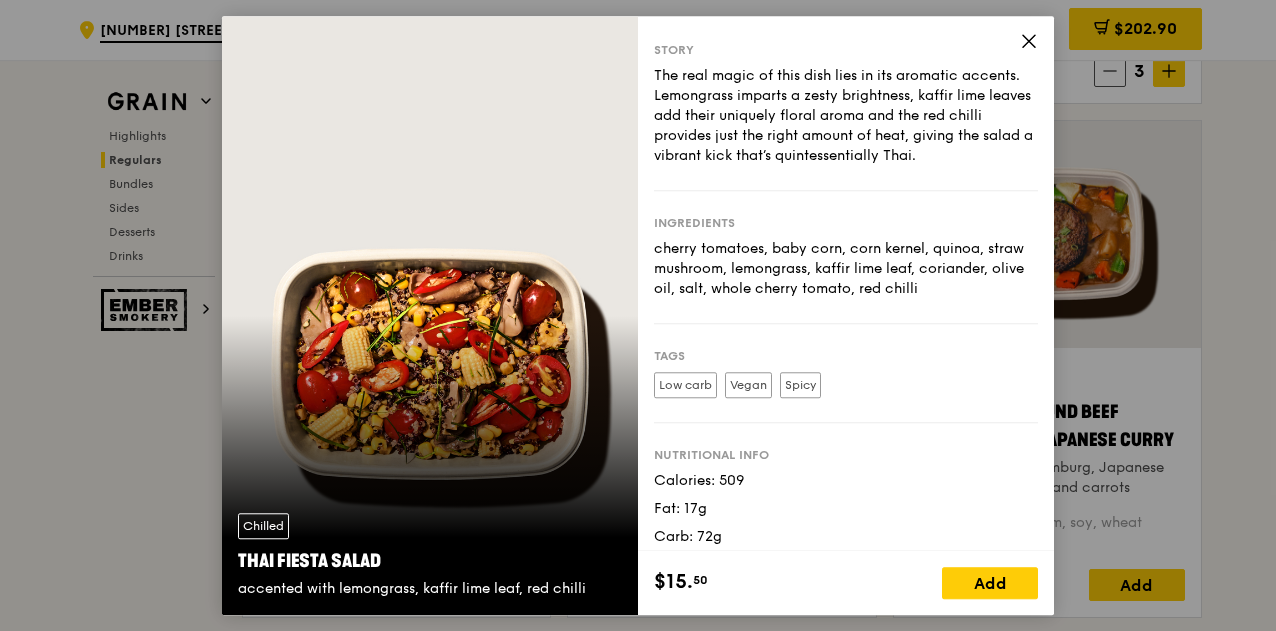 scroll, scrollTop: 73, scrollLeft: 0, axis: vertical 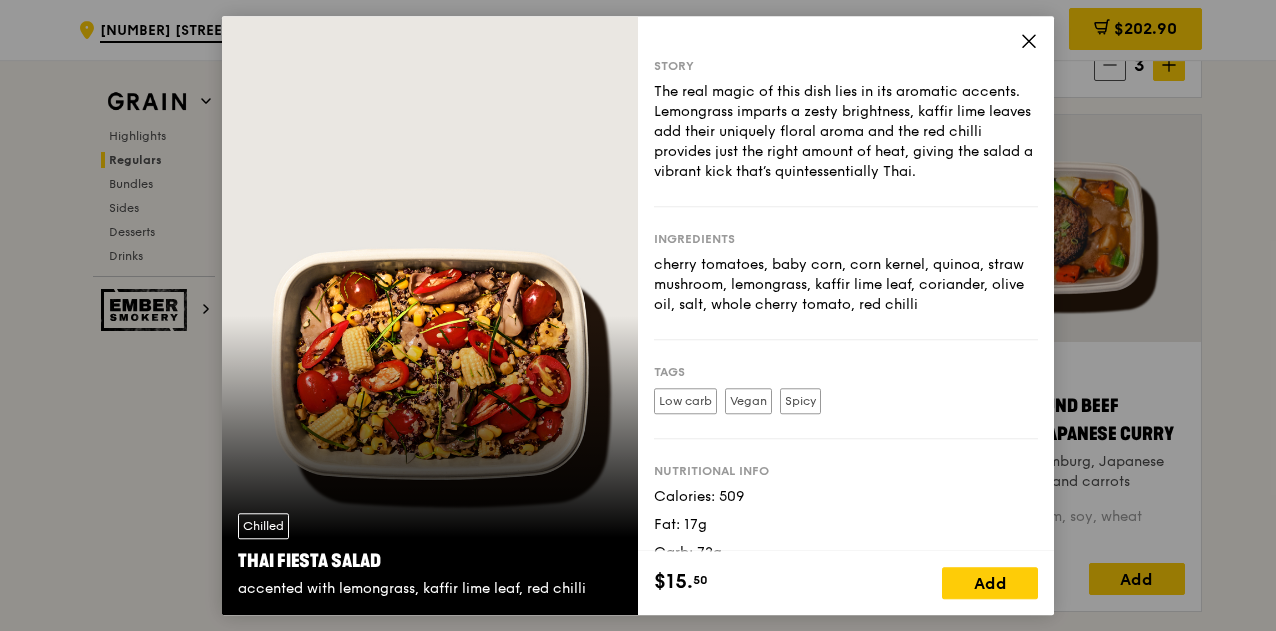 click 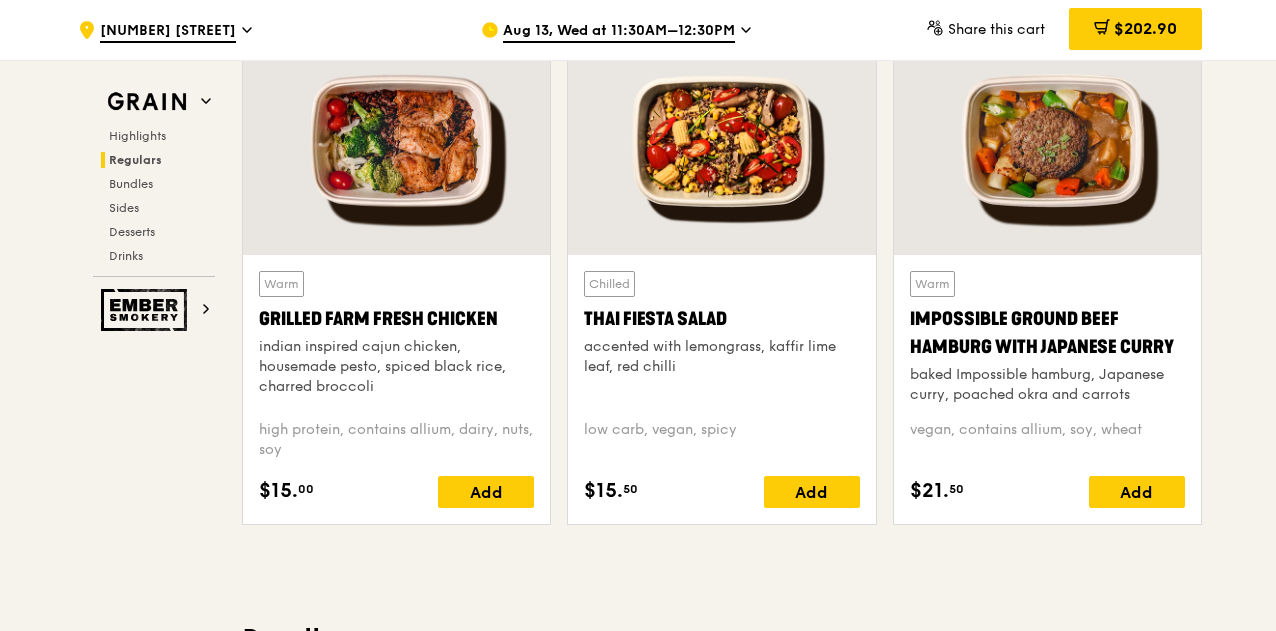 scroll, scrollTop: 2320, scrollLeft: 0, axis: vertical 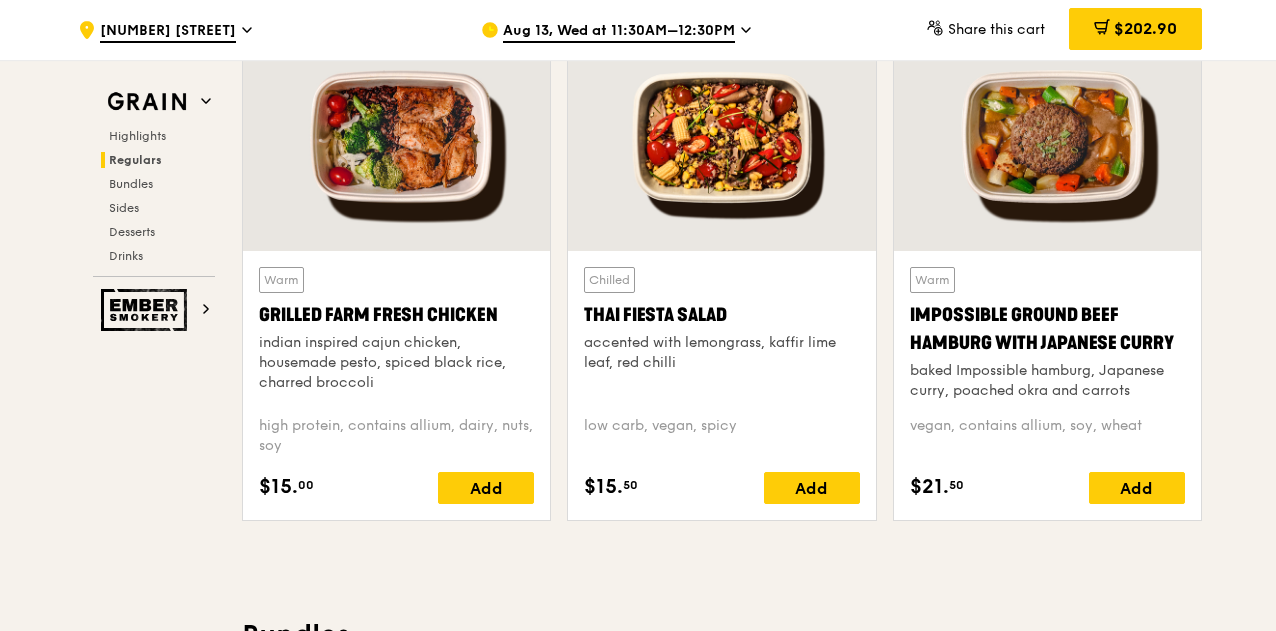 click at bounding box center [396, 137] 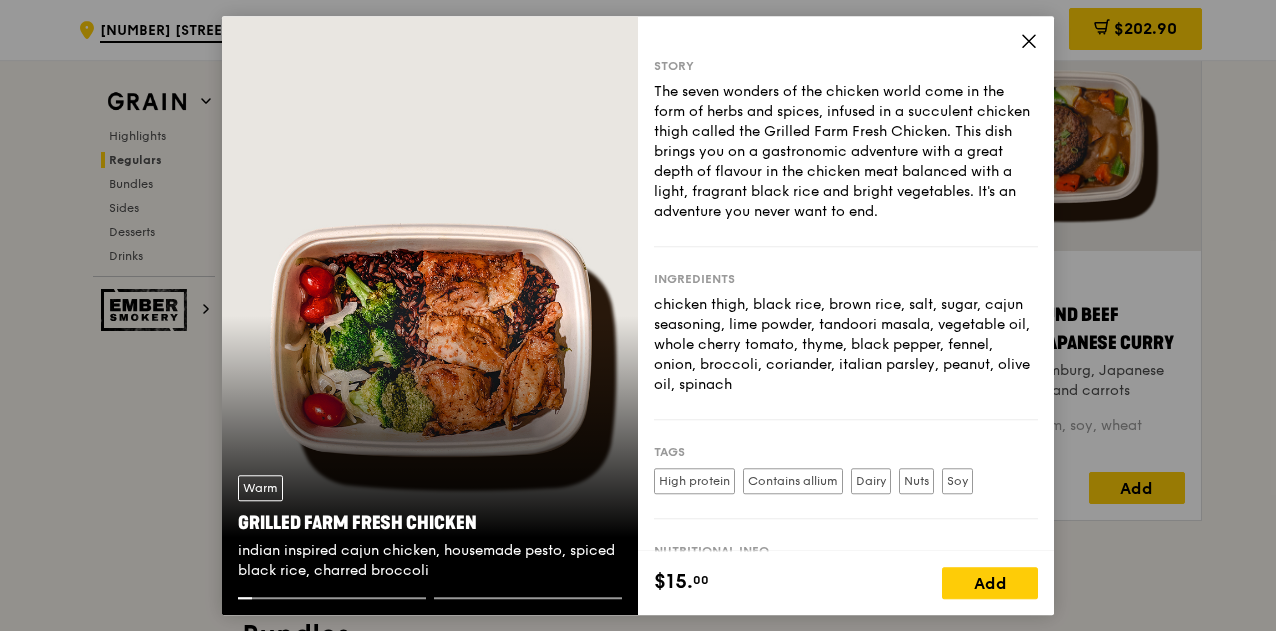 scroll, scrollTop: 133, scrollLeft: 0, axis: vertical 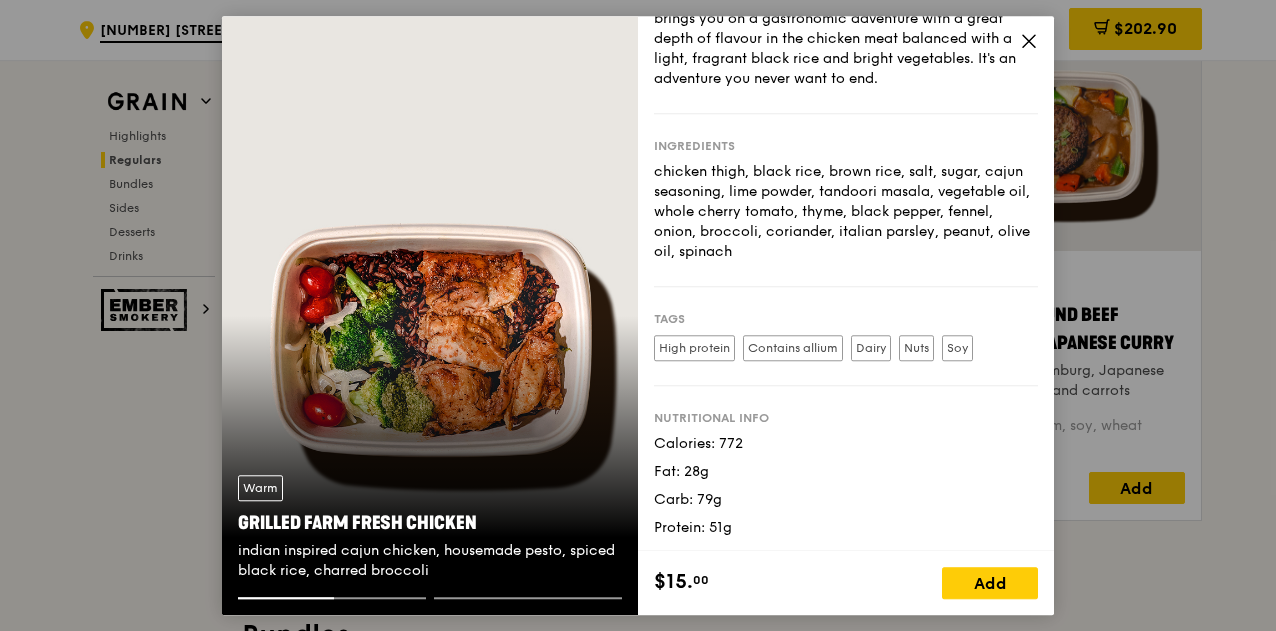 click 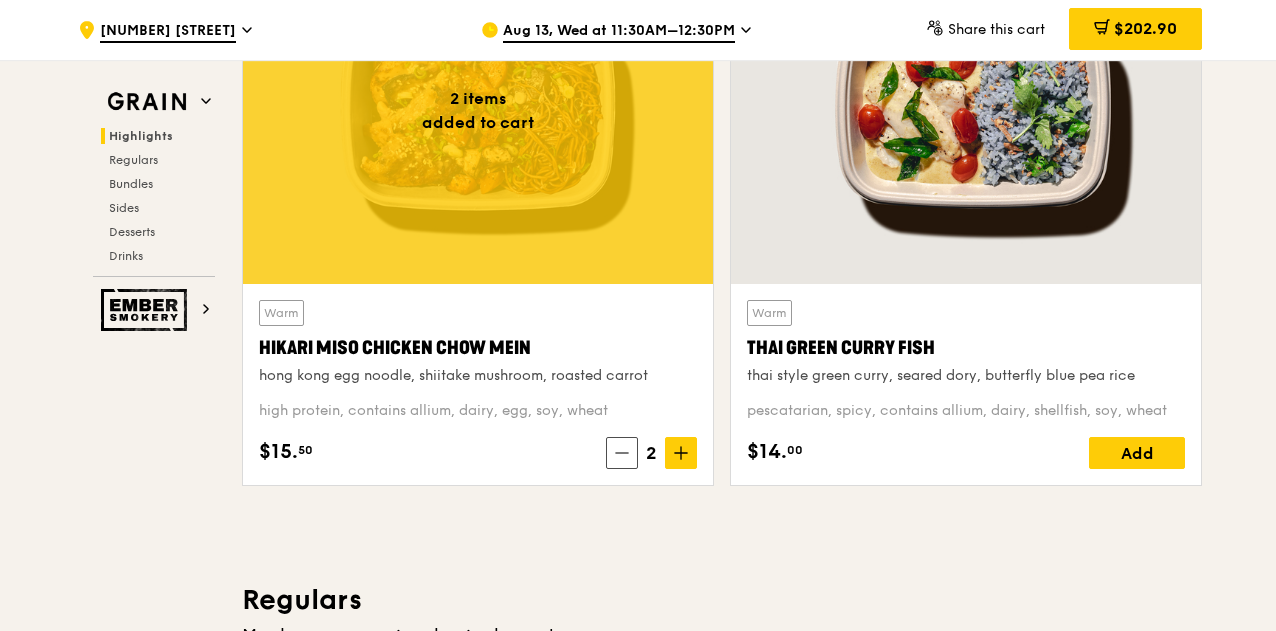 scroll, scrollTop: 791, scrollLeft: 0, axis: vertical 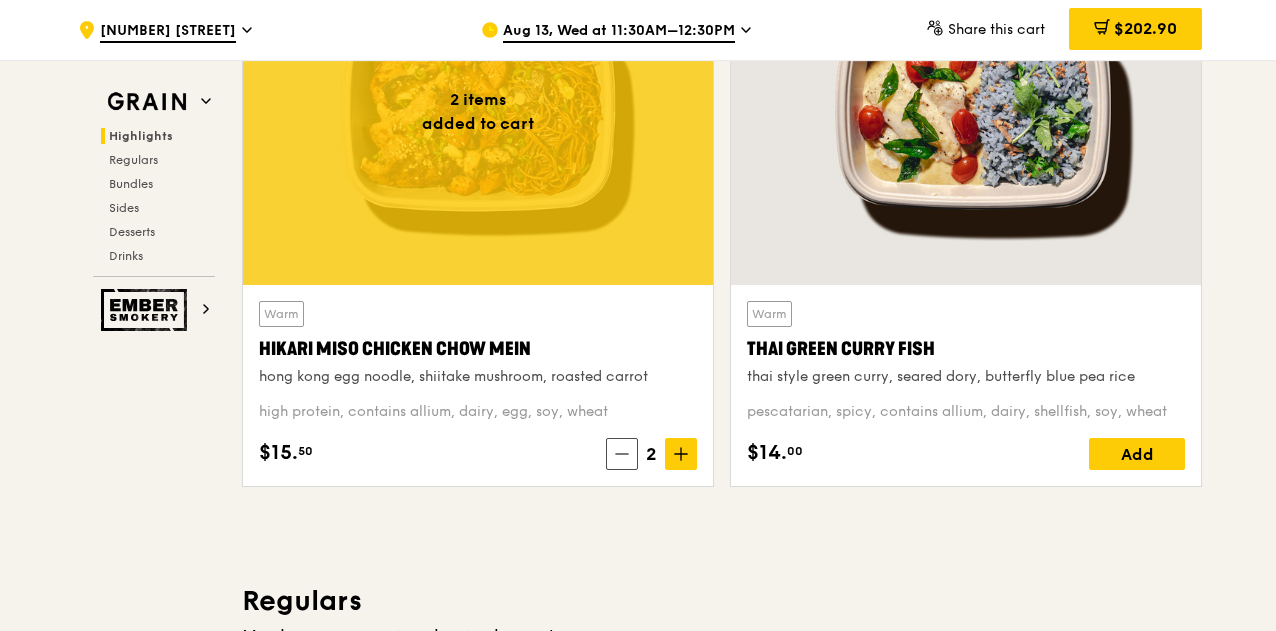 click at bounding box center [966, 111] 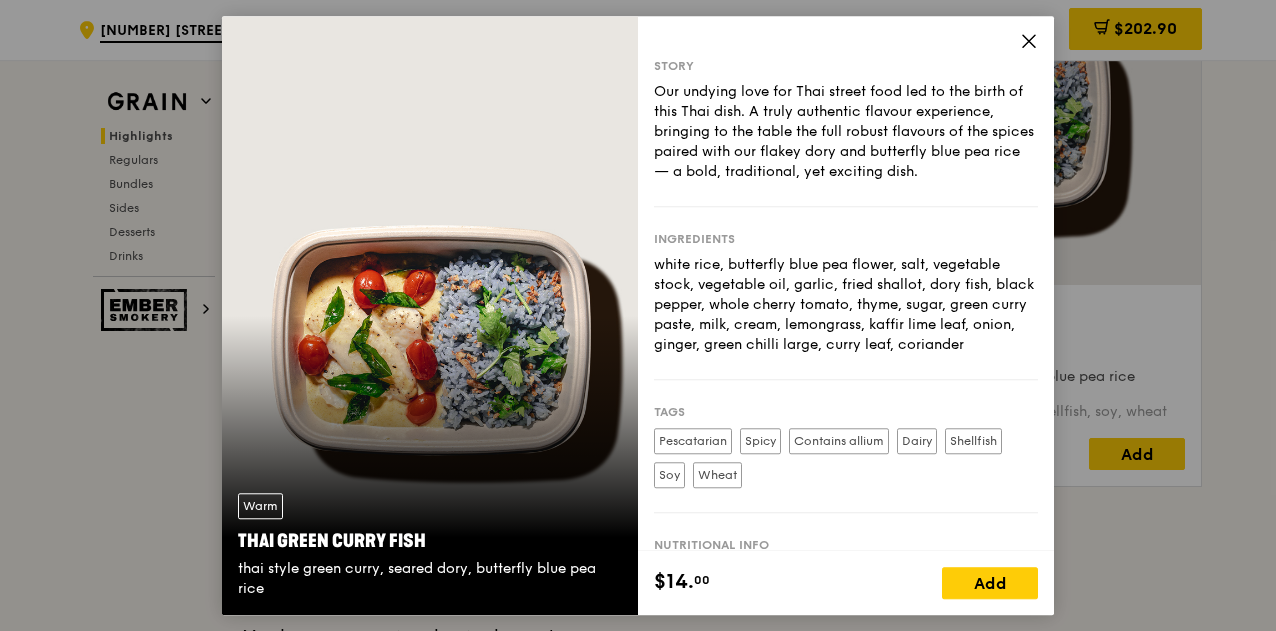 scroll, scrollTop: 146, scrollLeft: 0, axis: vertical 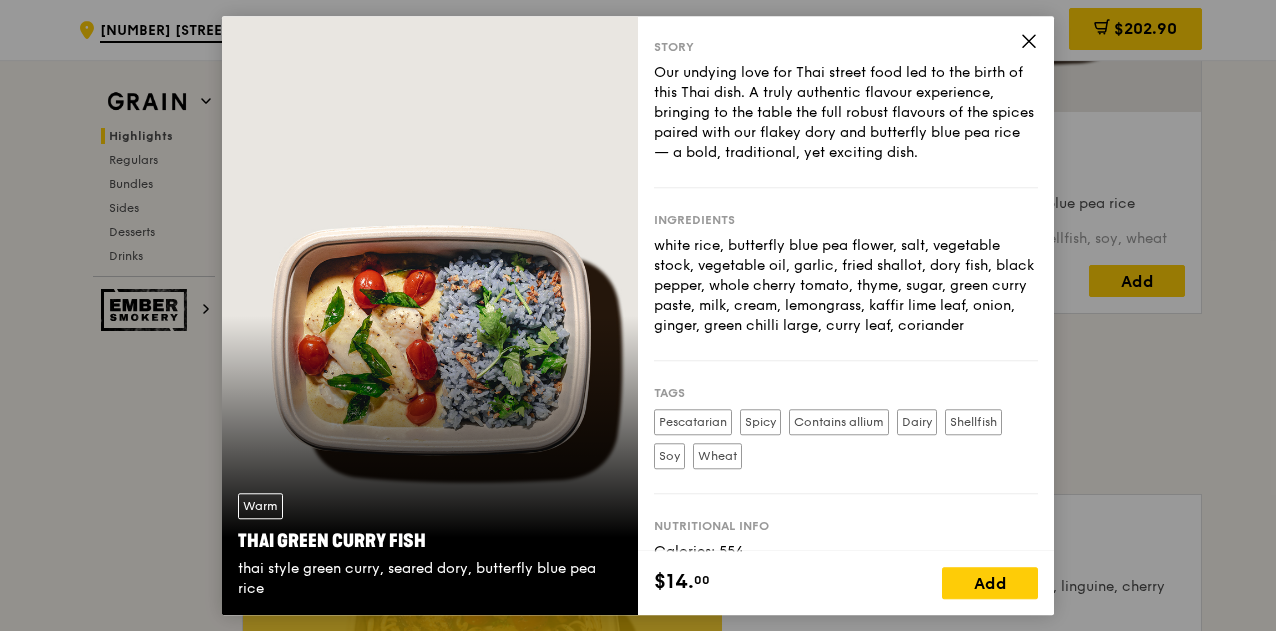 click on "Our undying love for Thai street food led to the birth of this Thai dish. A truly authentic flavour experience, bringing to the table the full robust flavours of the spices paired with our flakey dory and butterfly blue pea rice — a bold, traditional, yet exciting dish." at bounding box center (846, 113) 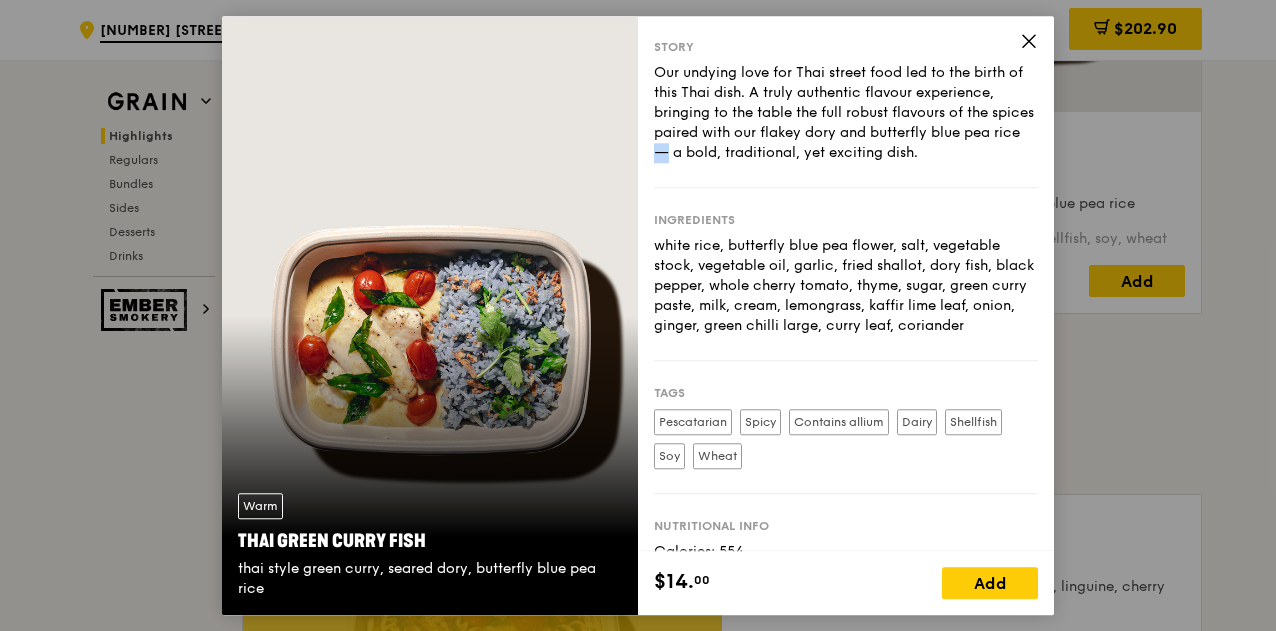 click on "Our undying love for Thai street food led to the birth of this Thai dish. A truly authentic flavour experience, bringing to the table the full robust flavours of the spices paired with our flakey dory and butterfly blue pea rice — a bold, traditional, yet exciting dish." at bounding box center [846, 113] 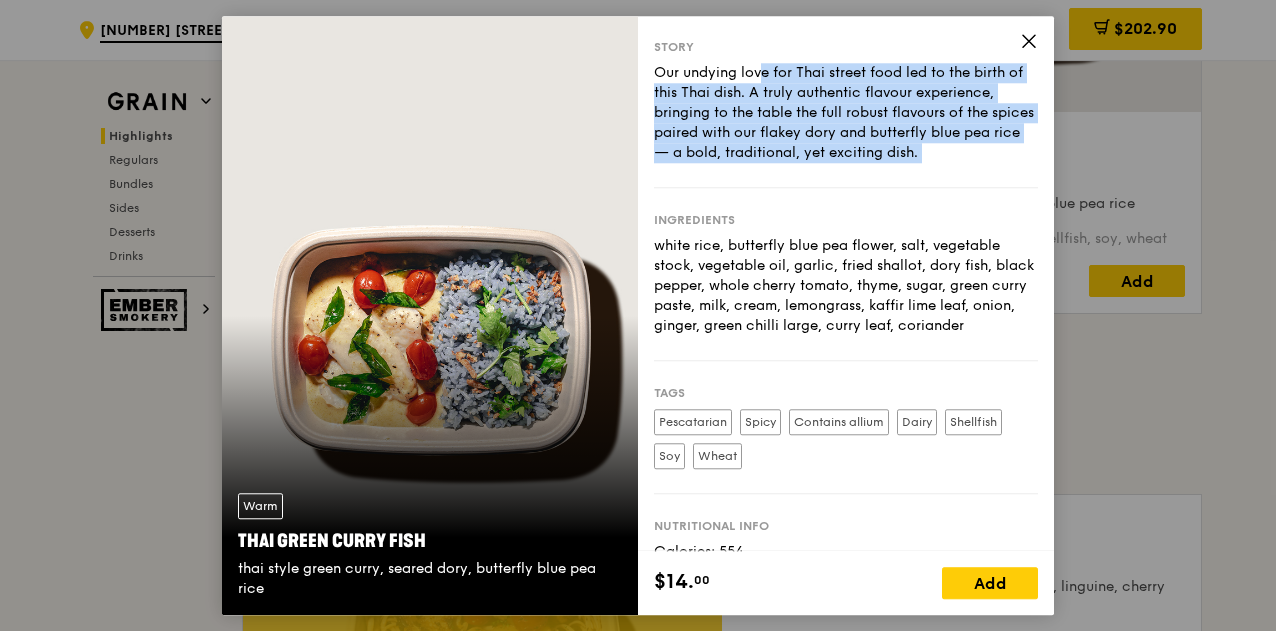 click on "Our undying love for Thai street food led to the birth of this Thai dish. A truly authentic flavour experience, bringing to the table the full robust flavours of the spices paired with our flakey dory and butterfly blue pea rice — a bold, traditional, yet exciting dish." at bounding box center (846, 113) 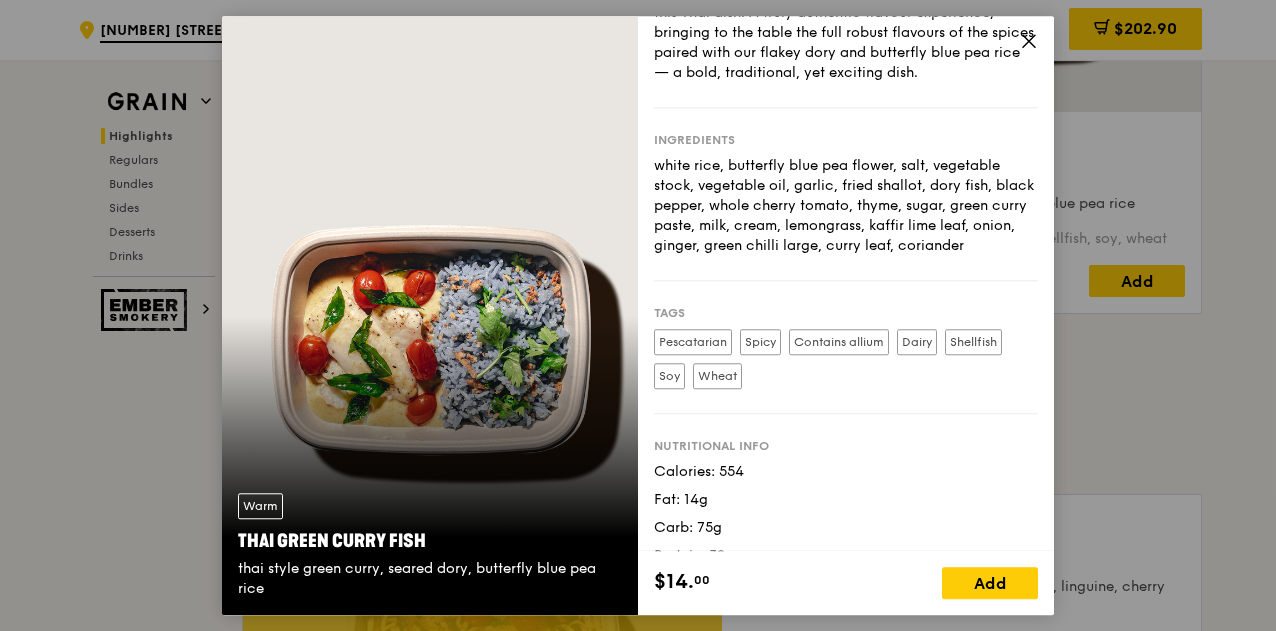 scroll, scrollTop: 146, scrollLeft: 0, axis: vertical 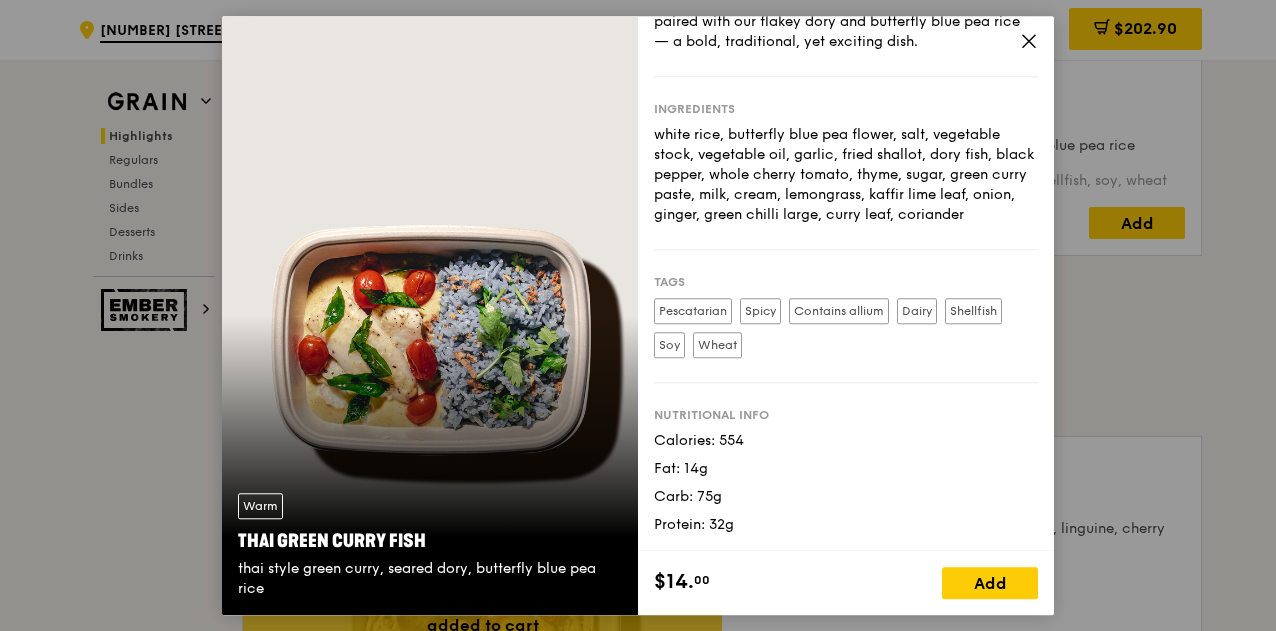 click 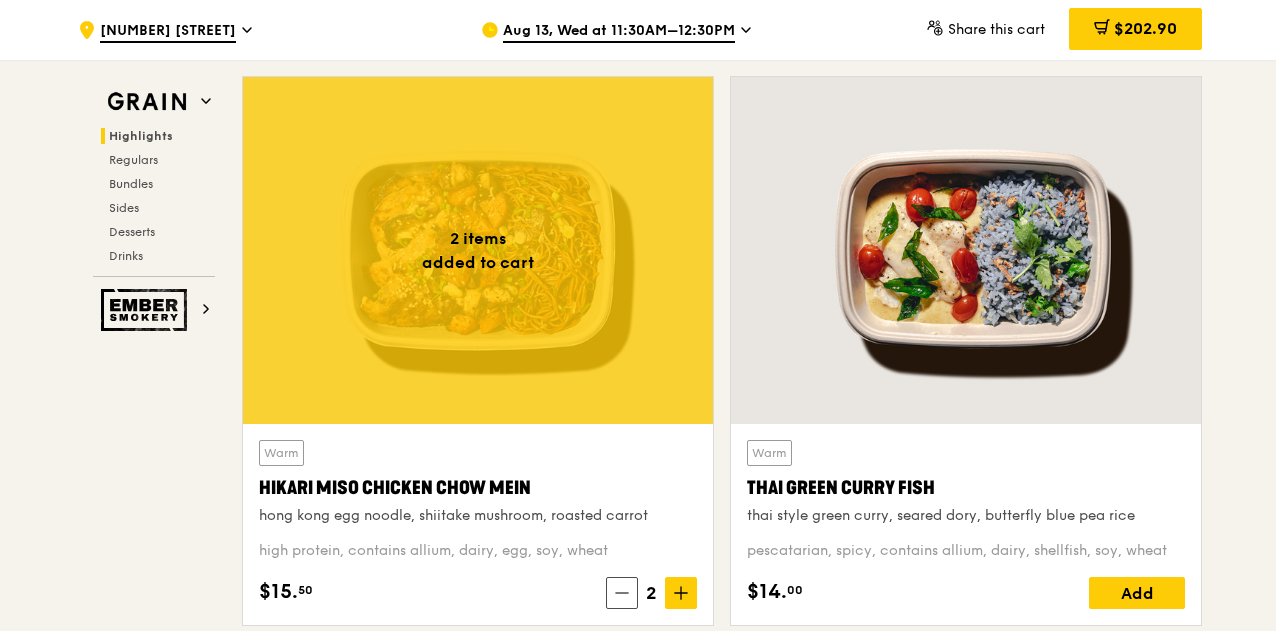 scroll, scrollTop: 651, scrollLeft: 0, axis: vertical 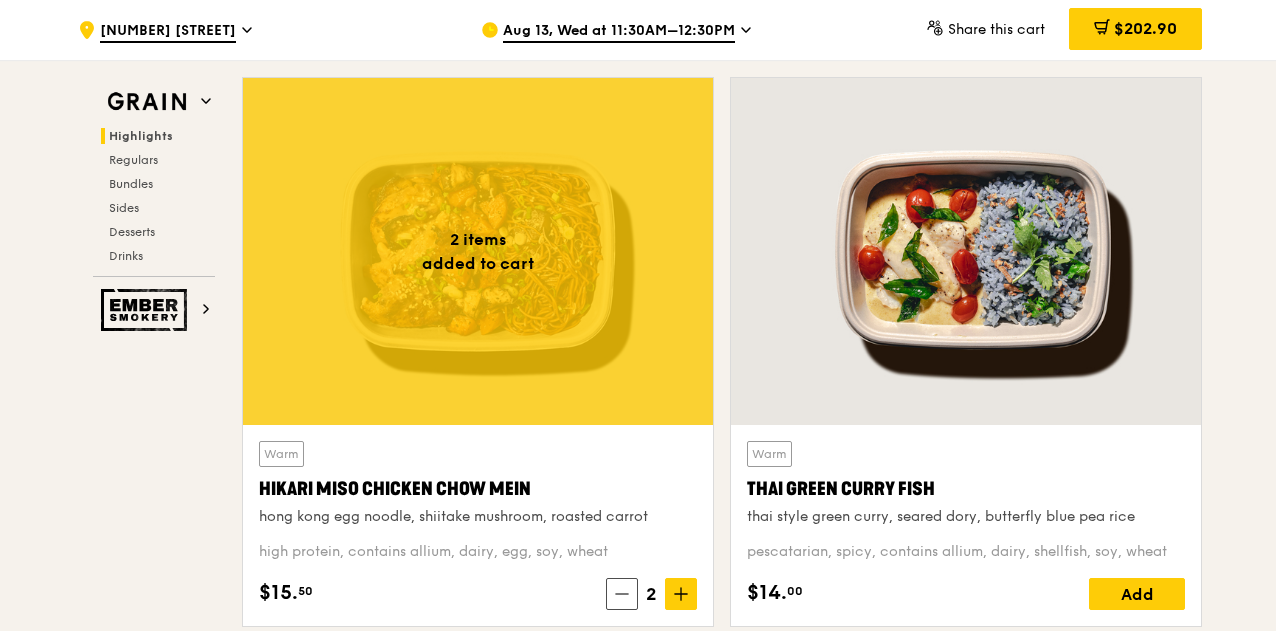 click at bounding box center [478, 251] 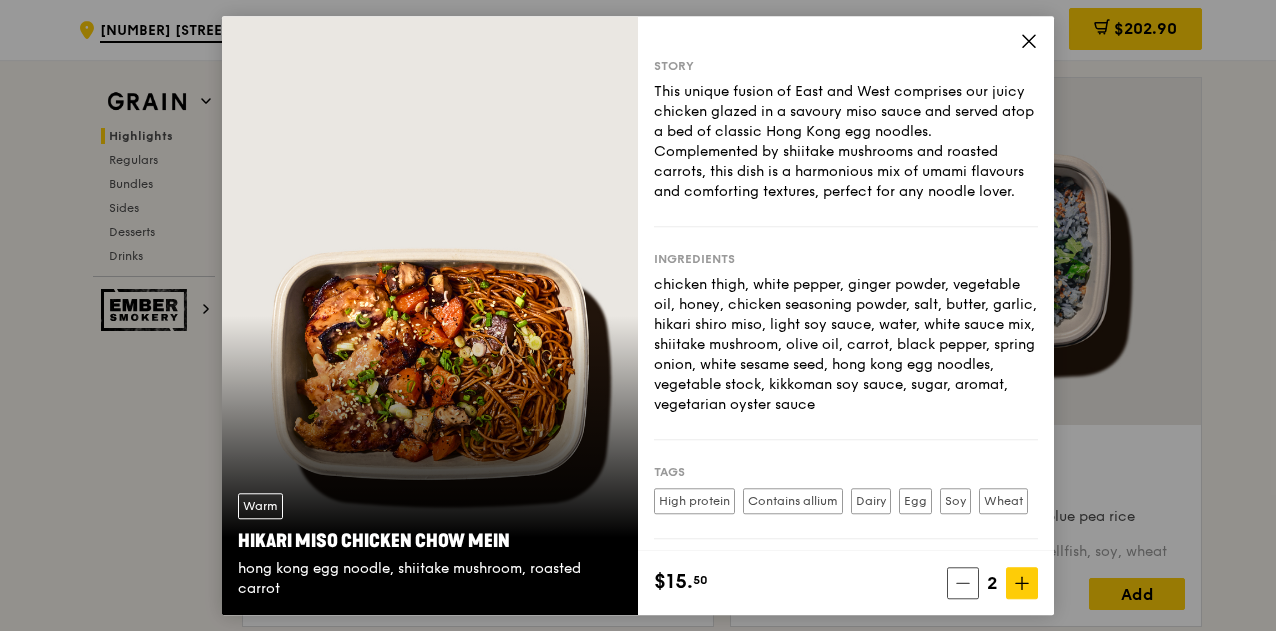 click 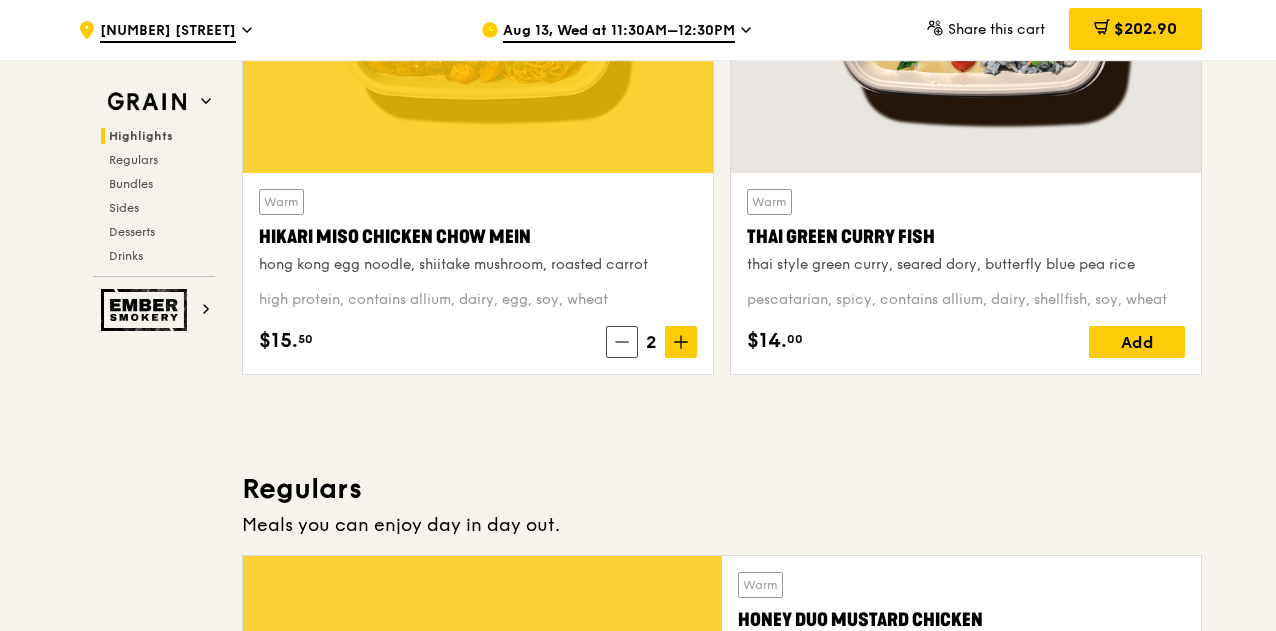 scroll, scrollTop: 907, scrollLeft: 0, axis: vertical 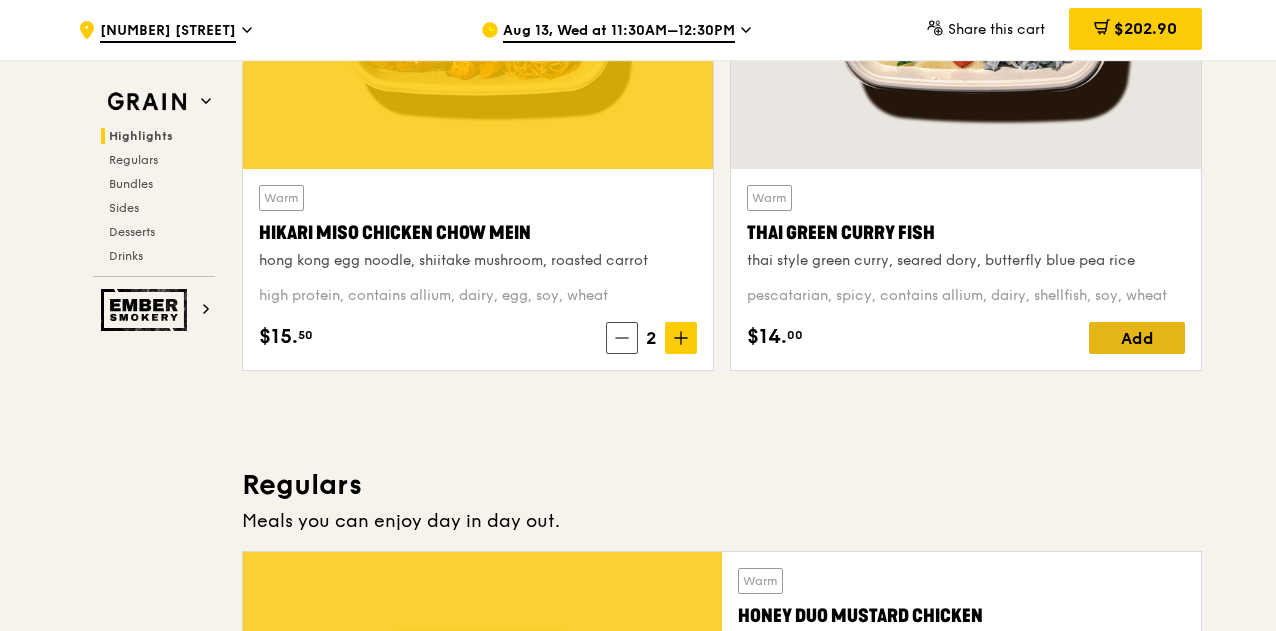 click on "Add" at bounding box center [1137, 338] 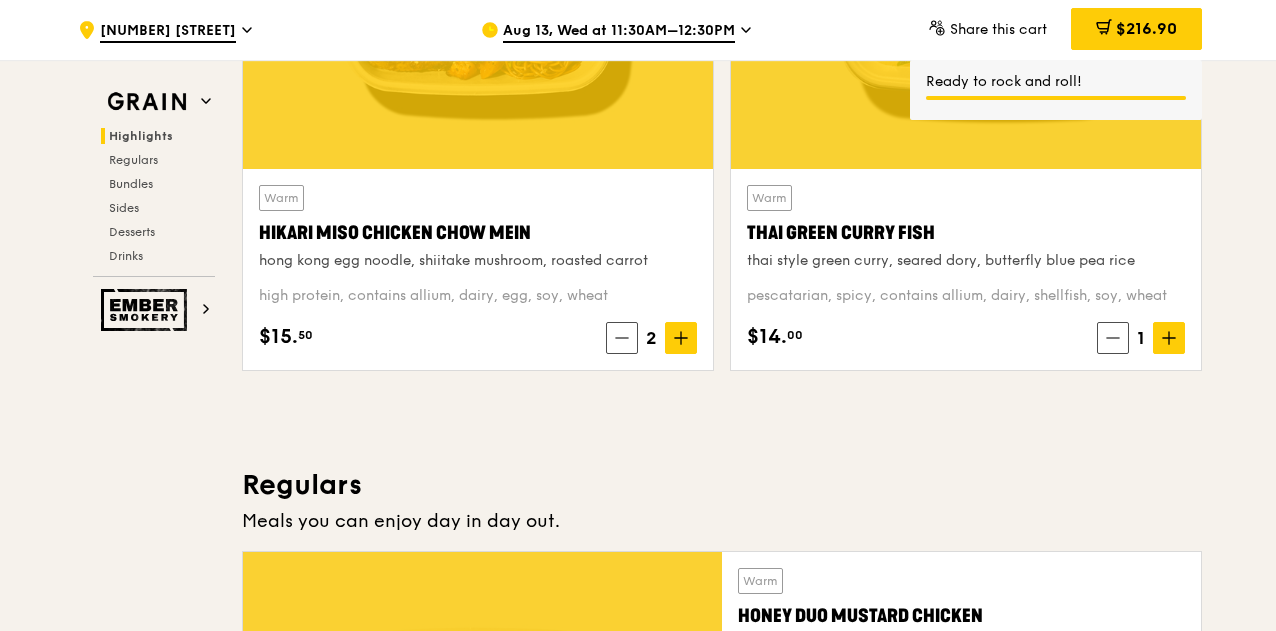 click 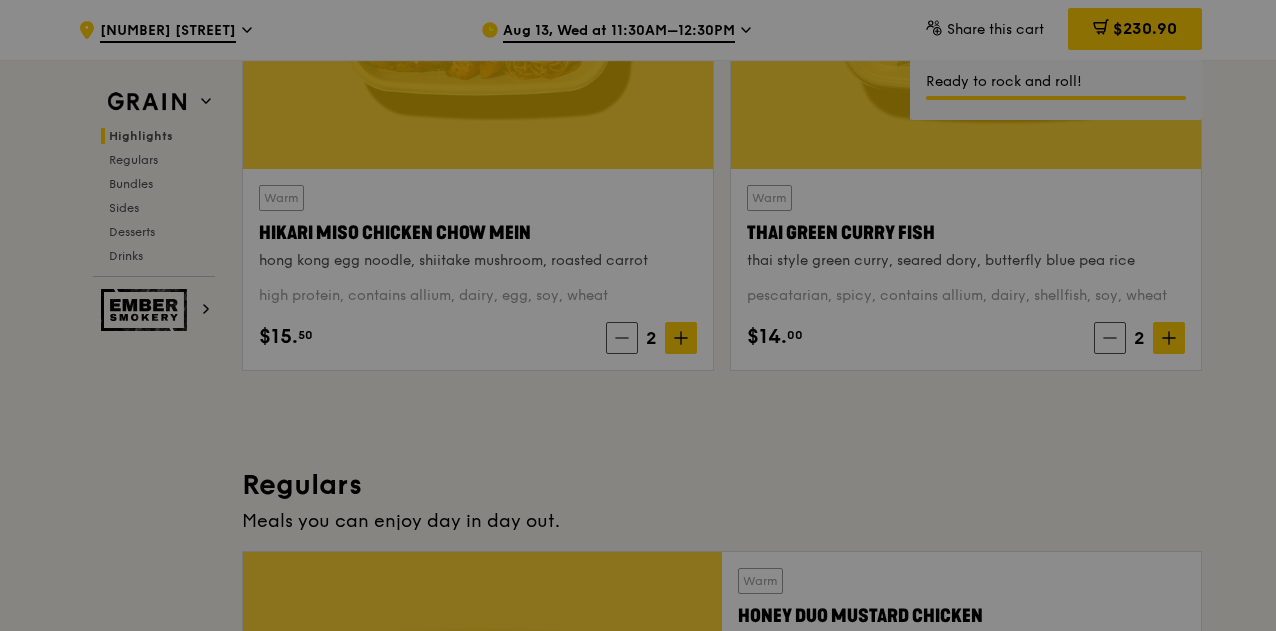 click at bounding box center [638, 315] 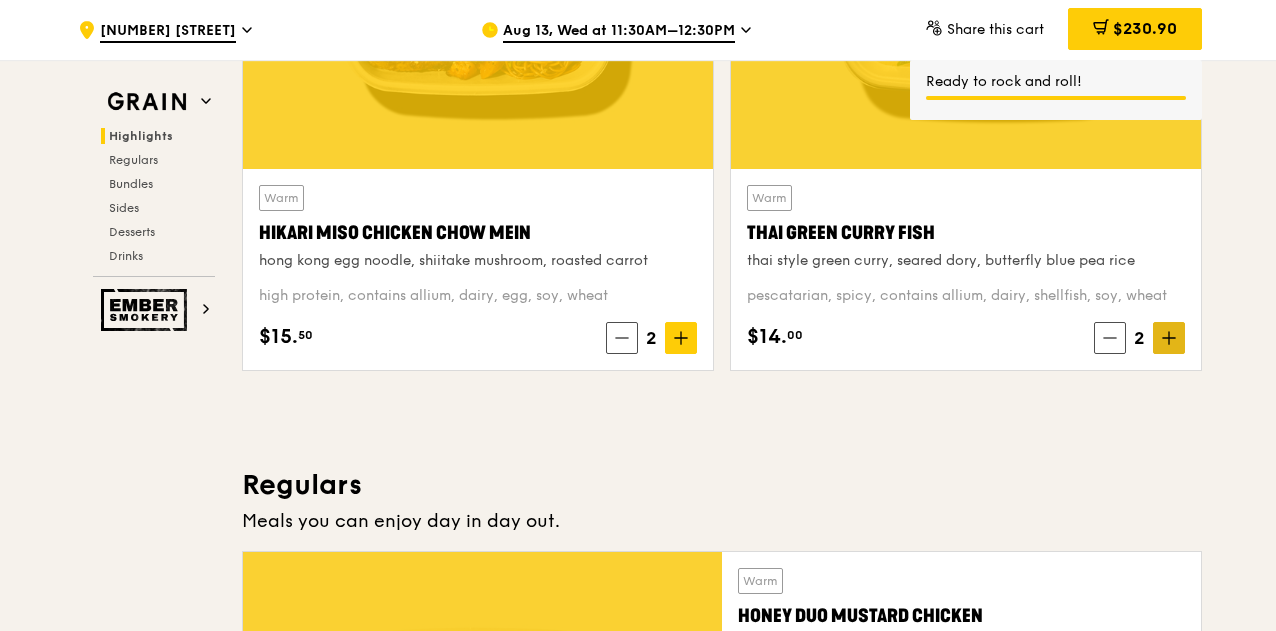 click at bounding box center [1169, 338] 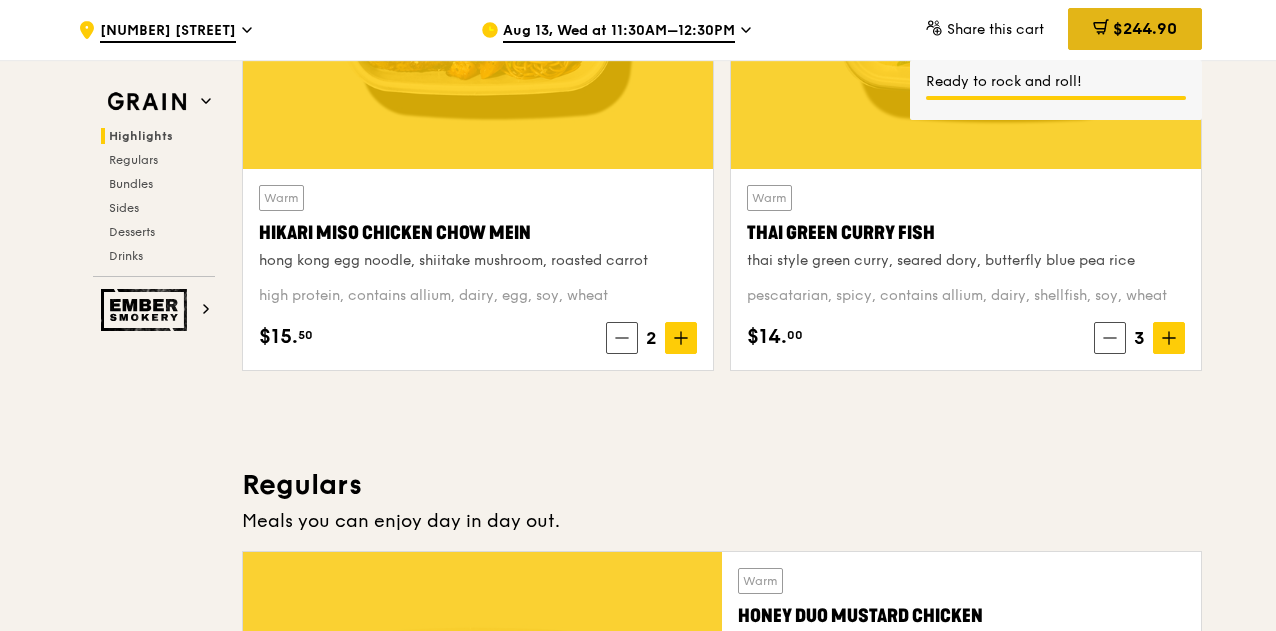 click on "$244.90" at bounding box center [1145, 28] 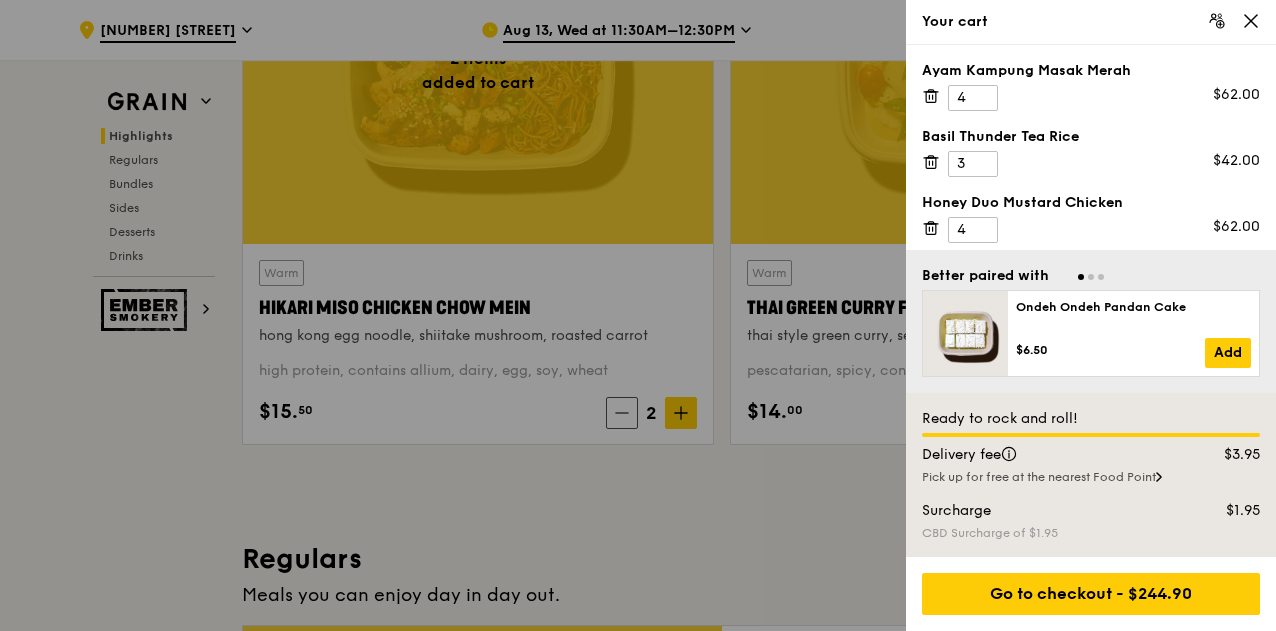 scroll, scrollTop: 822, scrollLeft: 0, axis: vertical 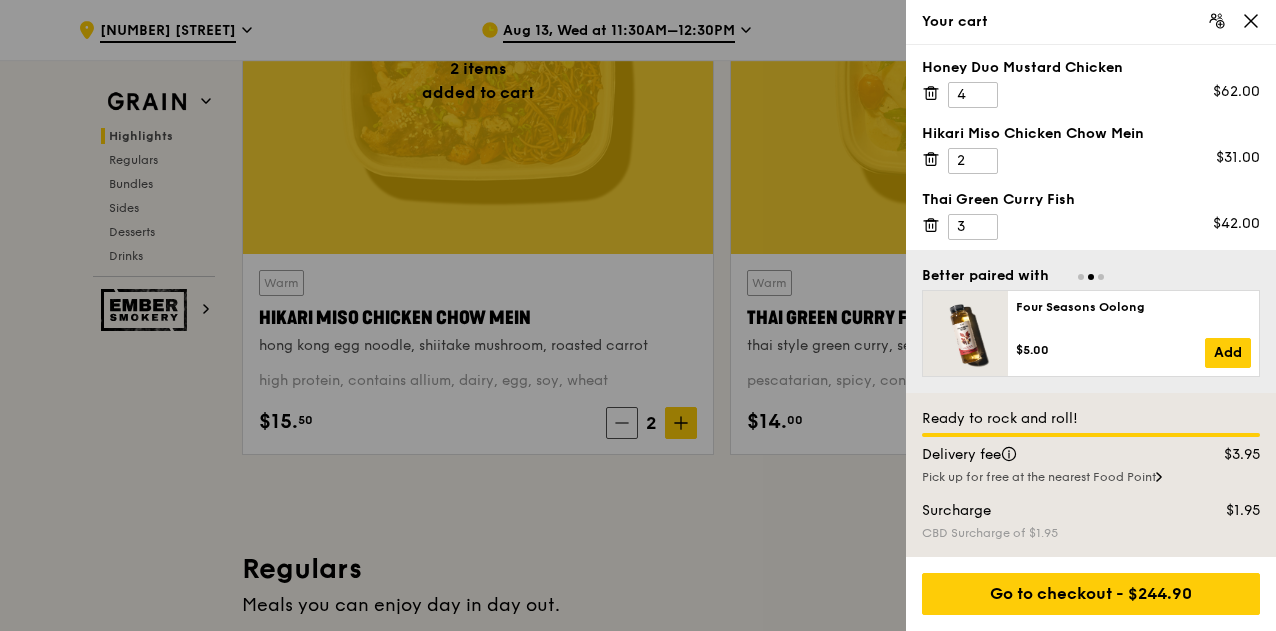 click 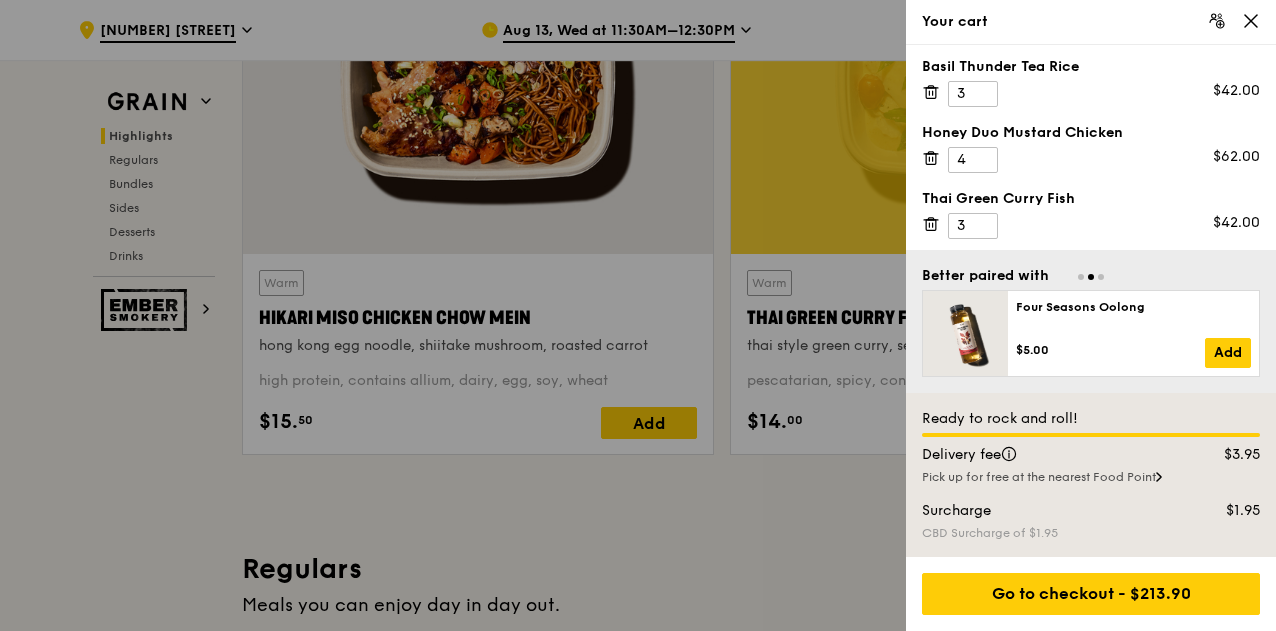 scroll, scrollTop: 0, scrollLeft: 0, axis: both 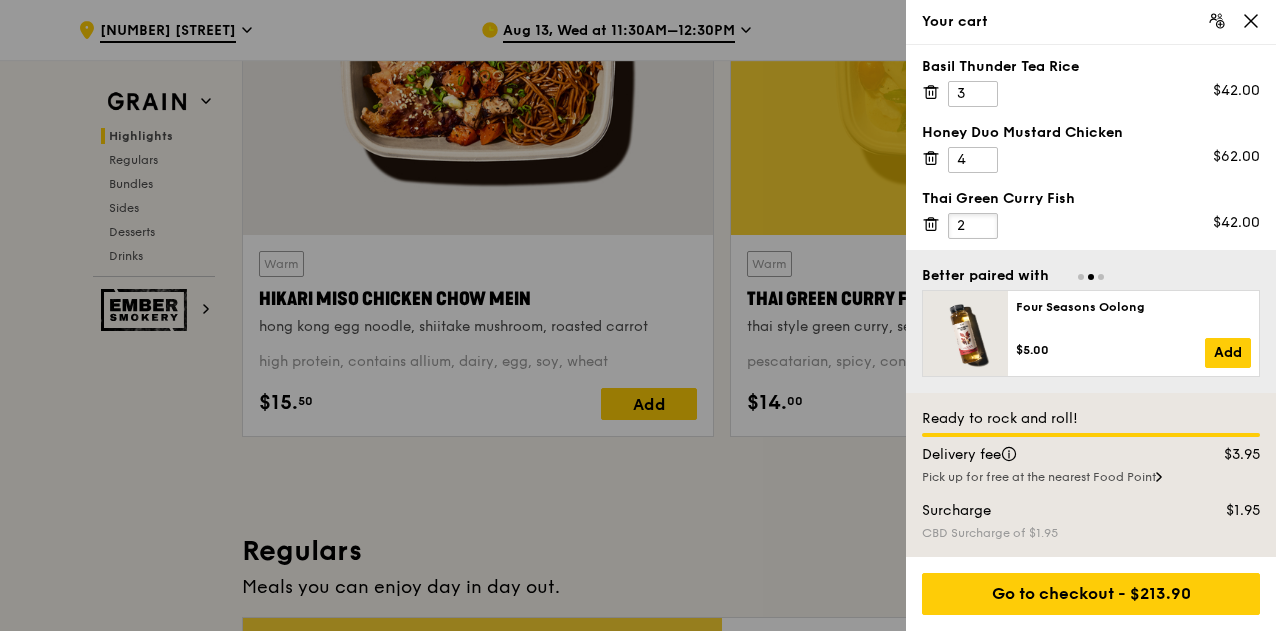 type on "2" 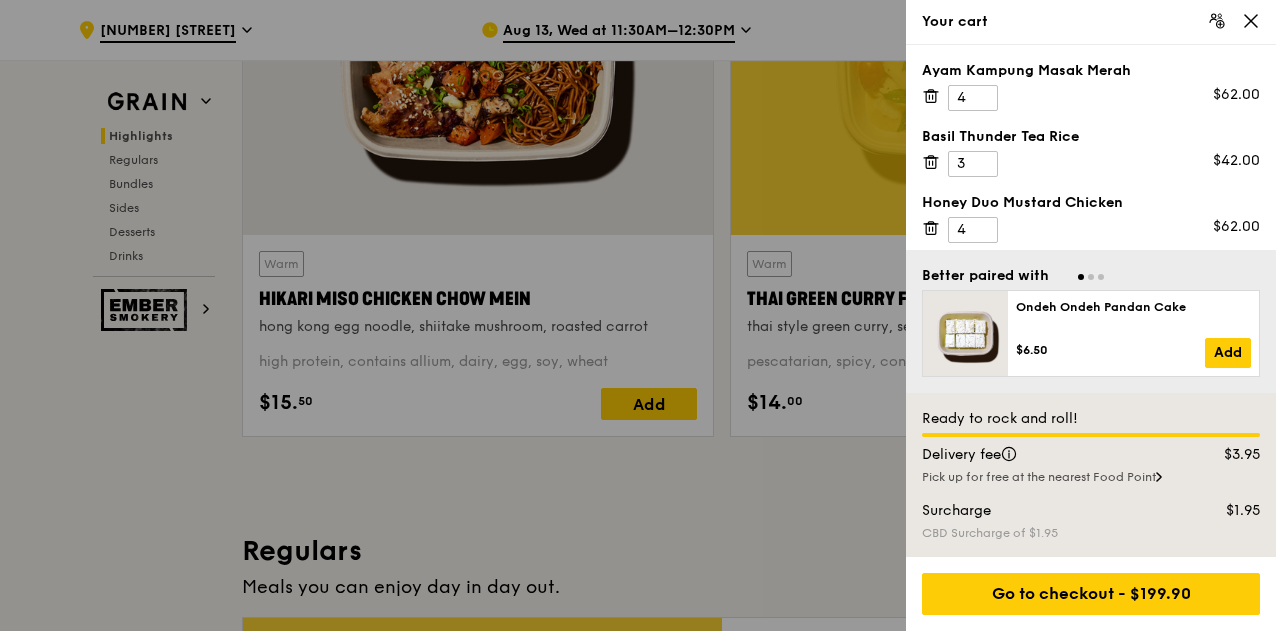 scroll, scrollTop: 70, scrollLeft: 0, axis: vertical 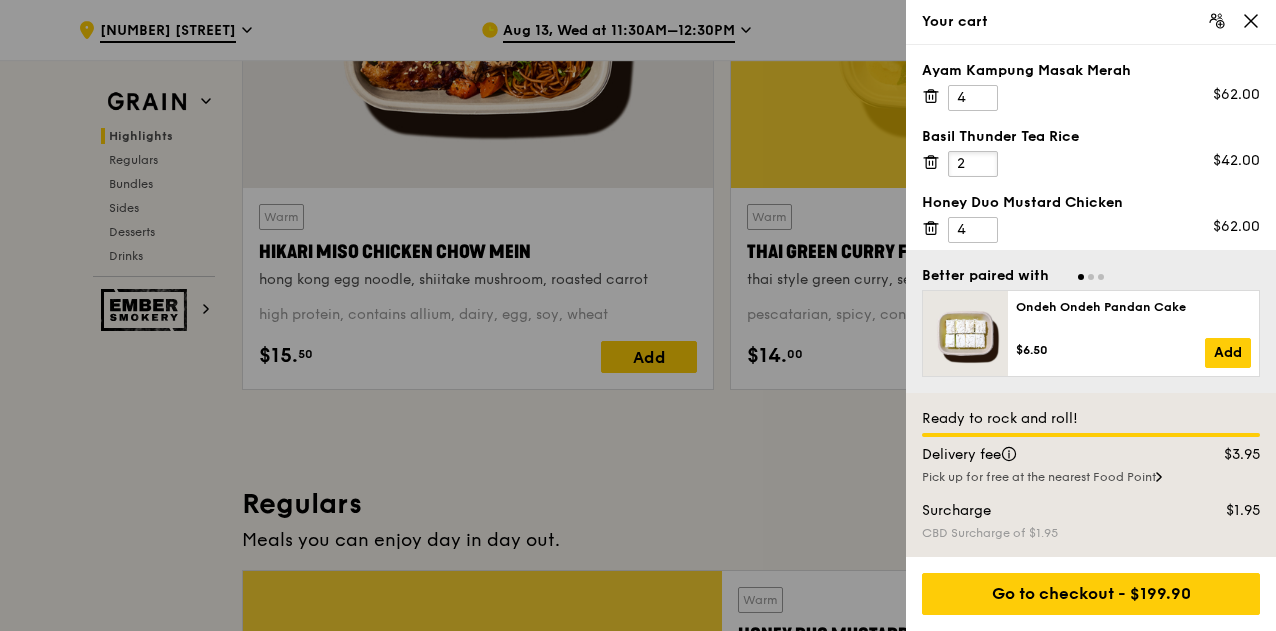 click on "2" at bounding box center [973, 164] 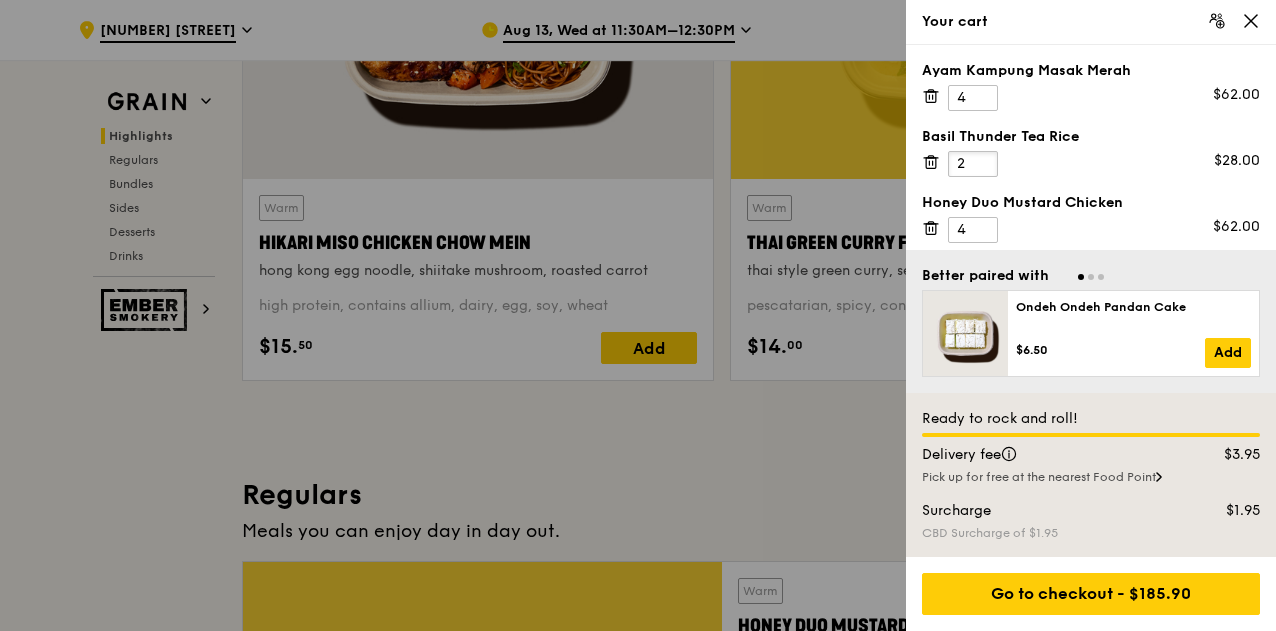 scroll, scrollTop: 898, scrollLeft: 0, axis: vertical 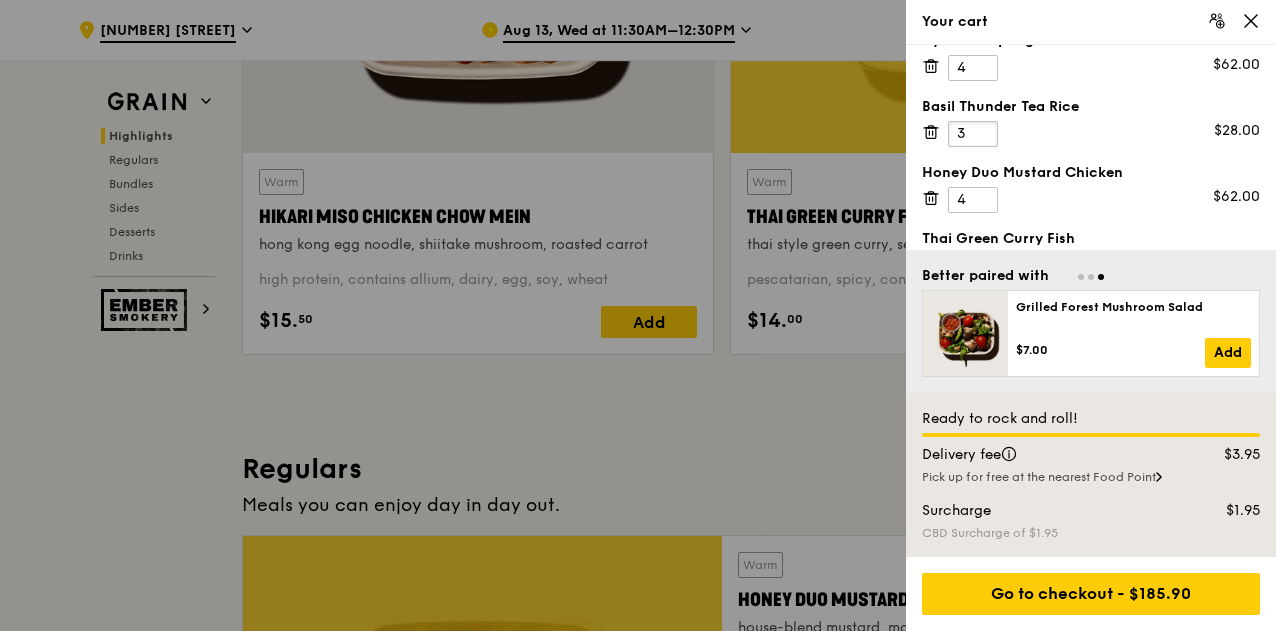 click on "3" at bounding box center (973, 134) 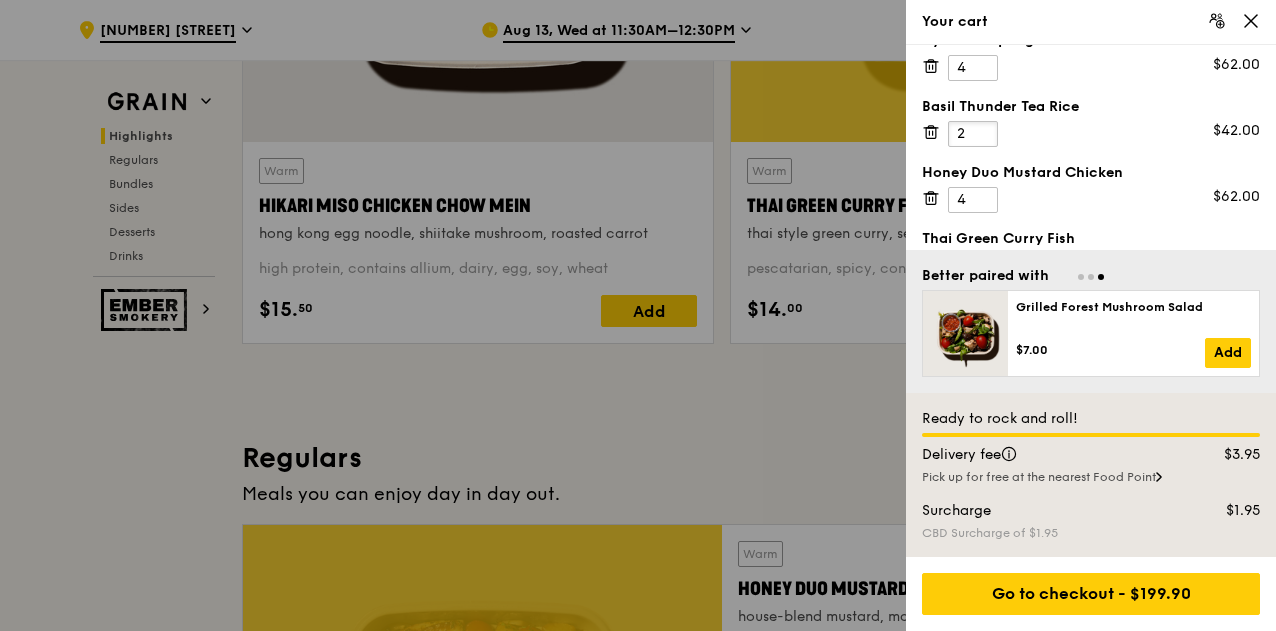 click on "2" at bounding box center [973, 134] 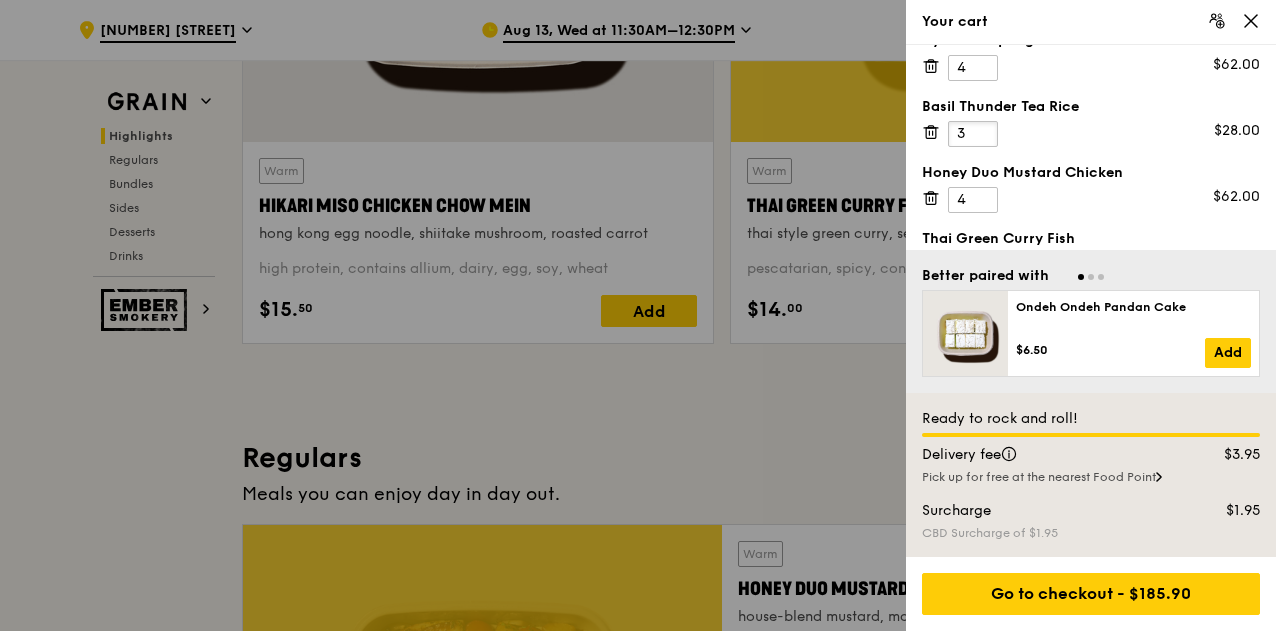 type on "3" 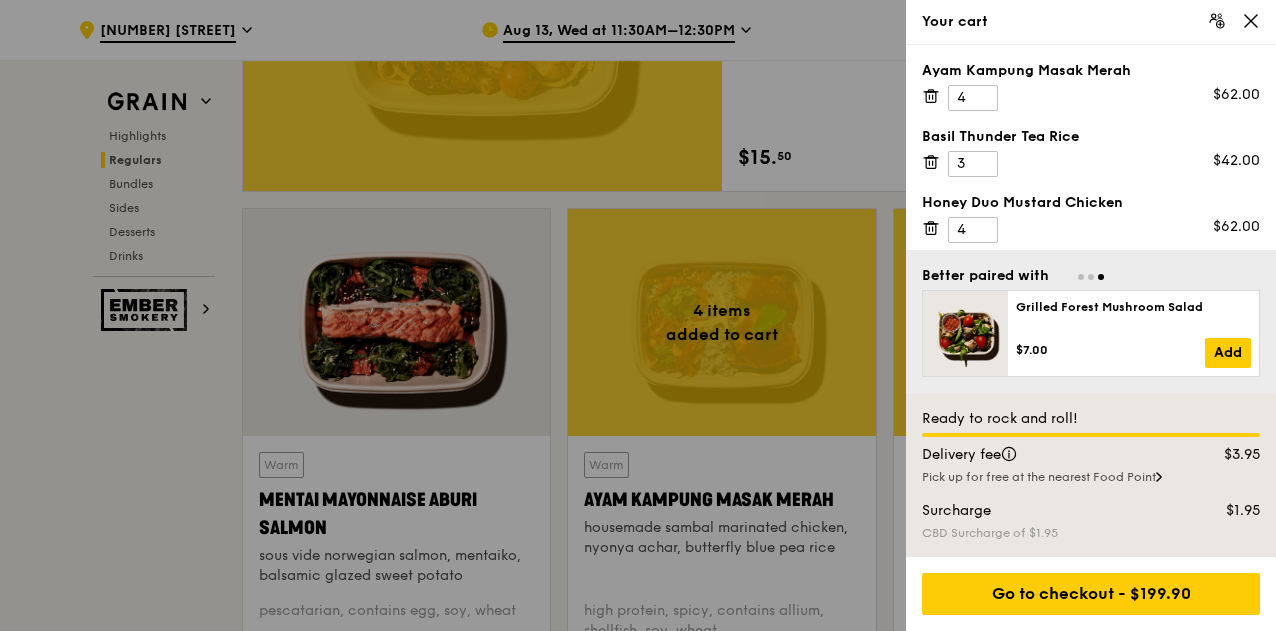 click at bounding box center [638, 315] 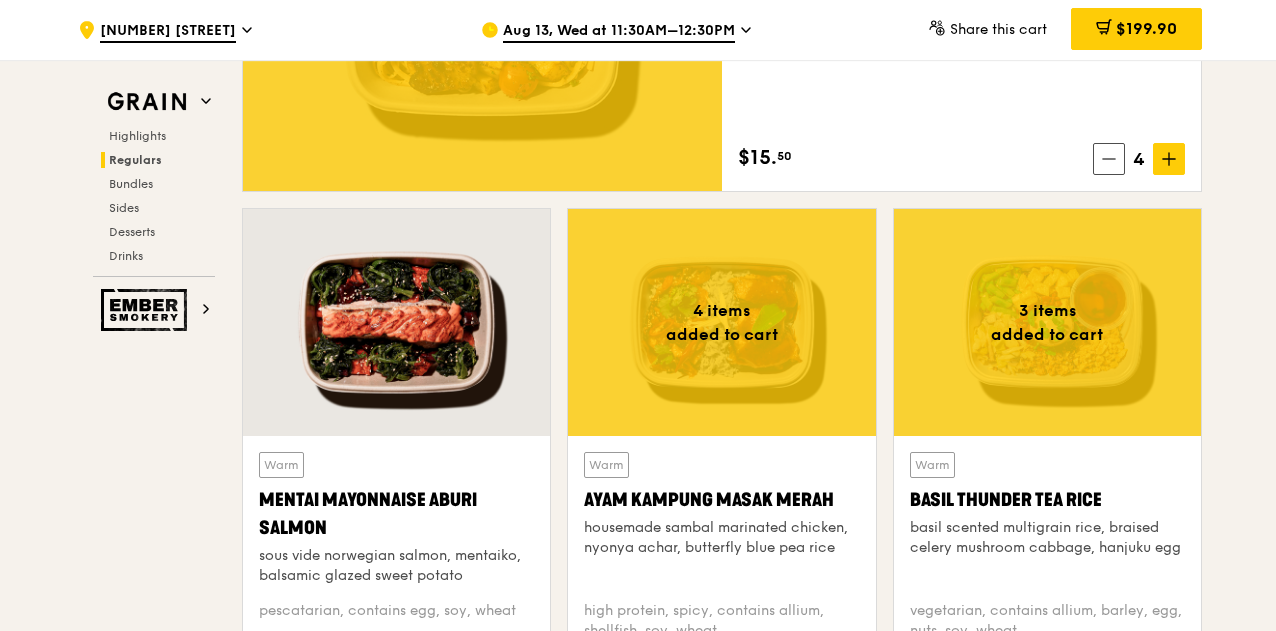 click at bounding box center [721, 322] 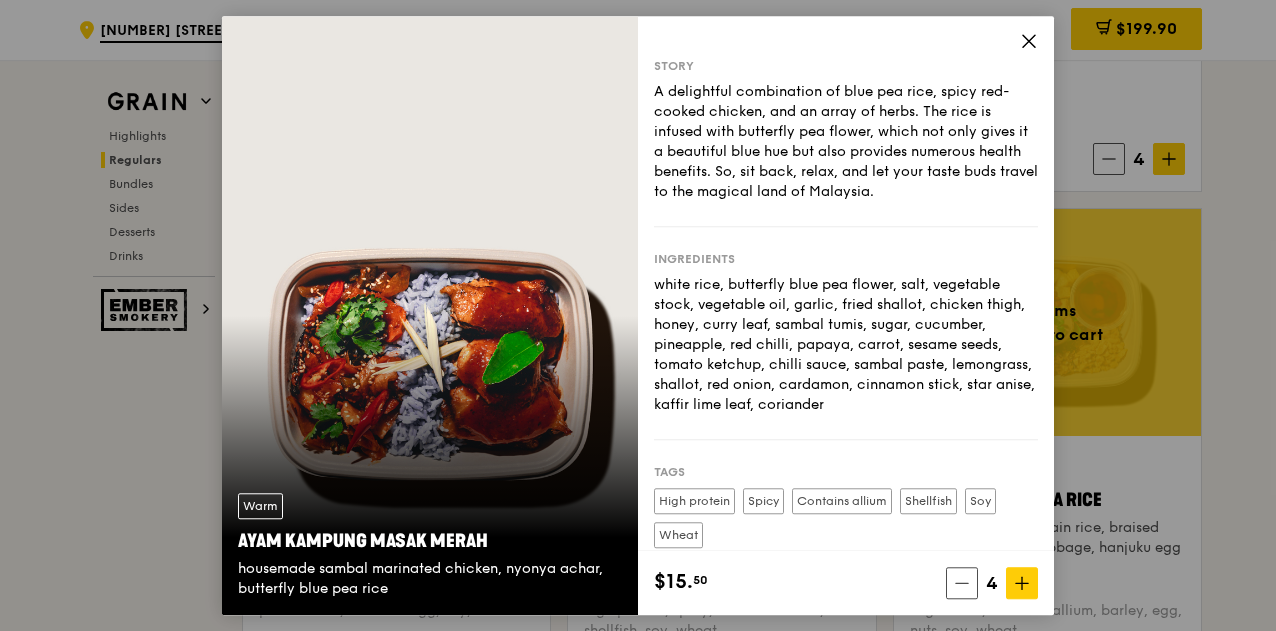 click 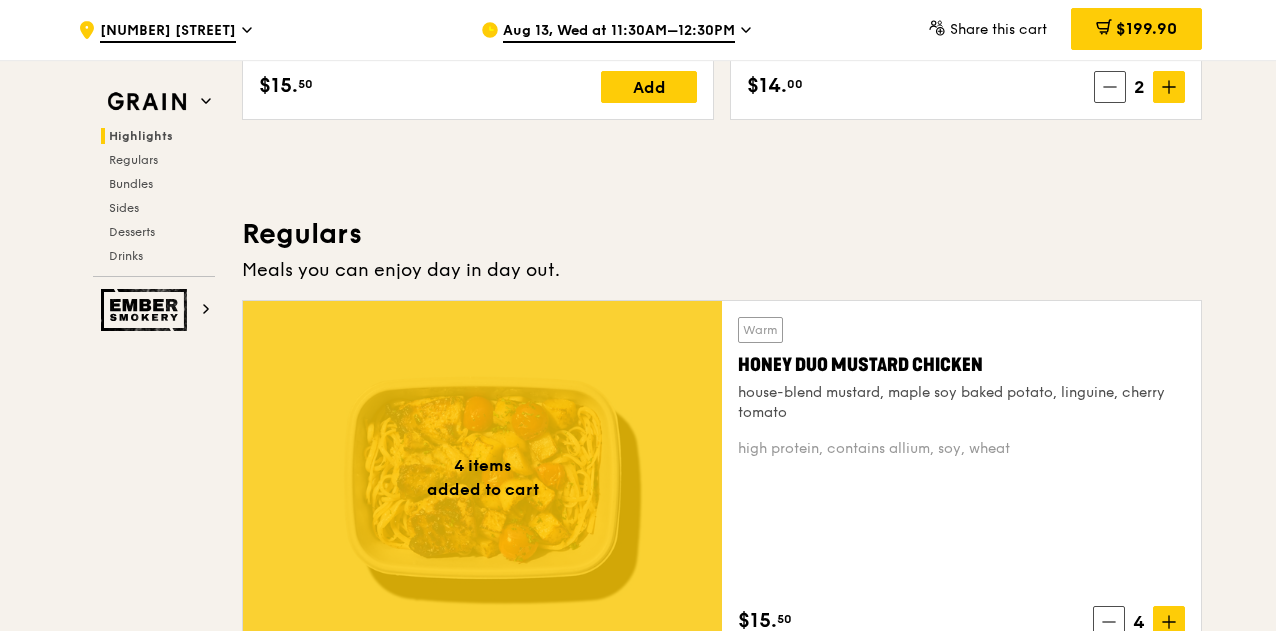 scroll, scrollTop: 1160, scrollLeft: 0, axis: vertical 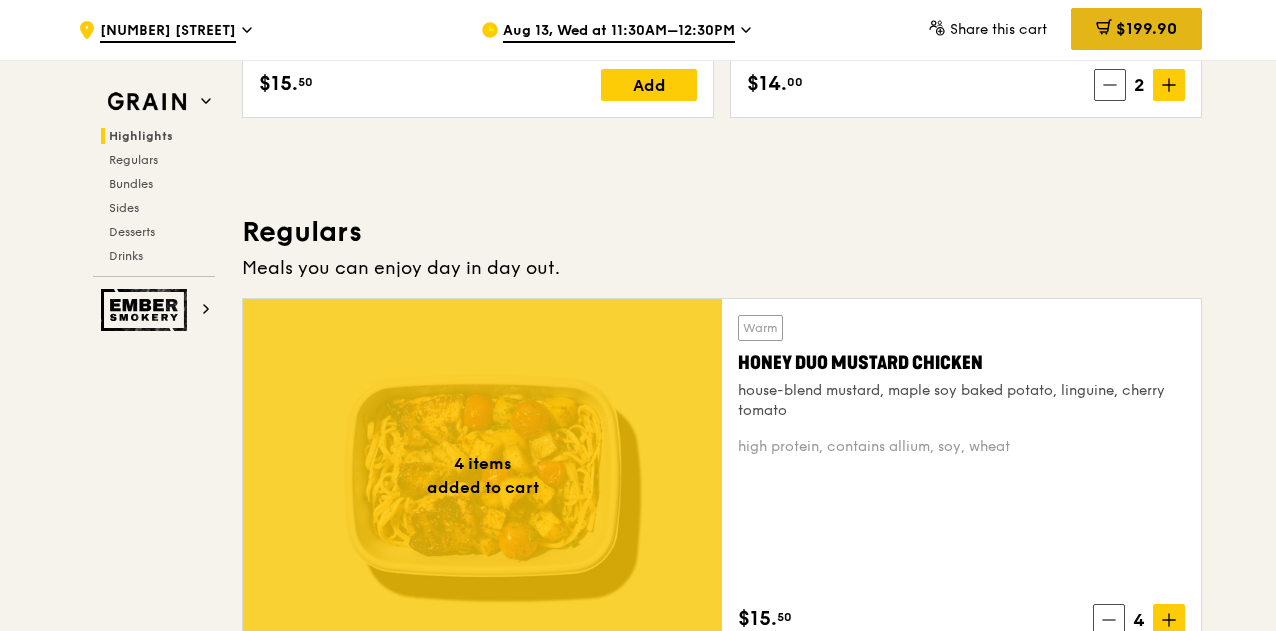 click on "$199.90" at bounding box center [1136, 29] 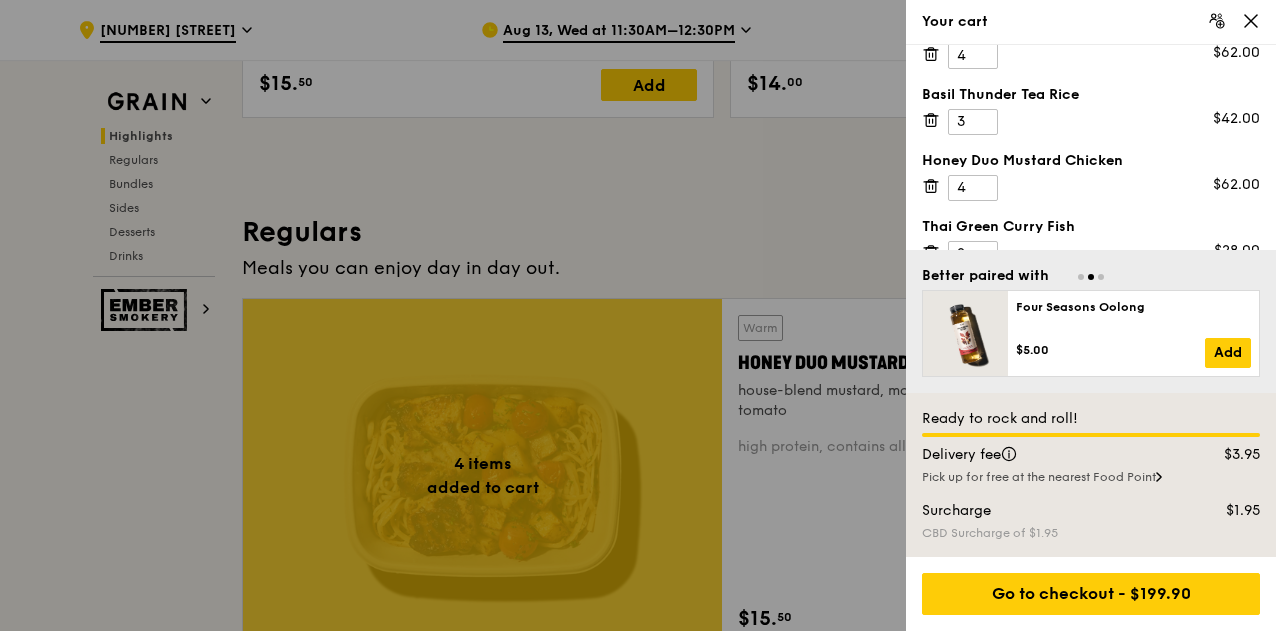 scroll, scrollTop: 70, scrollLeft: 0, axis: vertical 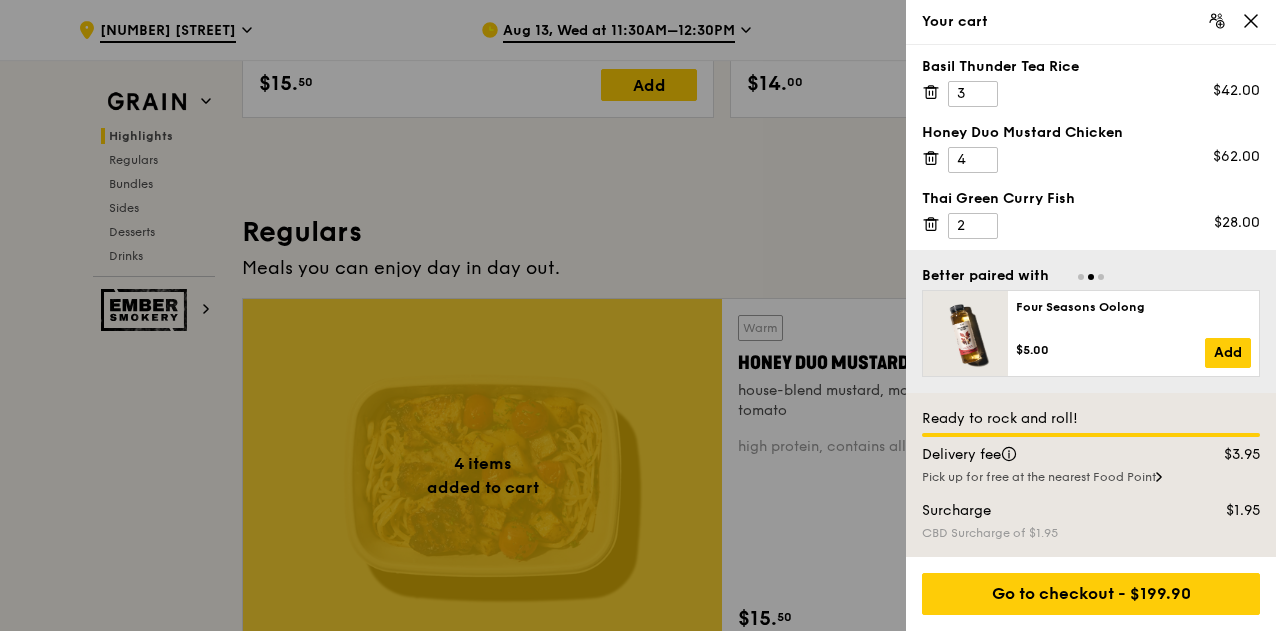 click at bounding box center (638, 315) 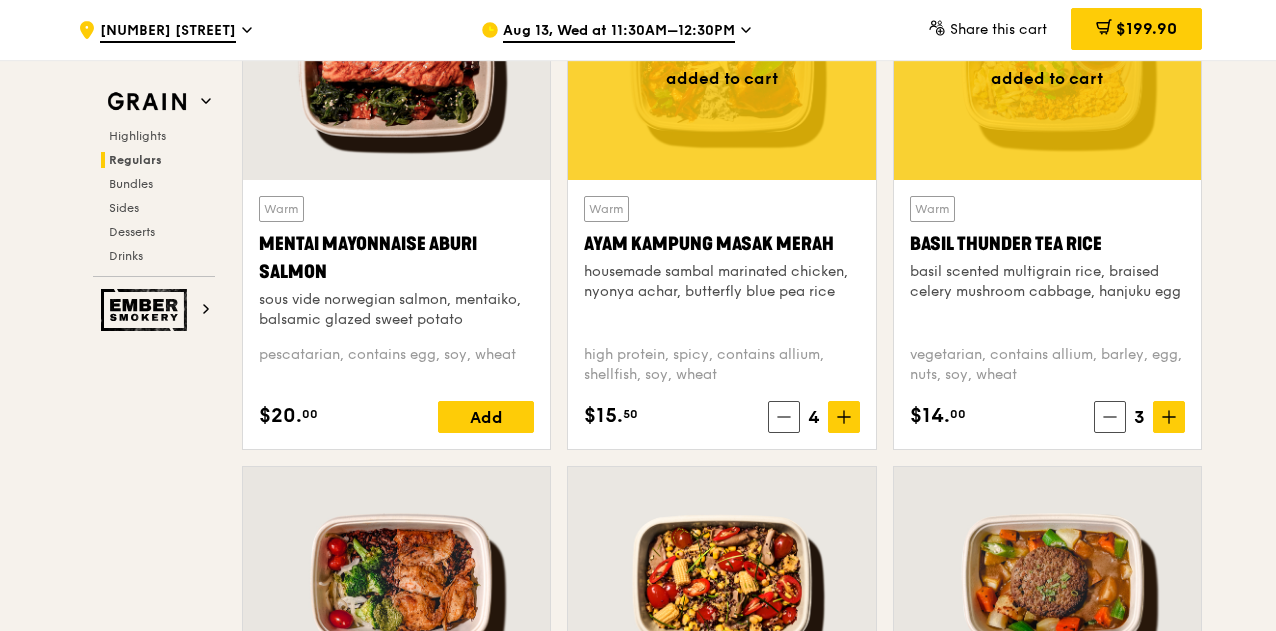 scroll, scrollTop: 1878, scrollLeft: 0, axis: vertical 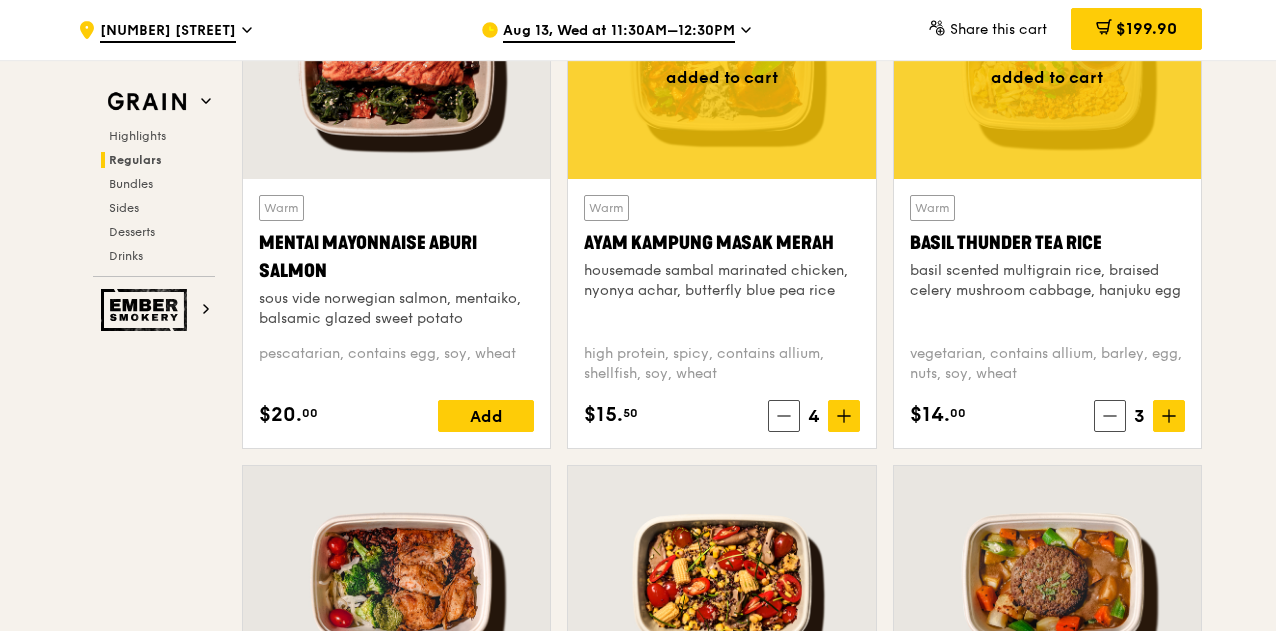click on "Ayam Kampung Masak Merah" at bounding box center (721, 243) 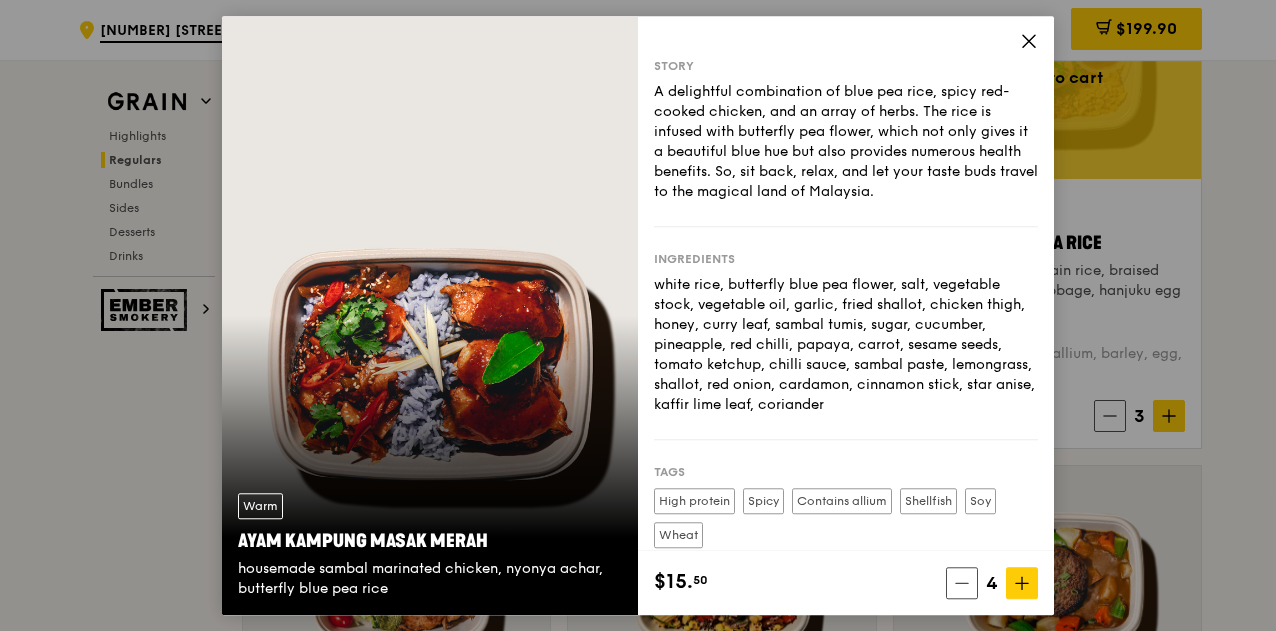 scroll, scrollTop: 186, scrollLeft: 0, axis: vertical 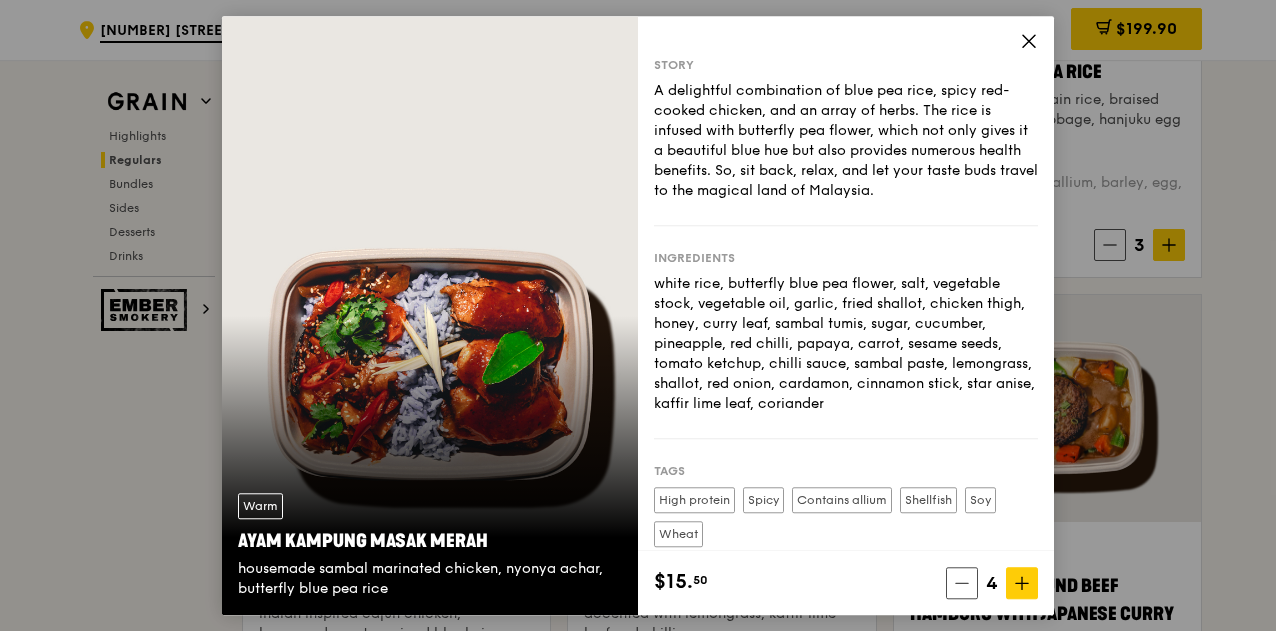 click 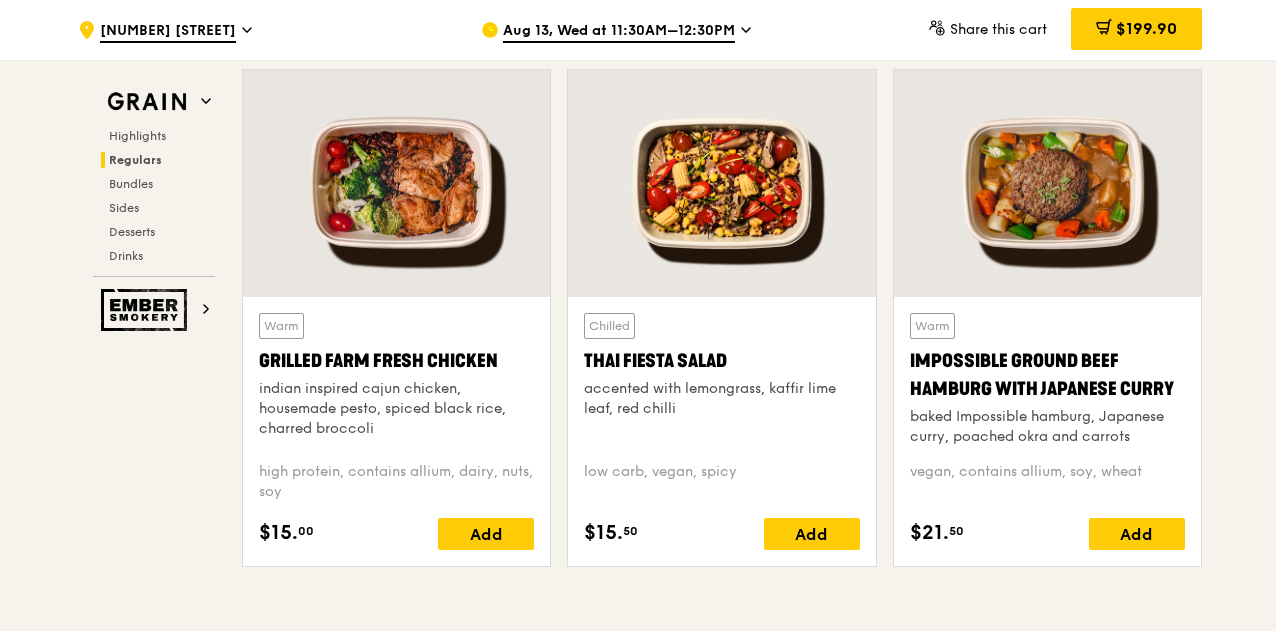 scroll, scrollTop: 2245, scrollLeft: 0, axis: vertical 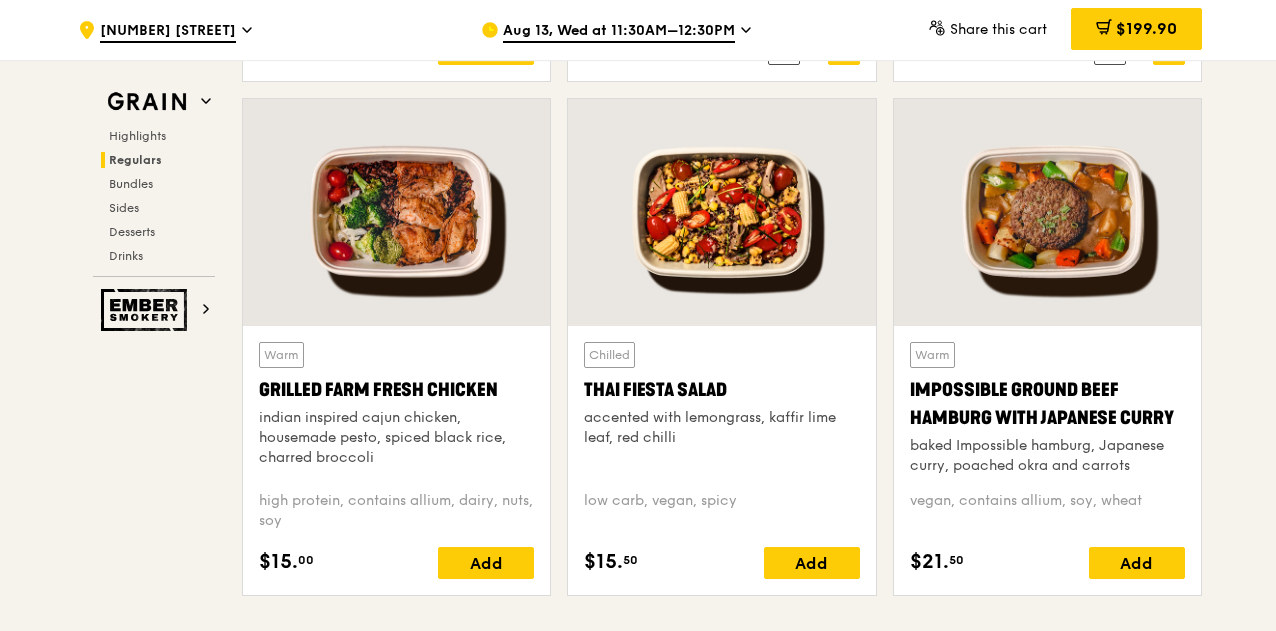 click on "Grilled Farm Fresh Chicken" at bounding box center (396, 390) 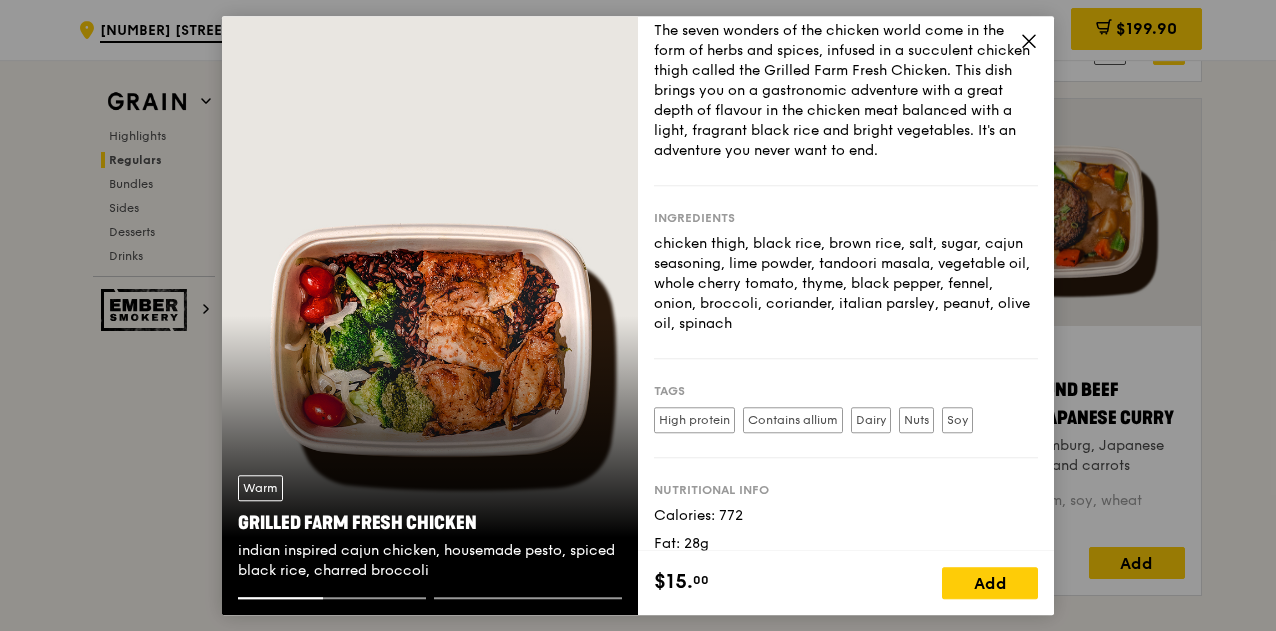 scroll, scrollTop: 133, scrollLeft: 0, axis: vertical 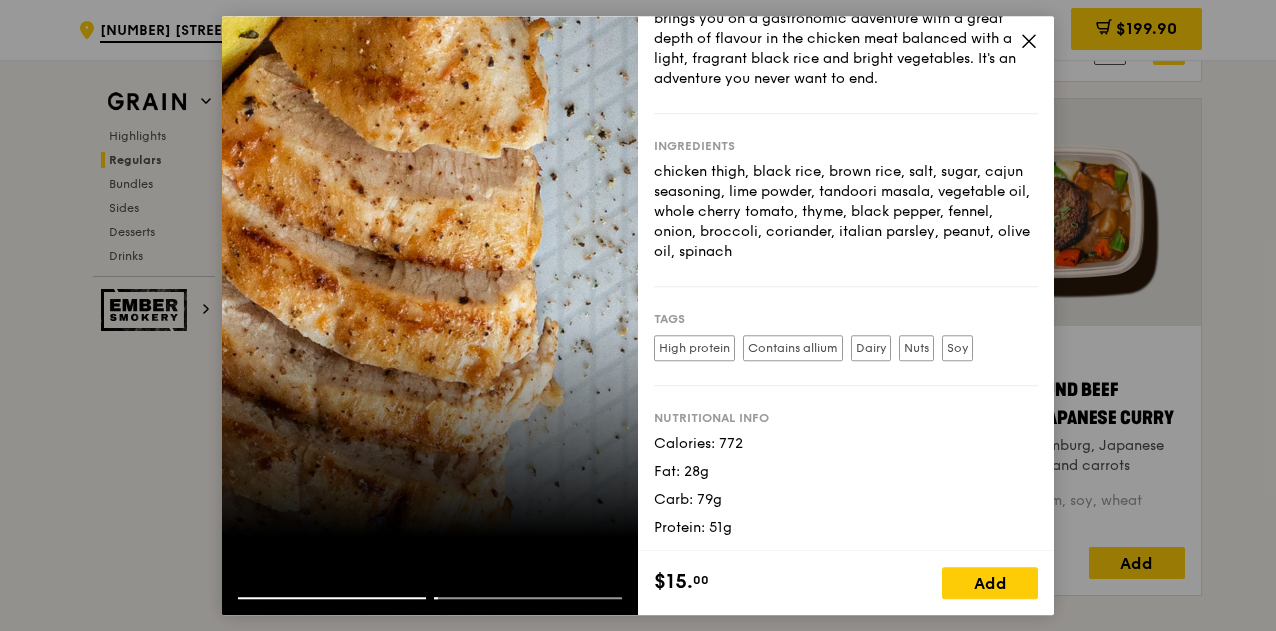 click on "The seven wonders of the chicken world come in the form of herbs and spices, infused in a succulent chicken thigh called the Grilled Farm Fresh Chicken. This dish brings you on a gastronomic adventure with a great depth of flavour in the chicken meat balanced with a light, fragrant black rice and bright vegetables. It's an adventure you never want to end." at bounding box center (846, 19) 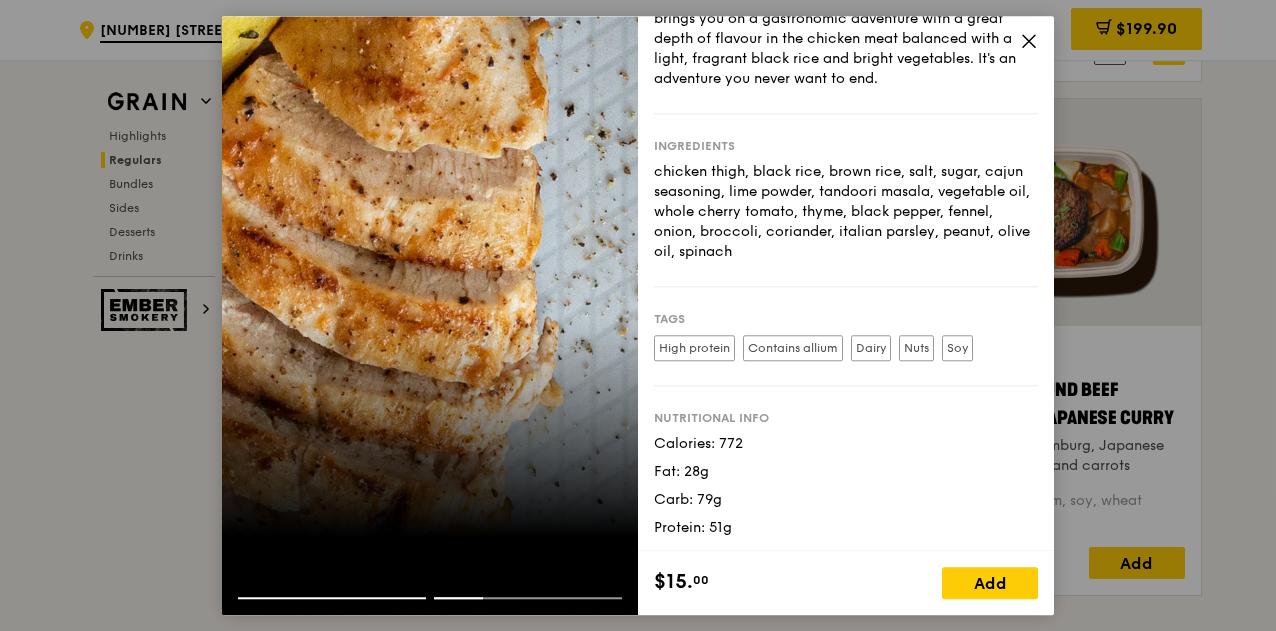 click 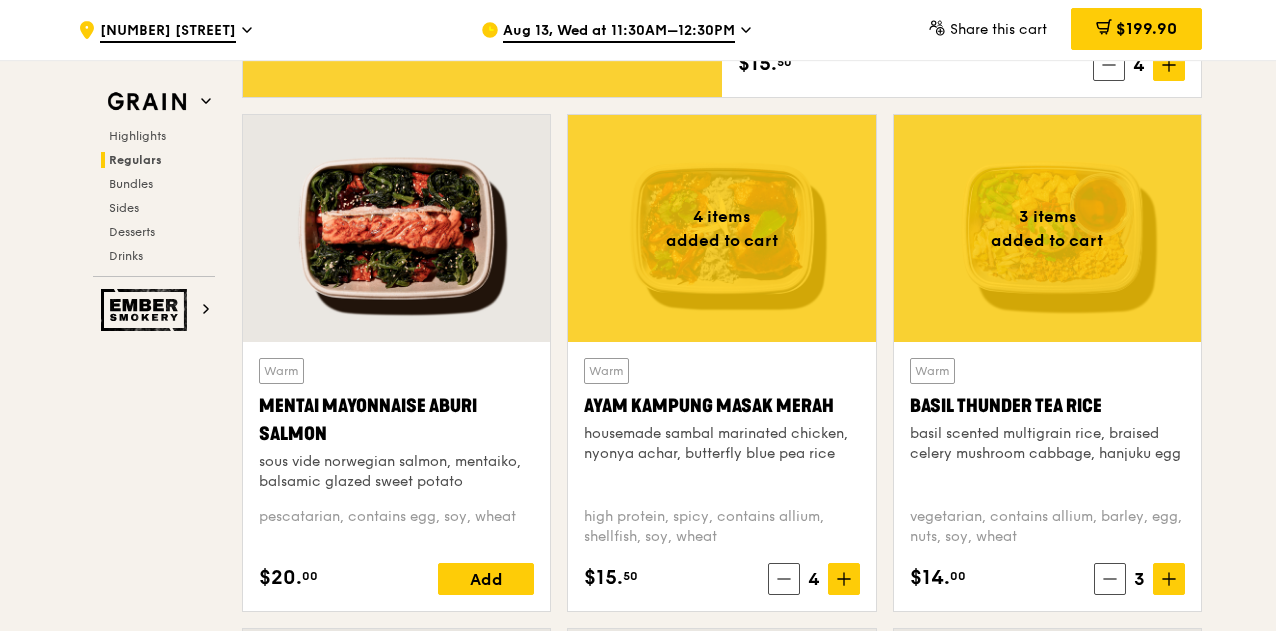 scroll, scrollTop: 1749, scrollLeft: 0, axis: vertical 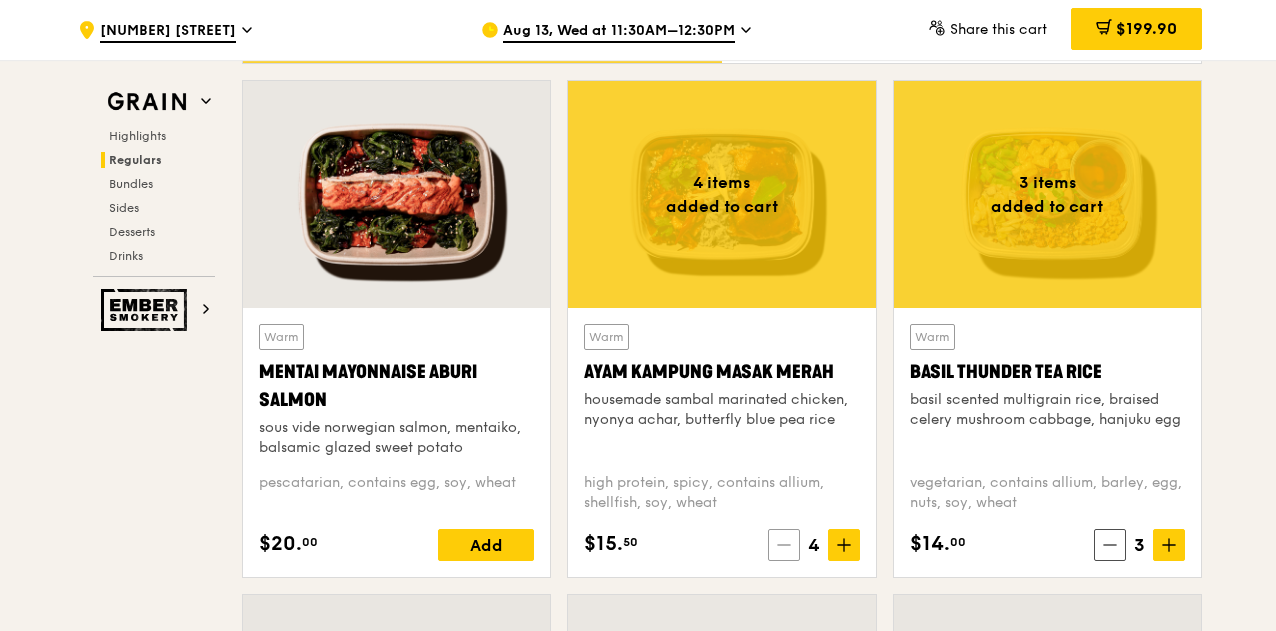 click 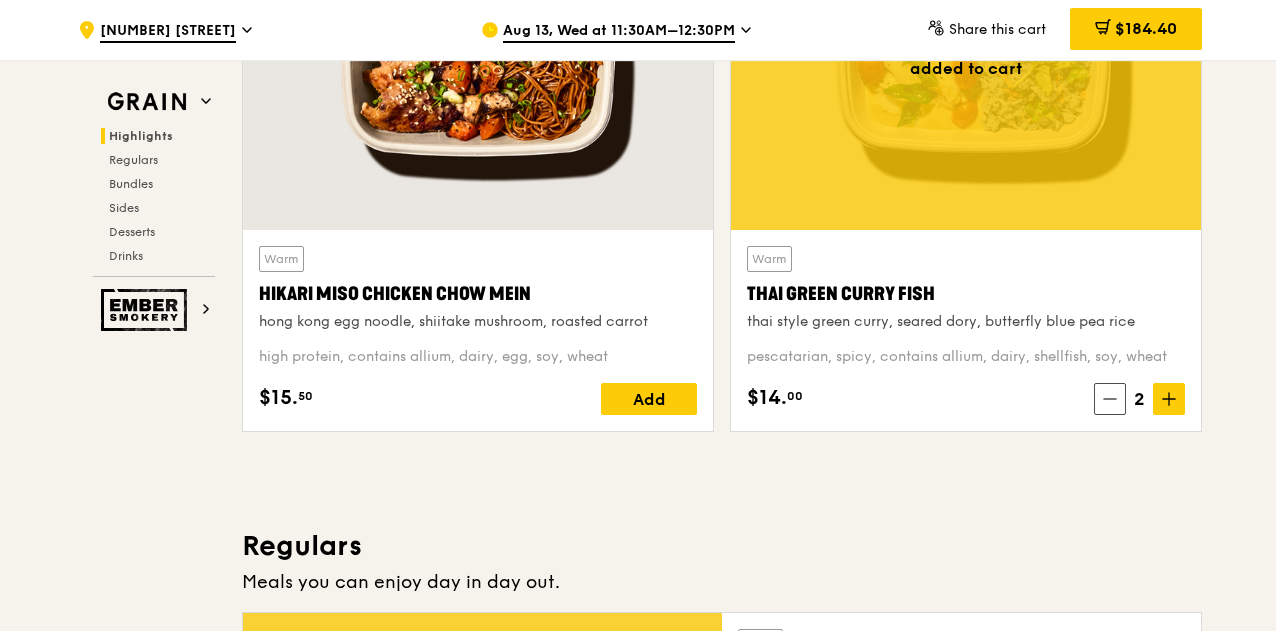 scroll, scrollTop: 918, scrollLeft: 0, axis: vertical 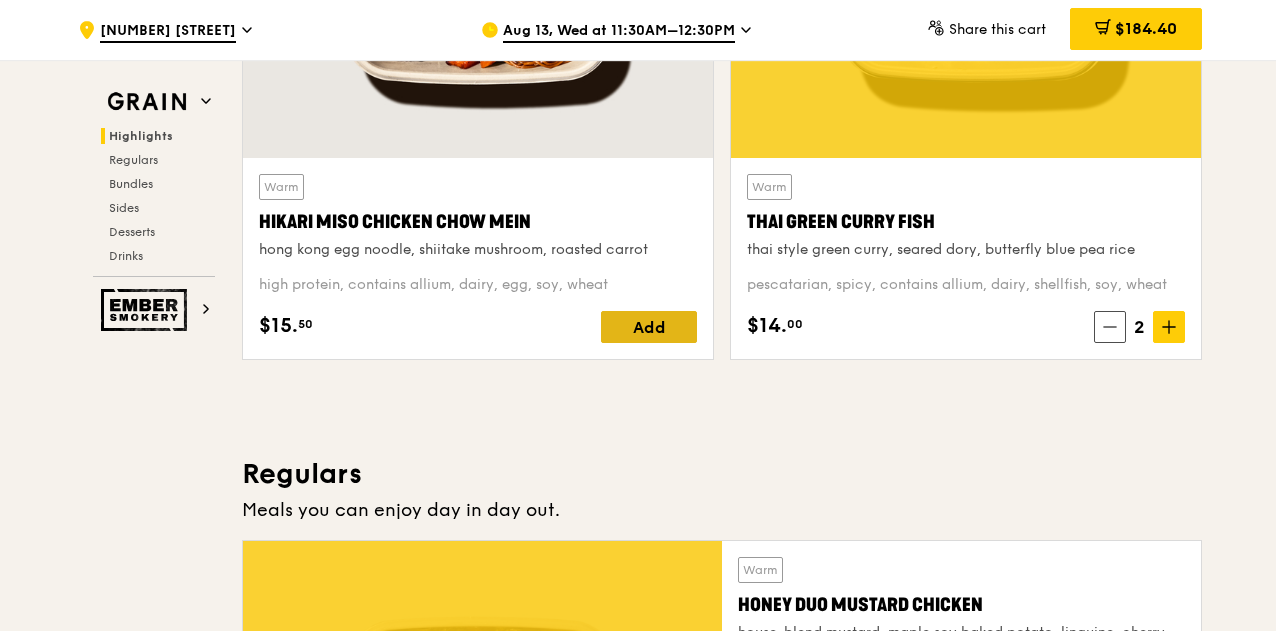 click on "Add" at bounding box center [649, 327] 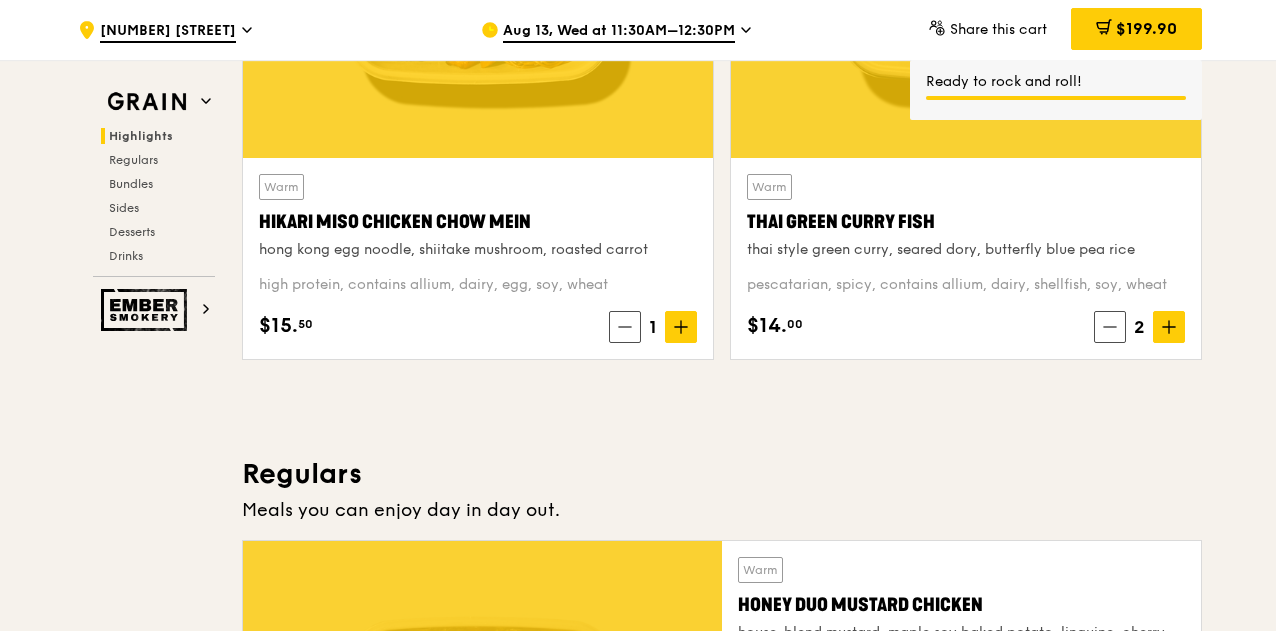 click 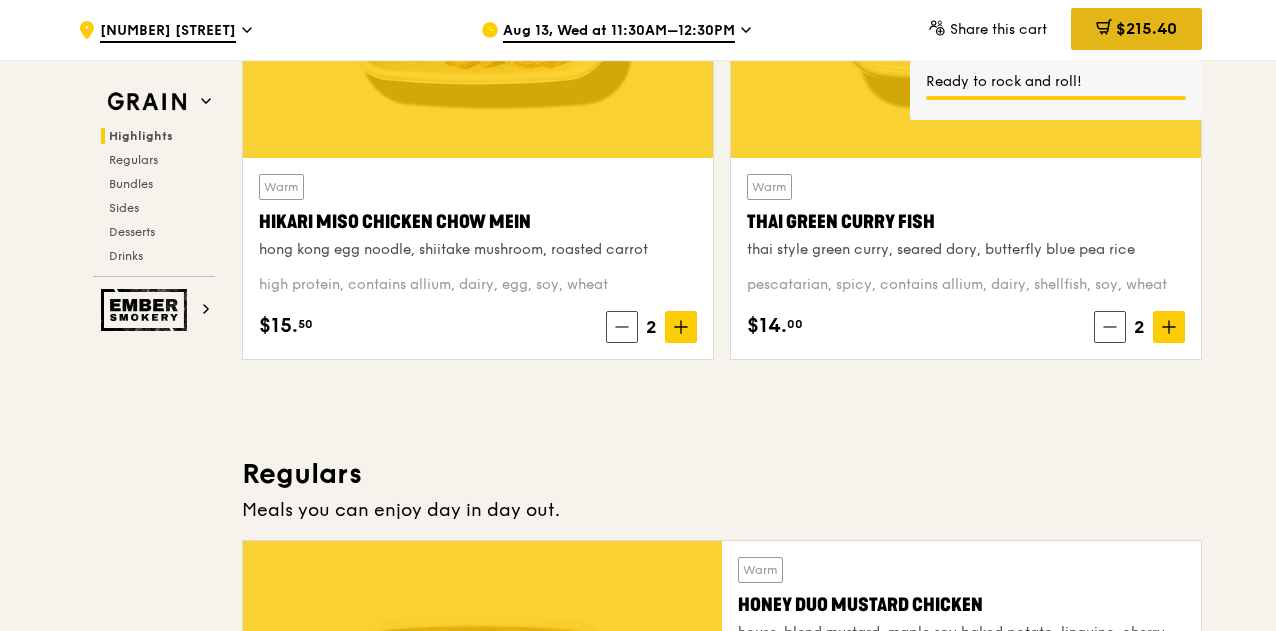click on "$215.40" at bounding box center [1146, 28] 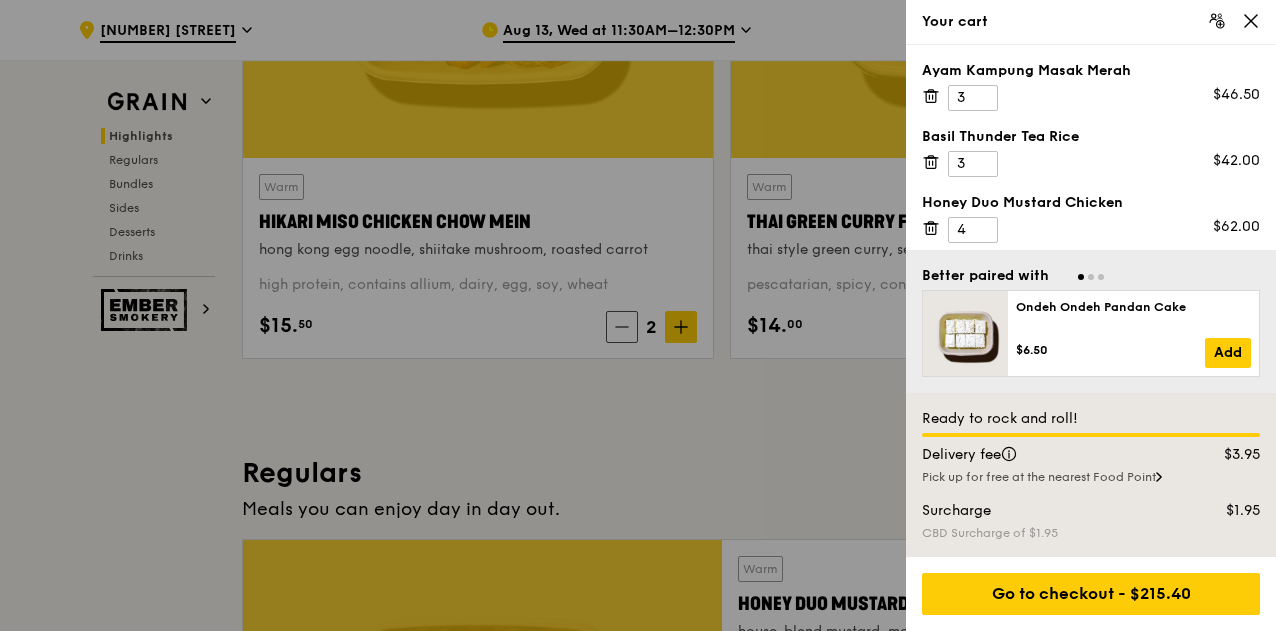 scroll, scrollTop: 135, scrollLeft: 0, axis: vertical 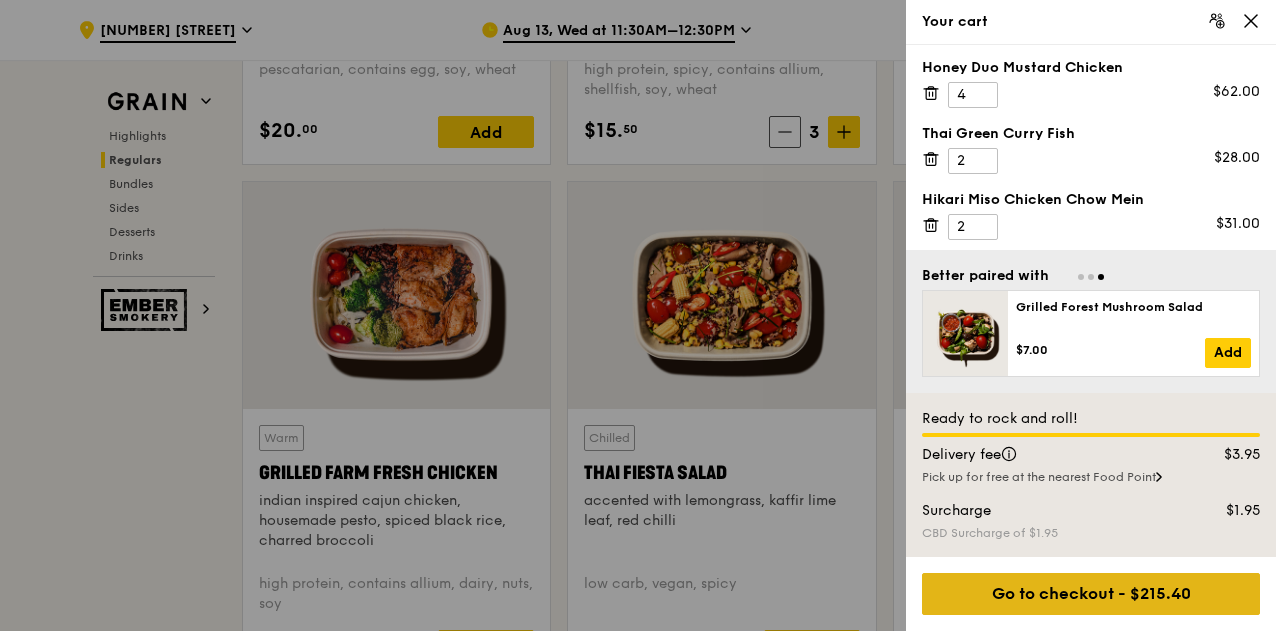 click on "Go to checkout - $215.40" at bounding box center [1091, 594] 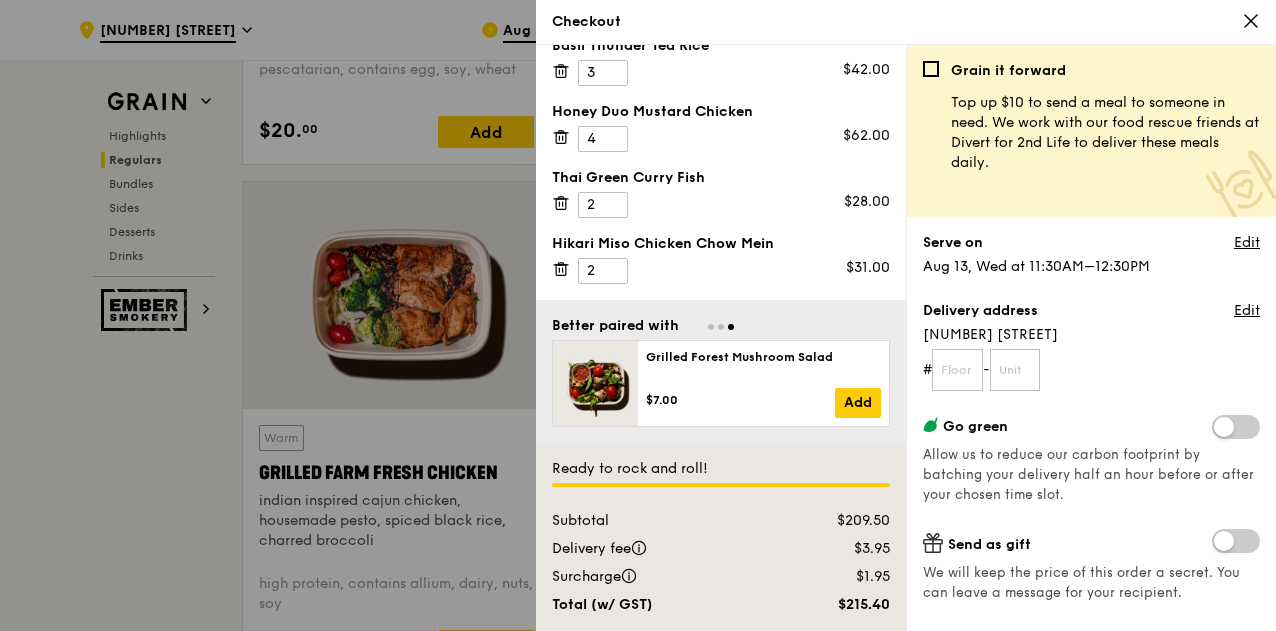 scroll, scrollTop: 86, scrollLeft: 0, axis: vertical 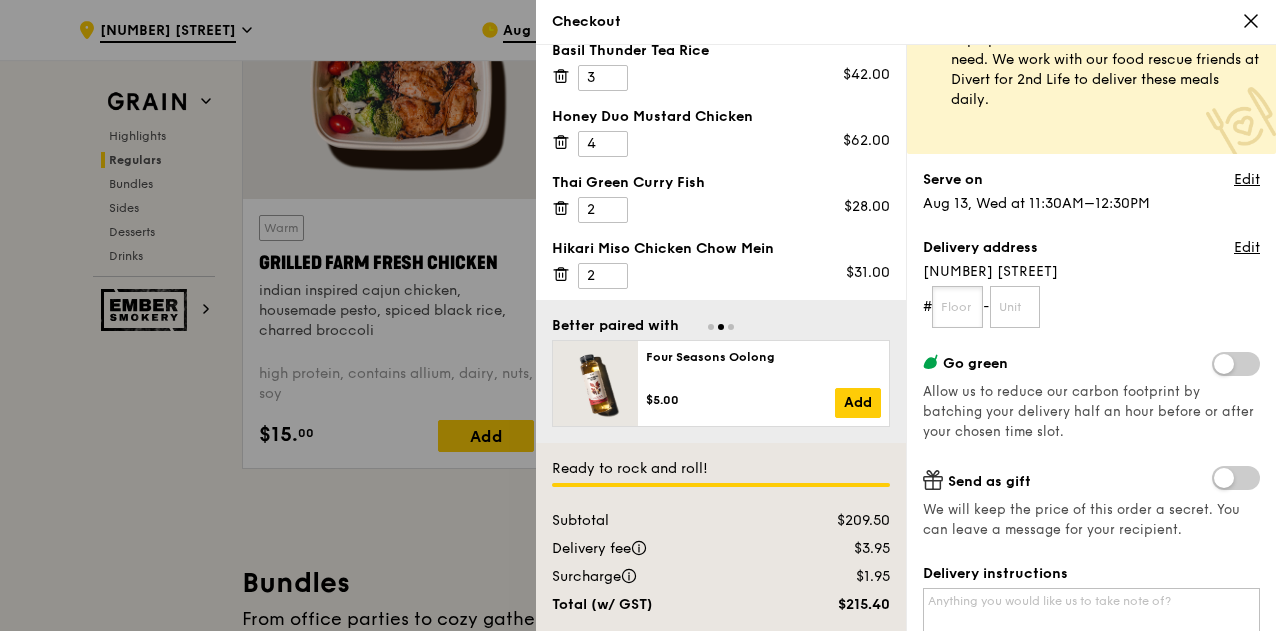 click at bounding box center [957, 307] 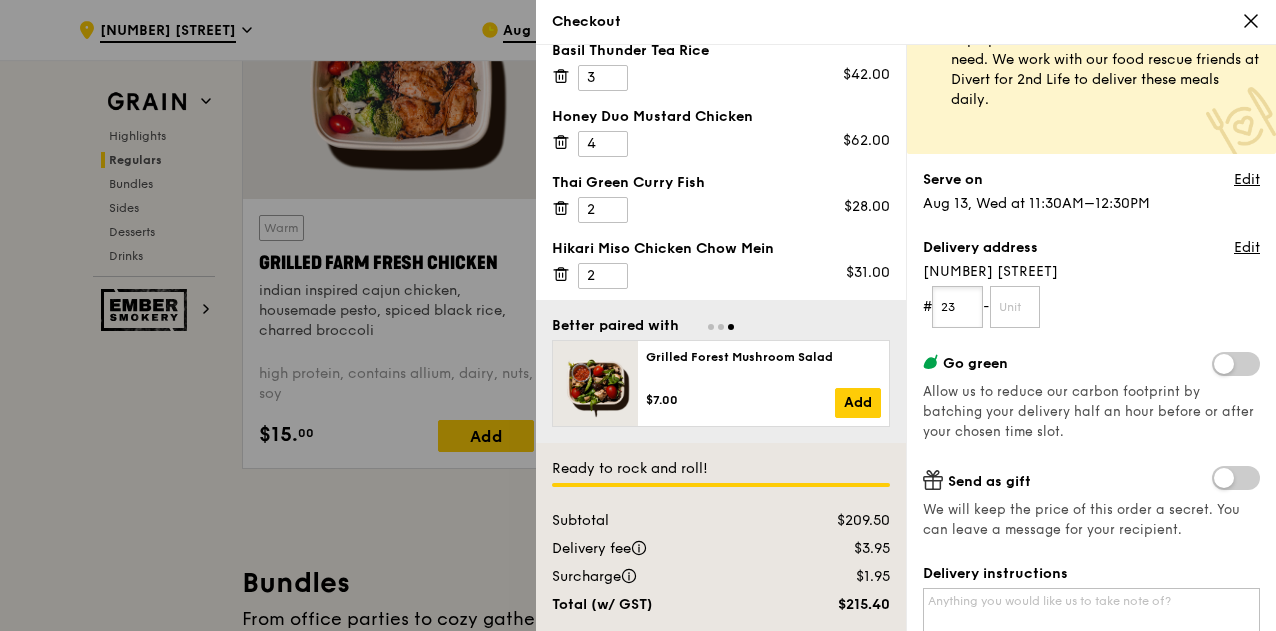 type on "23" 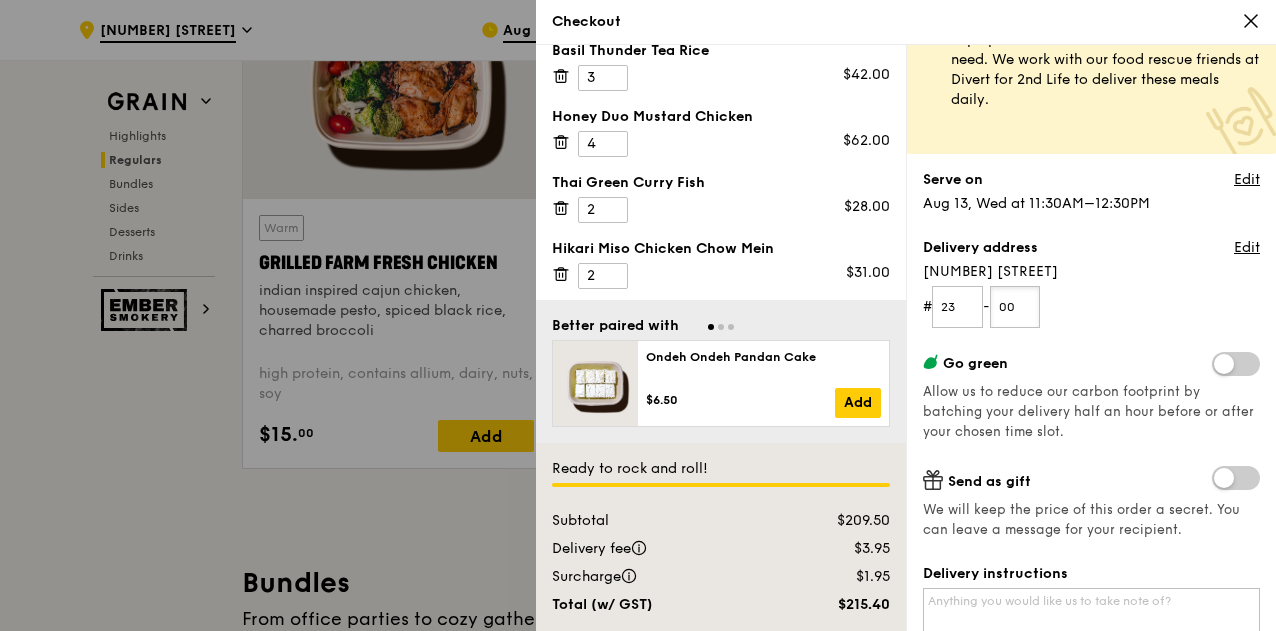 type on "00" 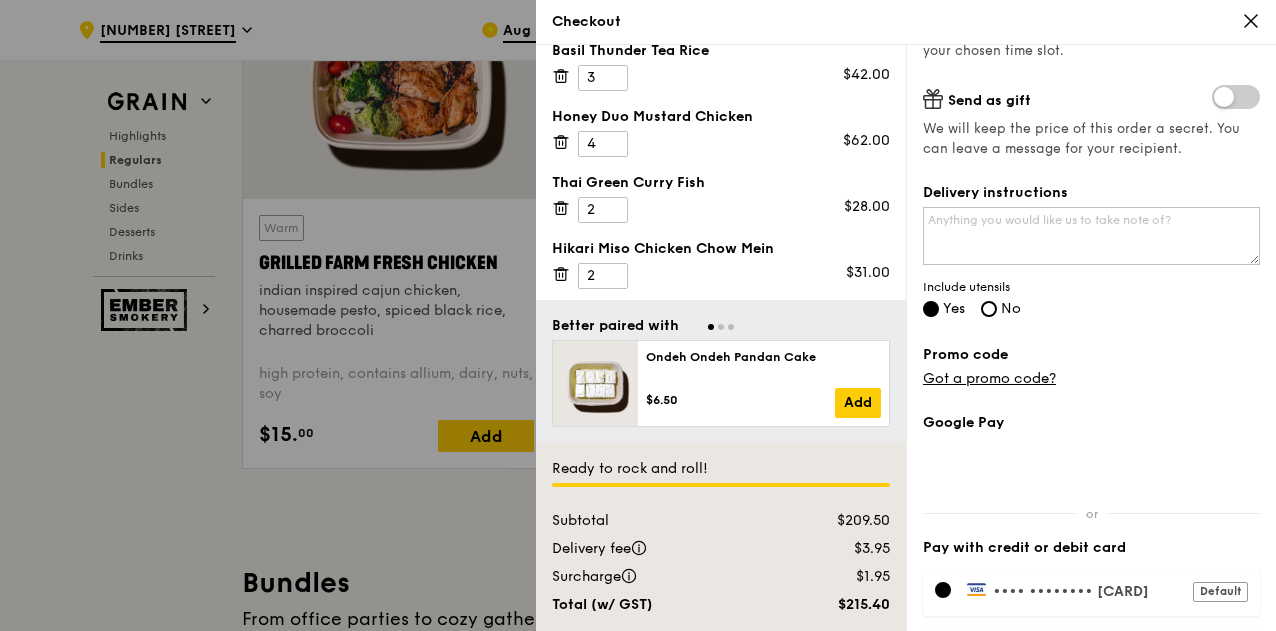 scroll, scrollTop: 532, scrollLeft: 0, axis: vertical 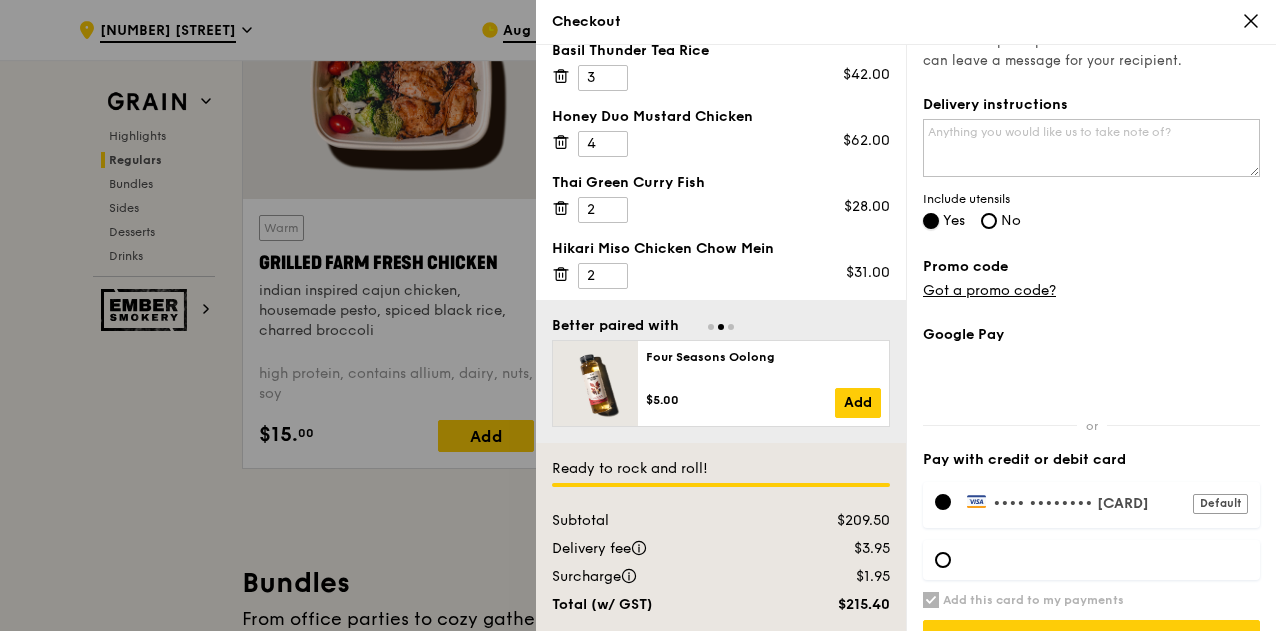 click on "Yes" at bounding box center [931, 221] 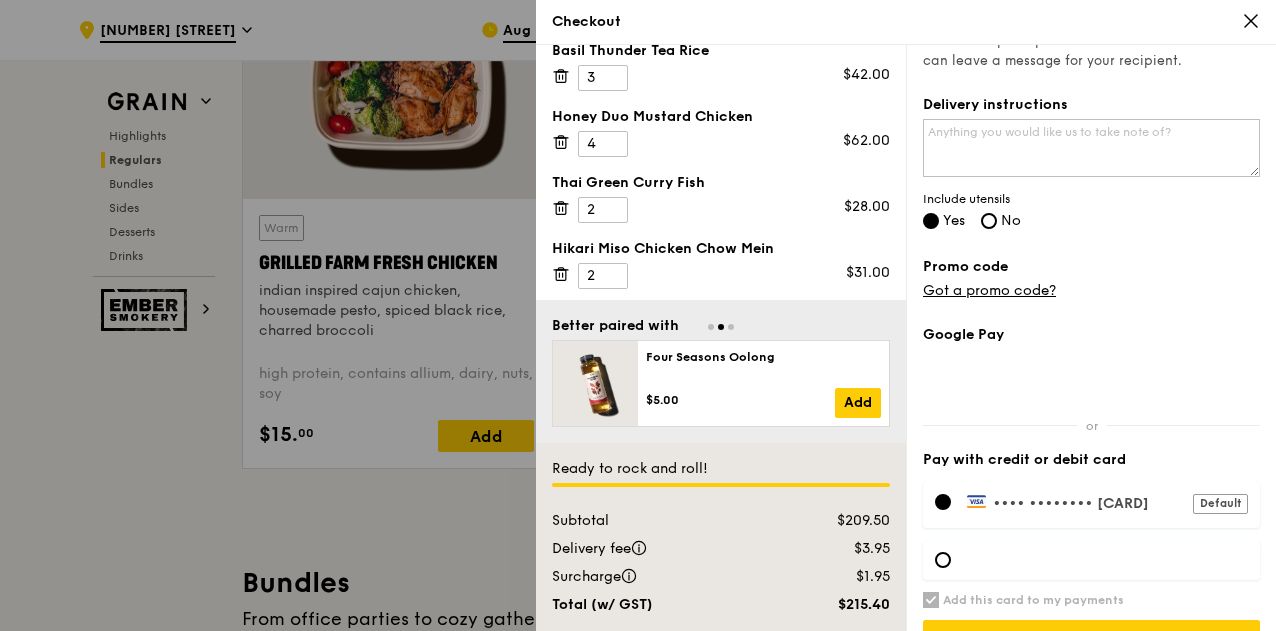 click on "Promo code
Got a promo code?" at bounding box center (1091, 279) 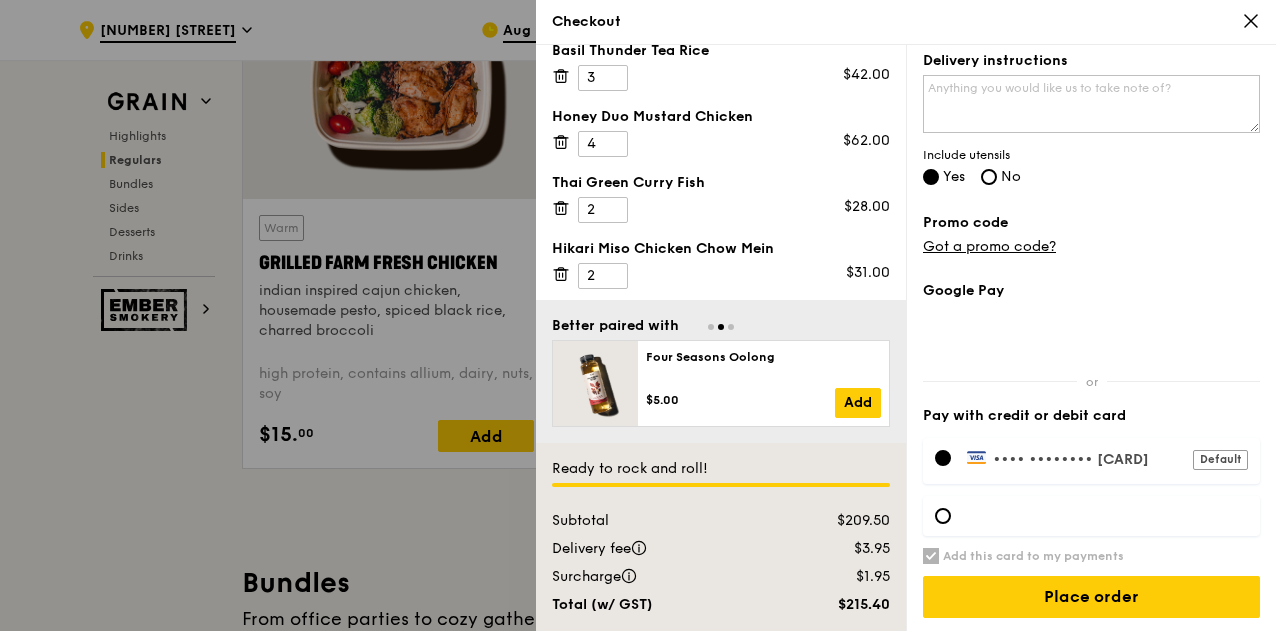 scroll, scrollTop: 2396, scrollLeft: 0, axis: vertical 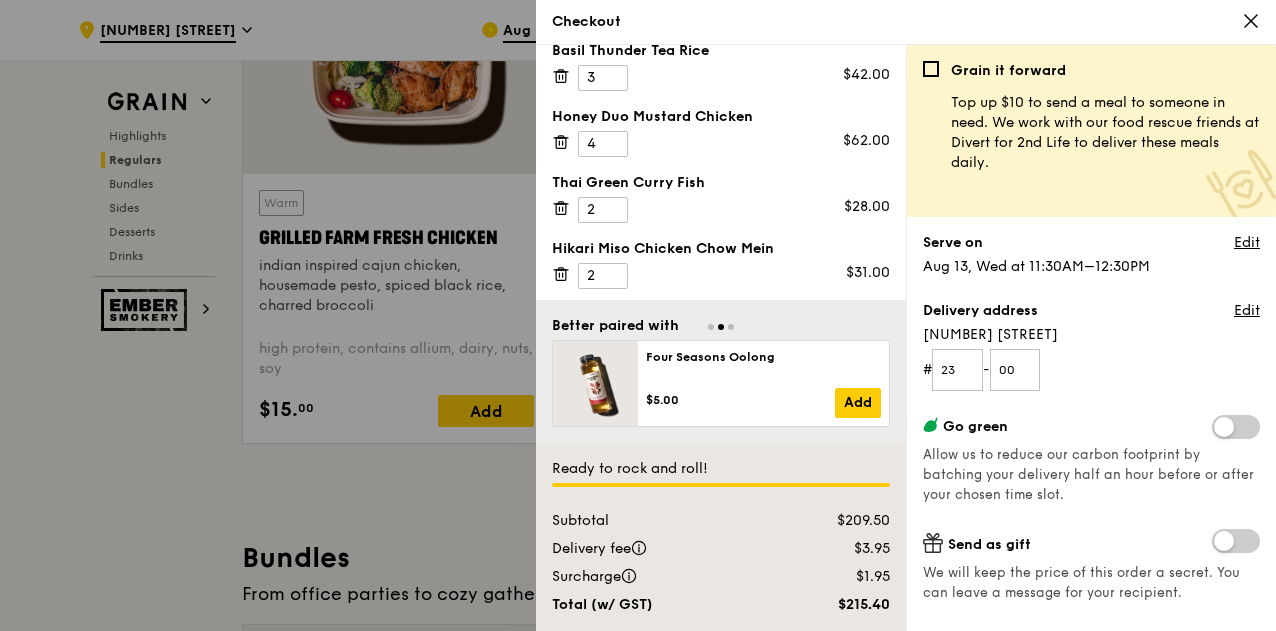 click on "Aug 13, Wed at 11:30AM–12:30PM" at bounding box center (1036, 266) 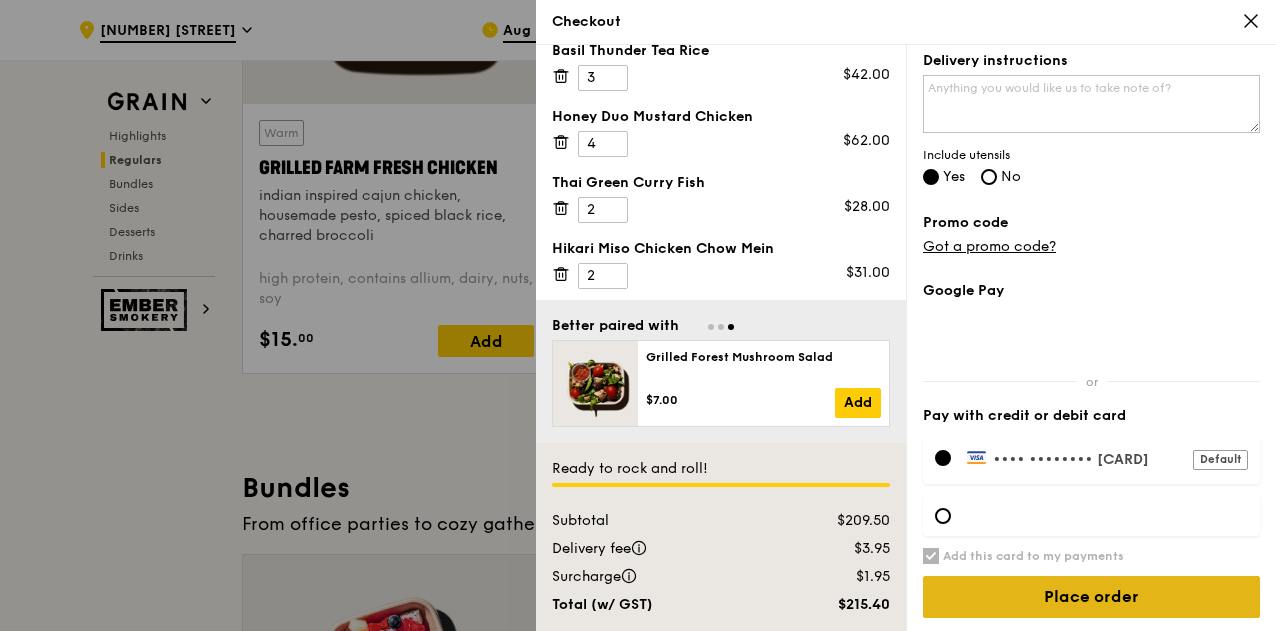 scroll, scrollTop: 2470, scrollLeft: 0, axis: vertical 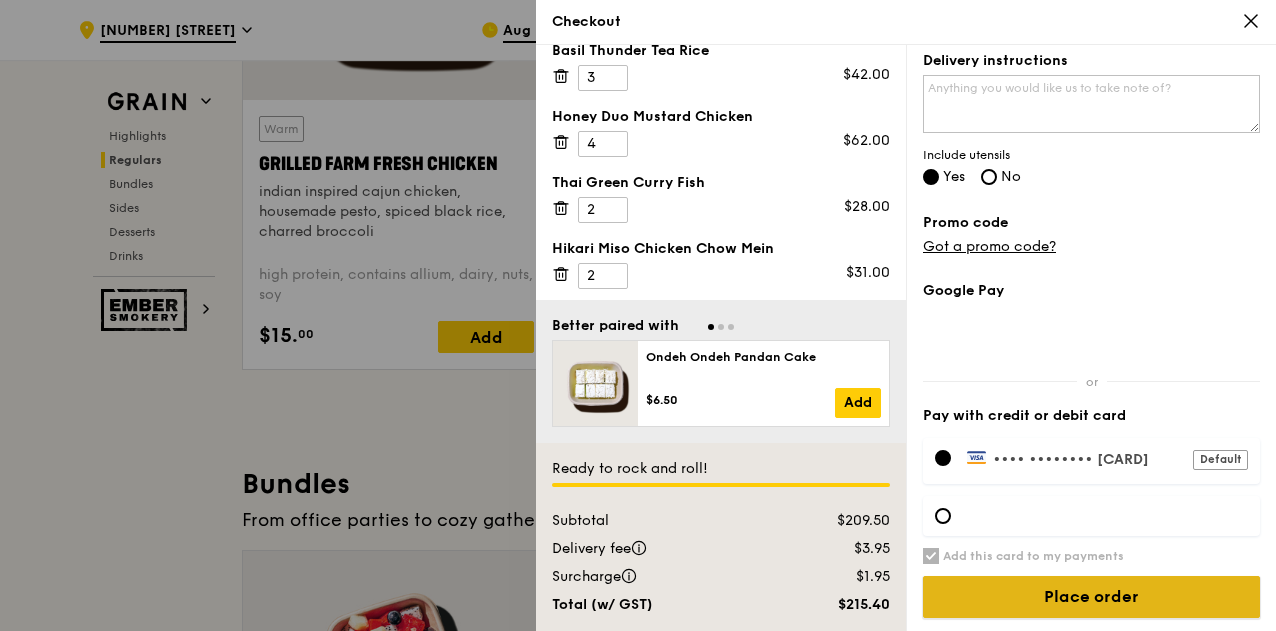 click on "Place order" at bounding box center (1091, 597) 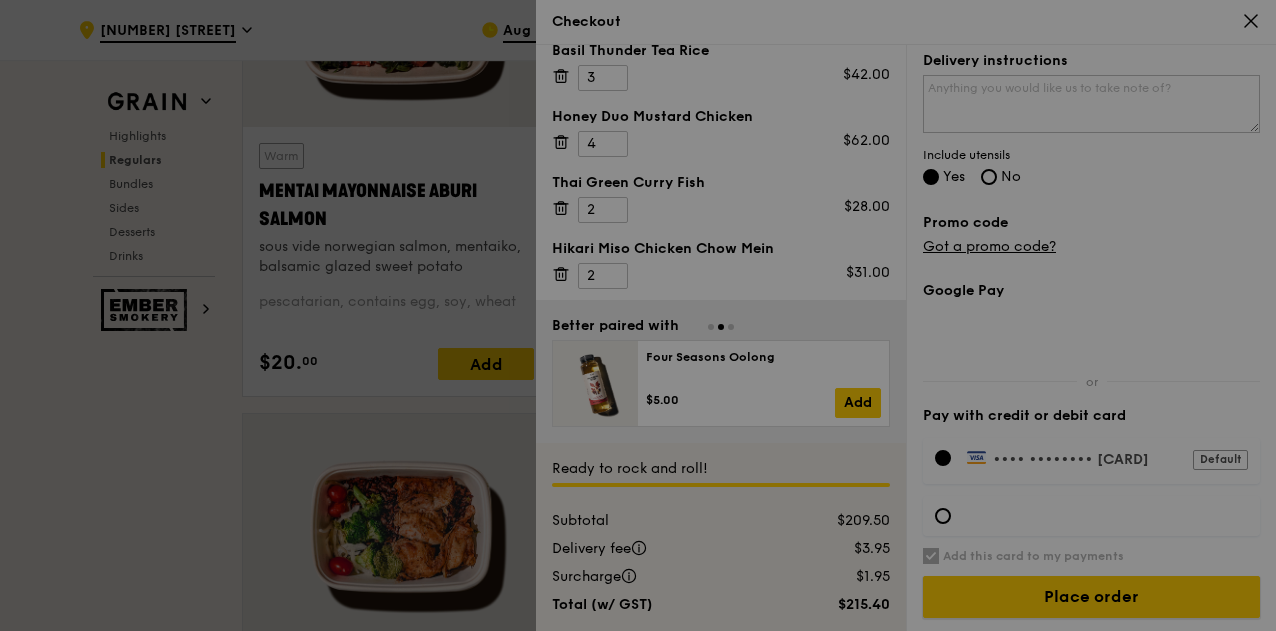 scroll, scrollTop: 1943, scrollLeft: 0, axis: vertical 